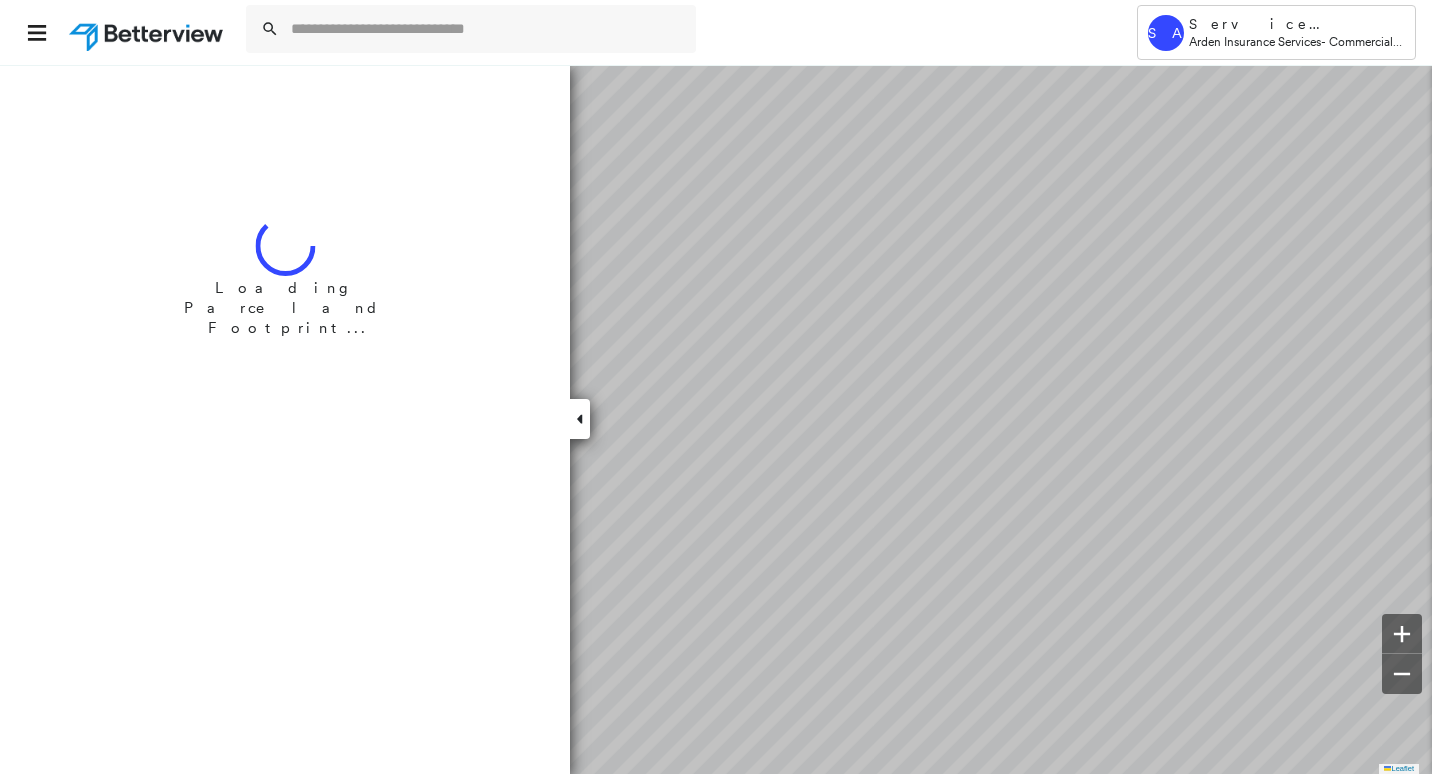 scroll, scrollTop: 0, scrollLeft: 0, axis: both 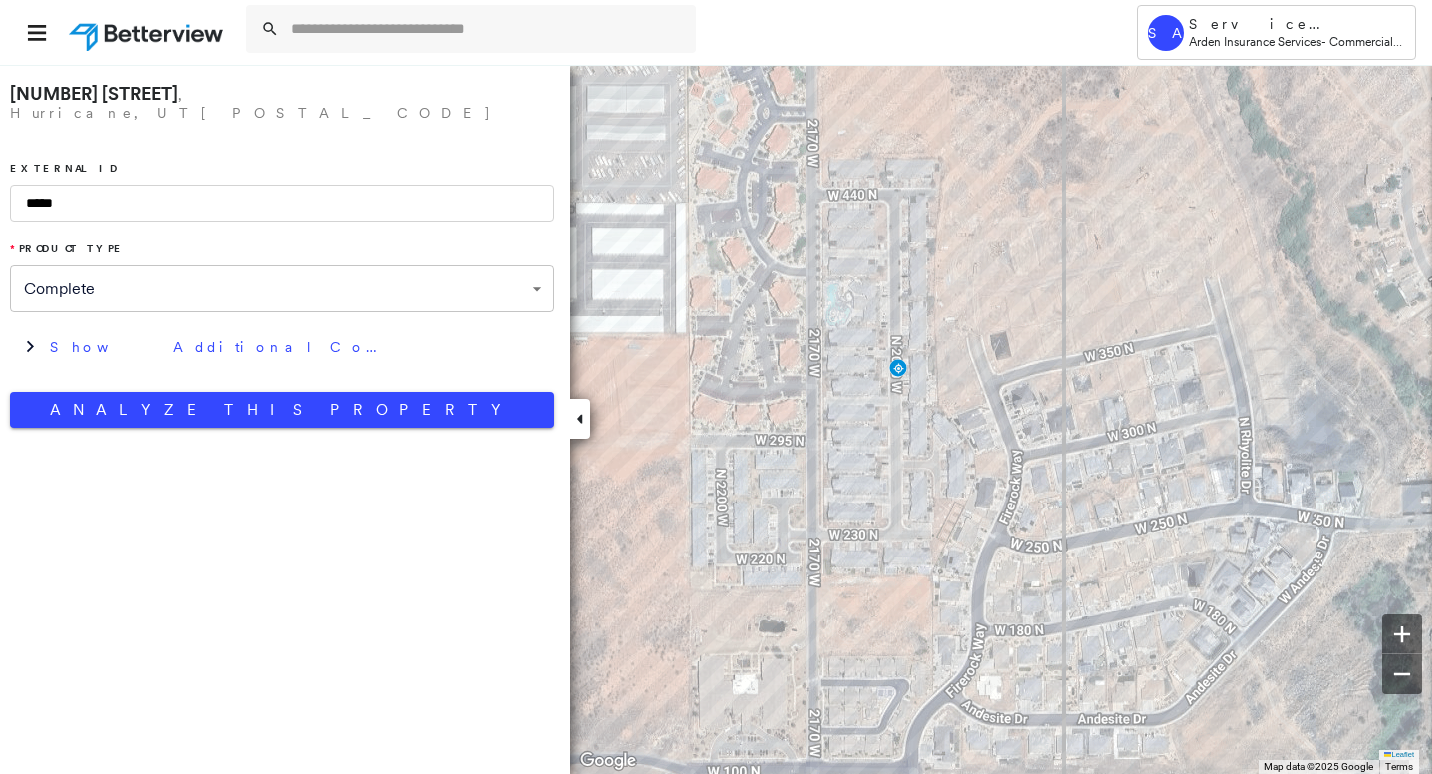 click at bounding box center (580, 419) 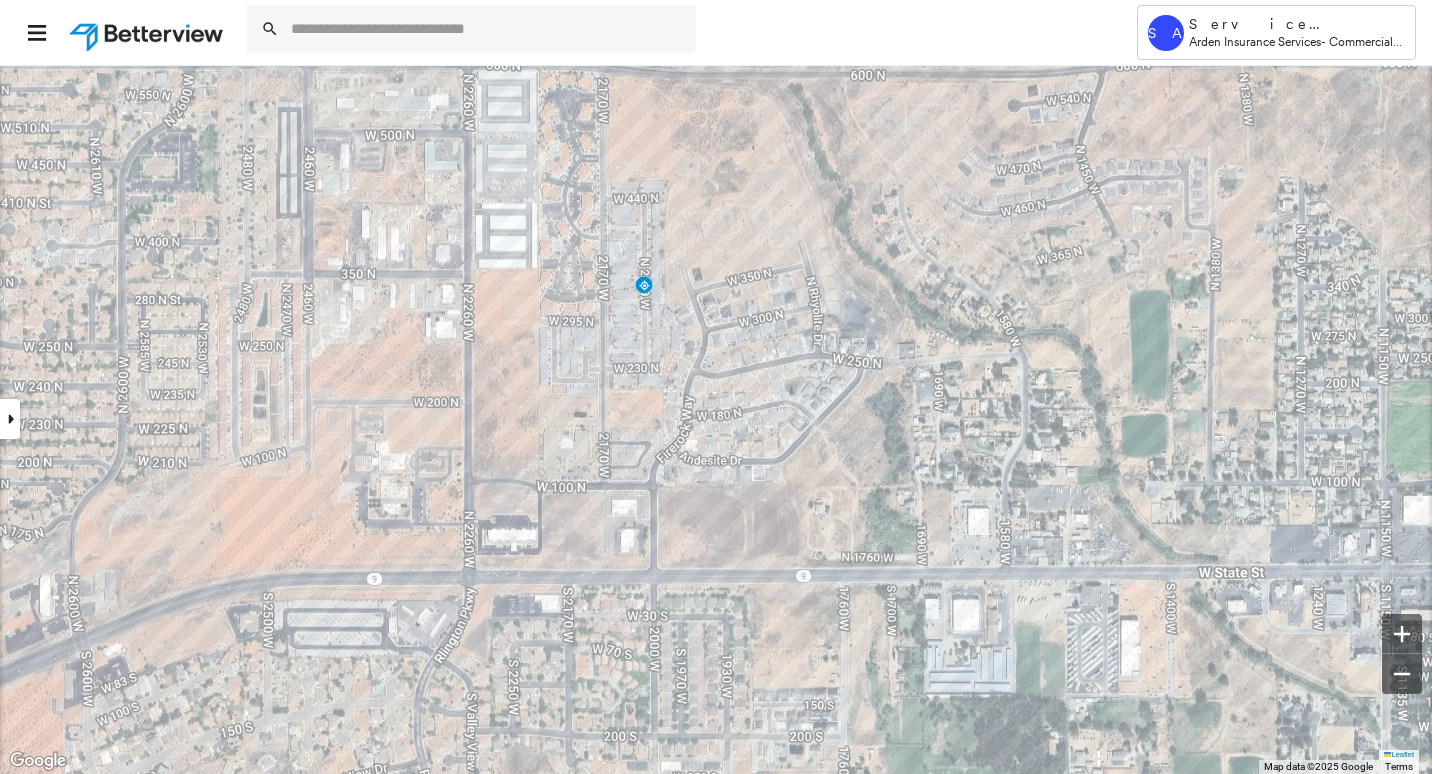click on "**********" at bounding box center [716, 419] 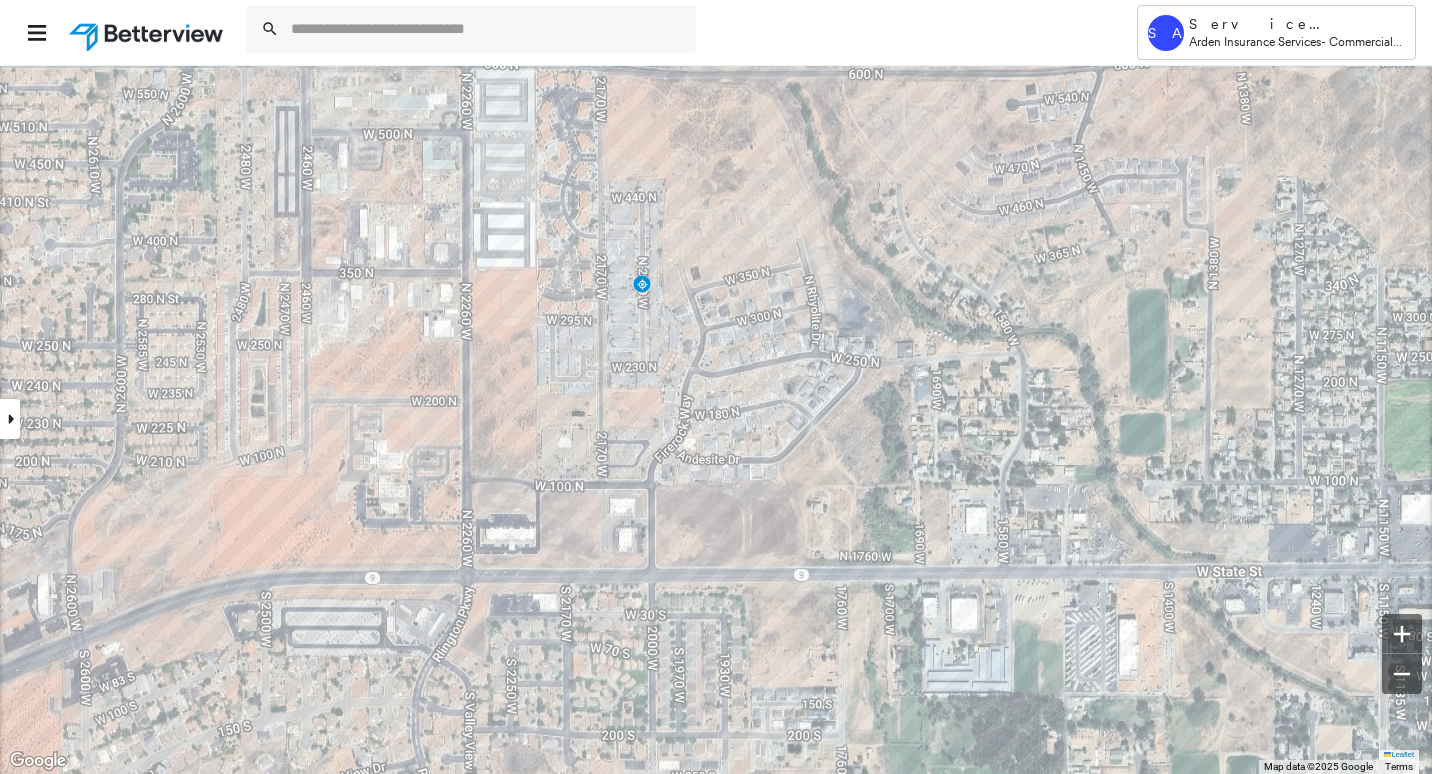 click at bounding box center (10, 419) 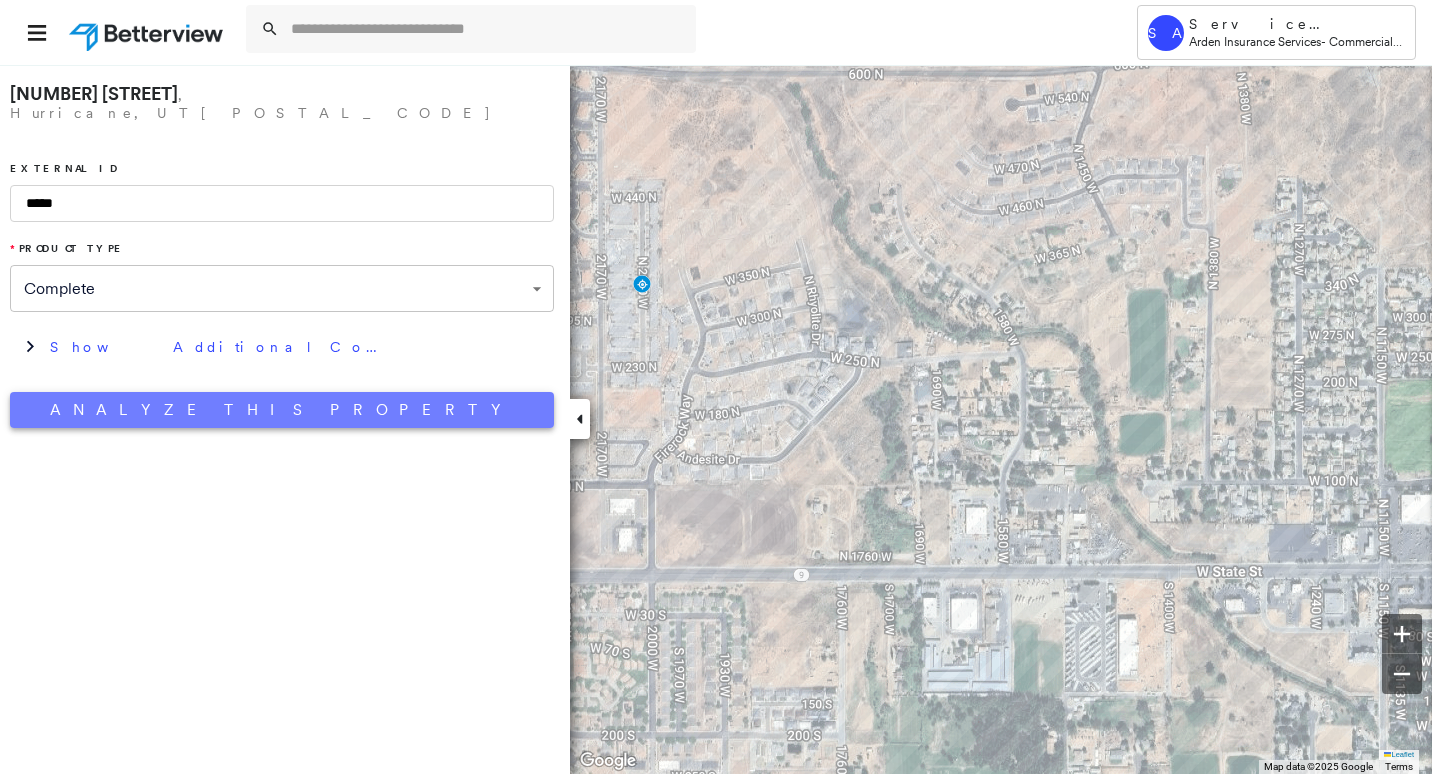 click on "Analyze This Property" at bounding box center [282, 410] 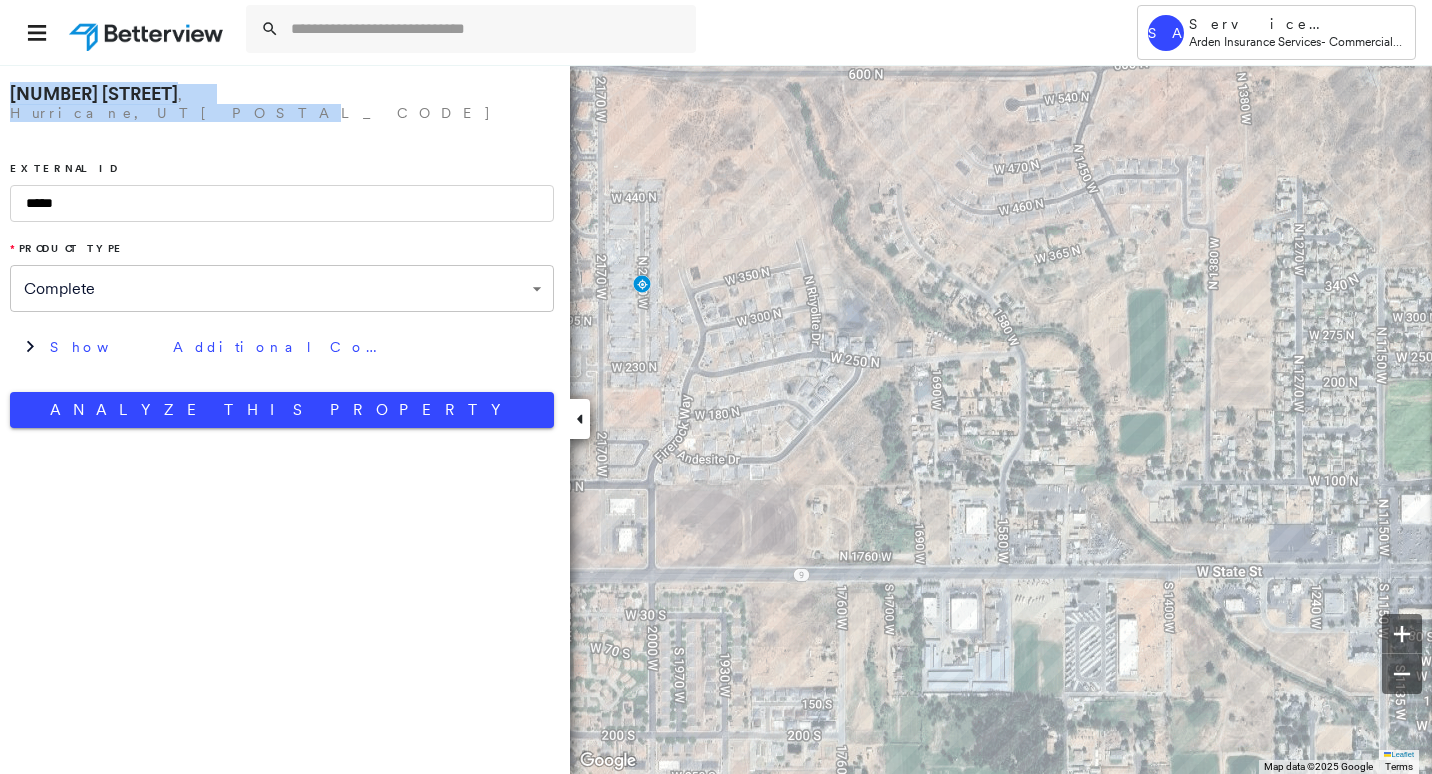 drag, startPoint x: 273, startPoint y: 92, endPoint x: 12, endPoint y: 101, distance: 261.15512 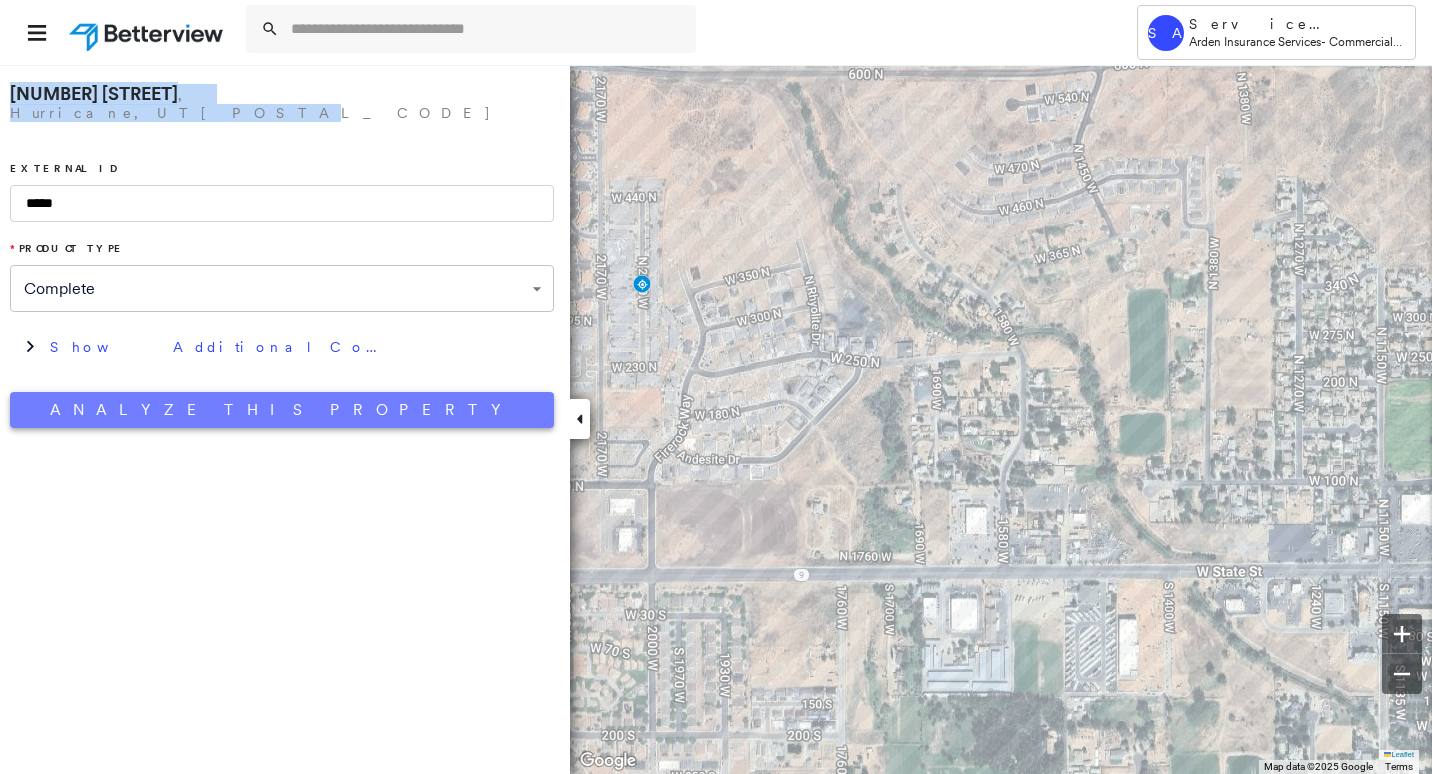 click on "Analyze This Property" at bounding box center [282, 410] 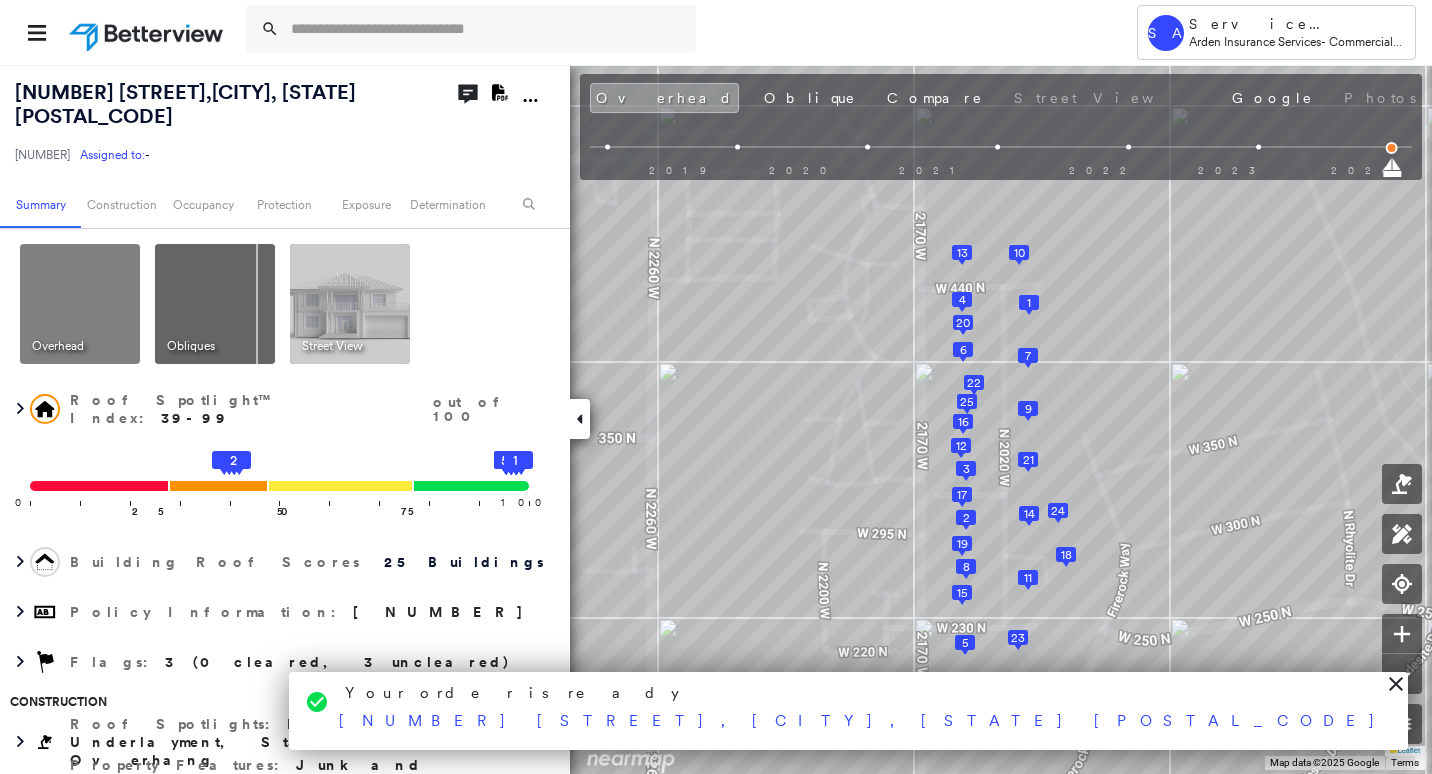 click 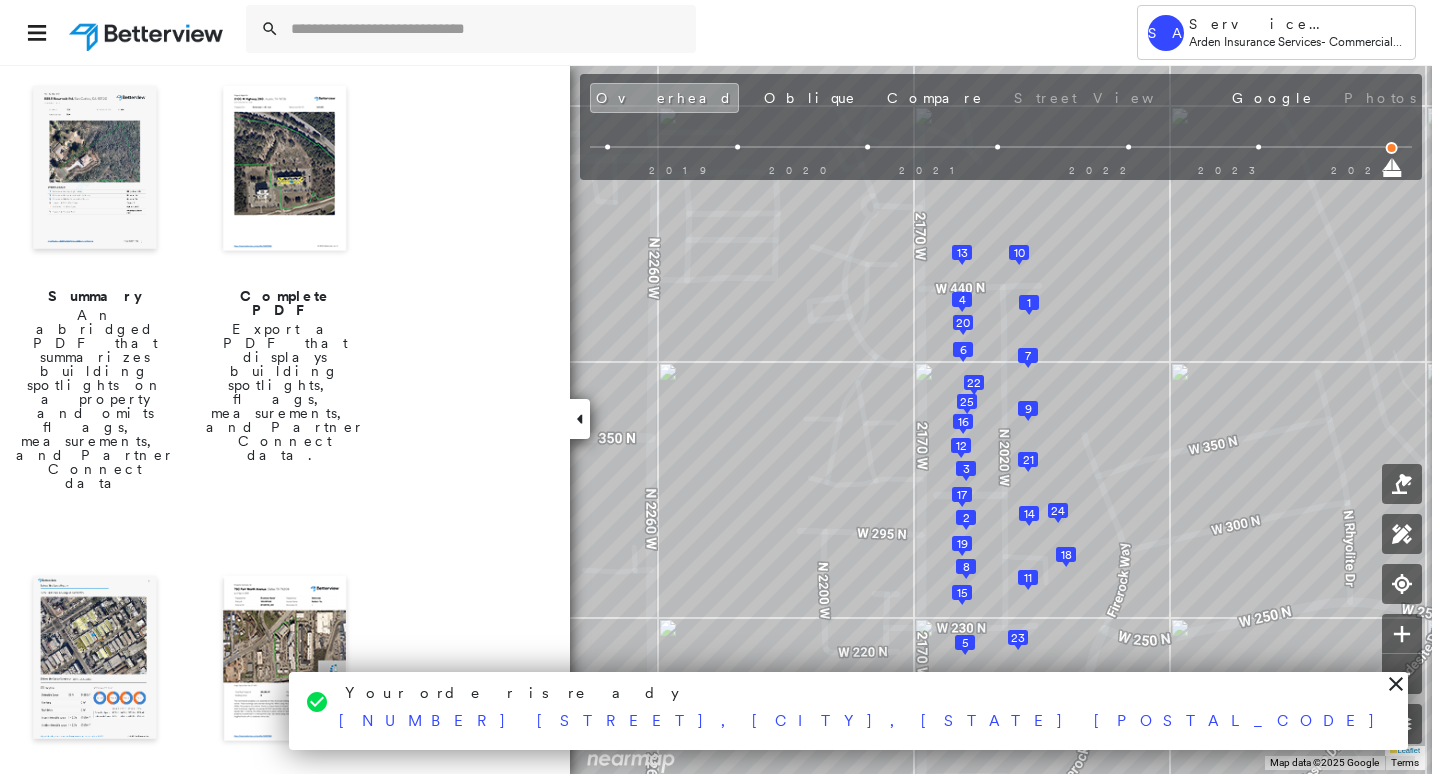 scroll, scrollTop: 400, scrollLeft: 0, axis: vertical 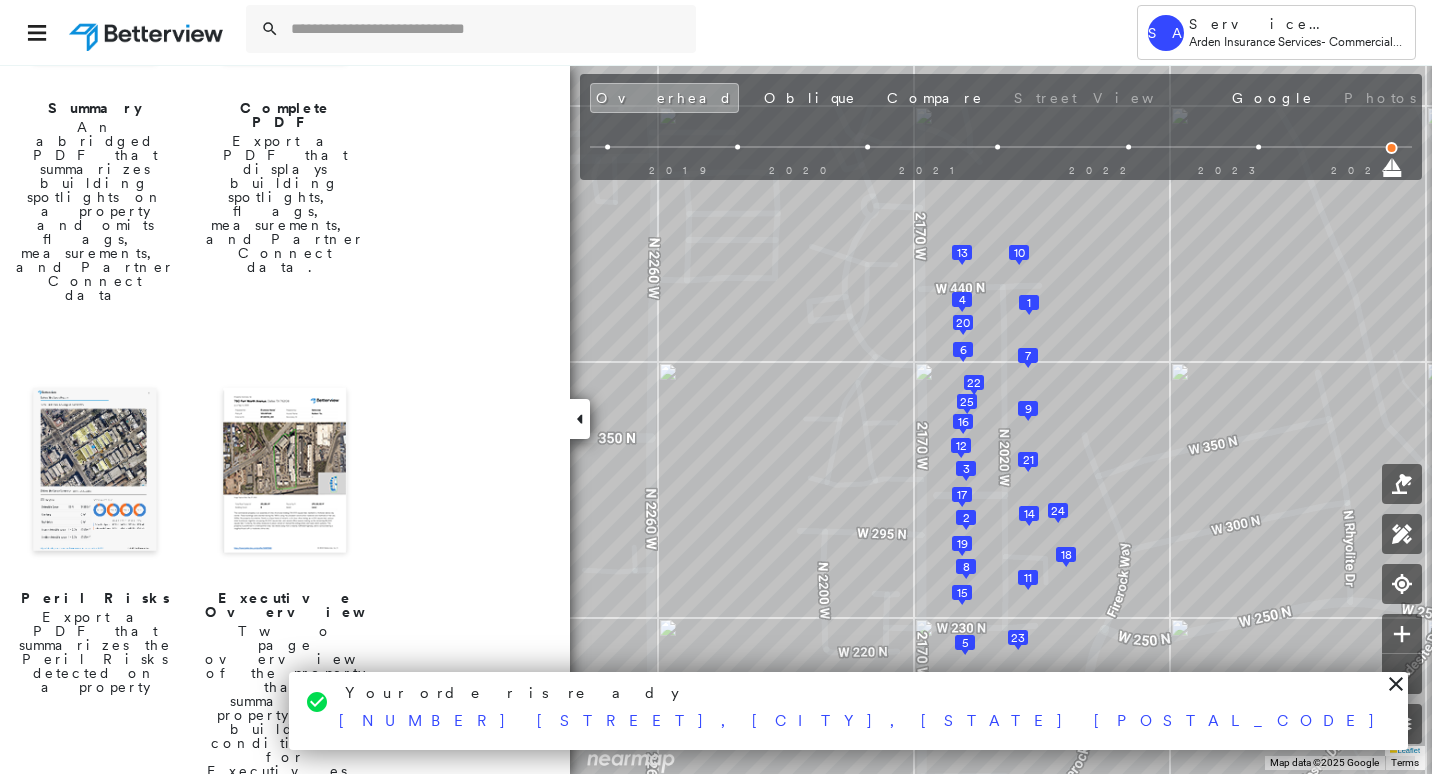 click at bounding box center (95, 472) 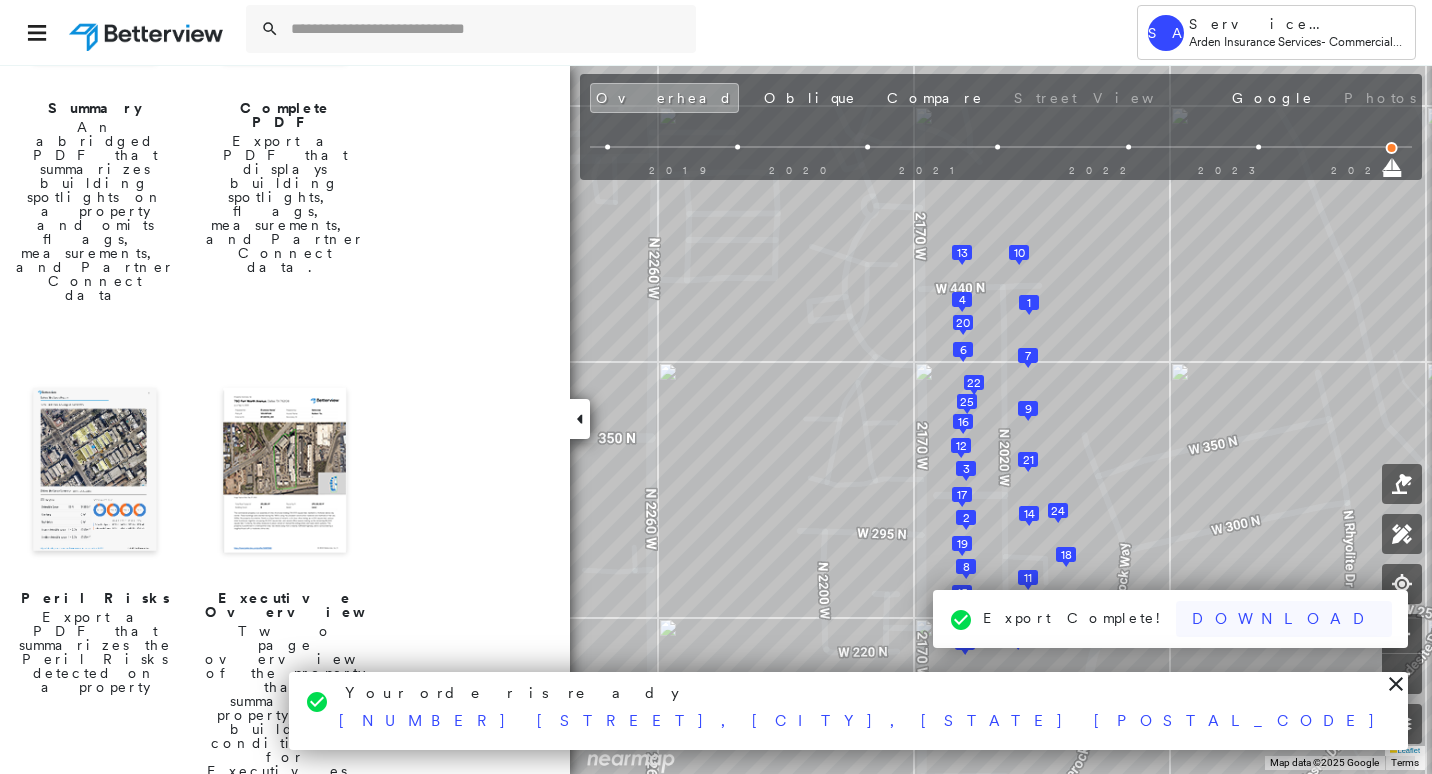 click on "Download" at bounding box center (1284, 619) 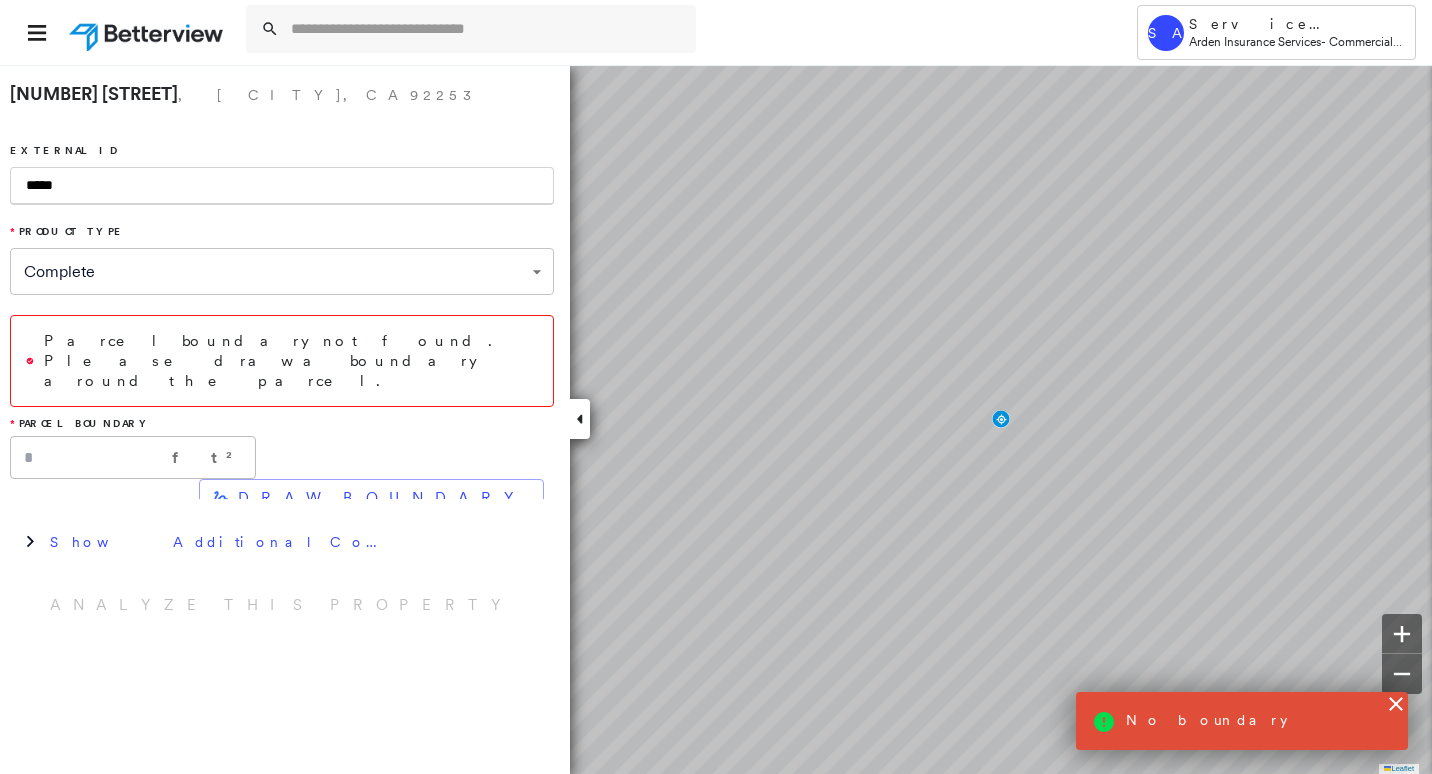 scroll, scrollTop: 0, scrollLeft: 0, axis: both 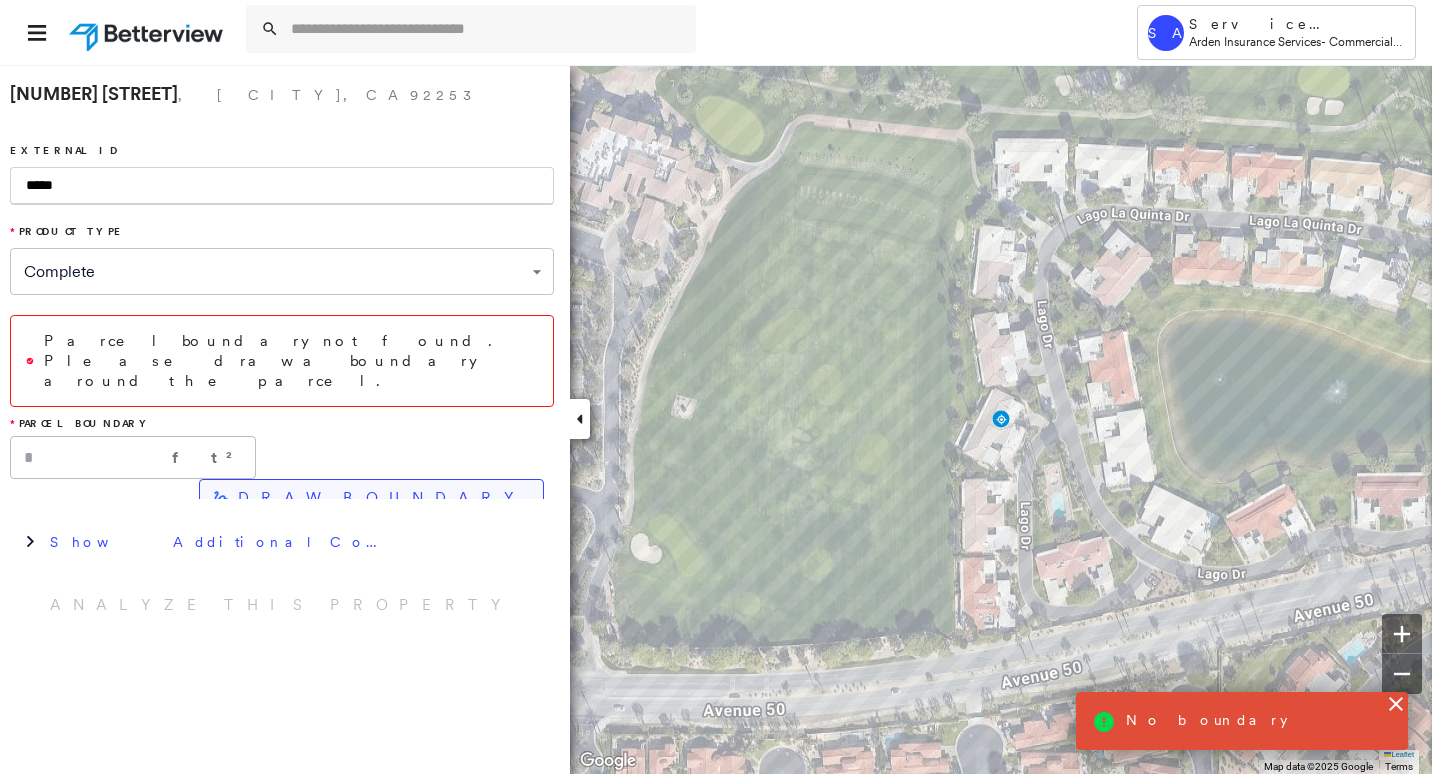 click on "DRAW BOUNDARY" at bounding box center [382, 498] 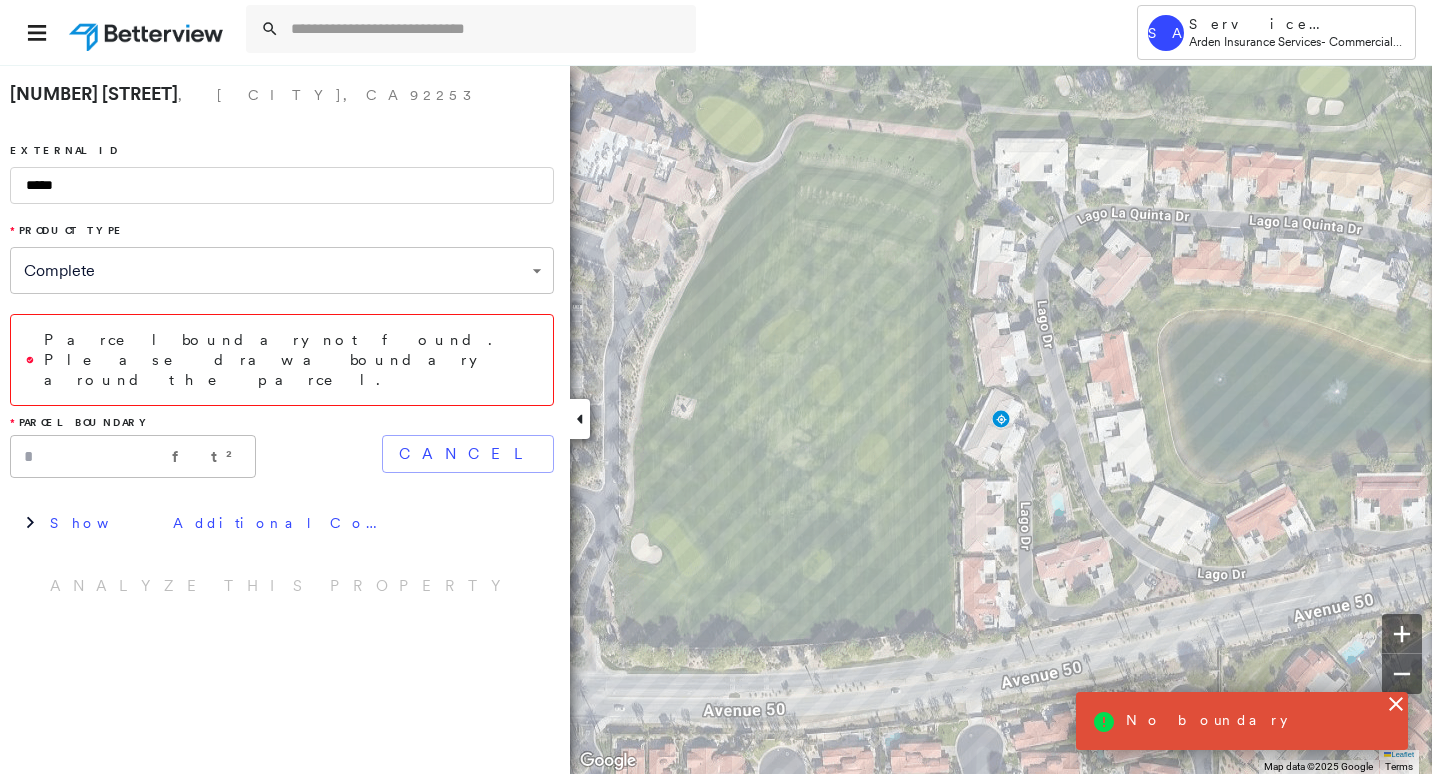 click on "**********" at bounding box center (285, 419) 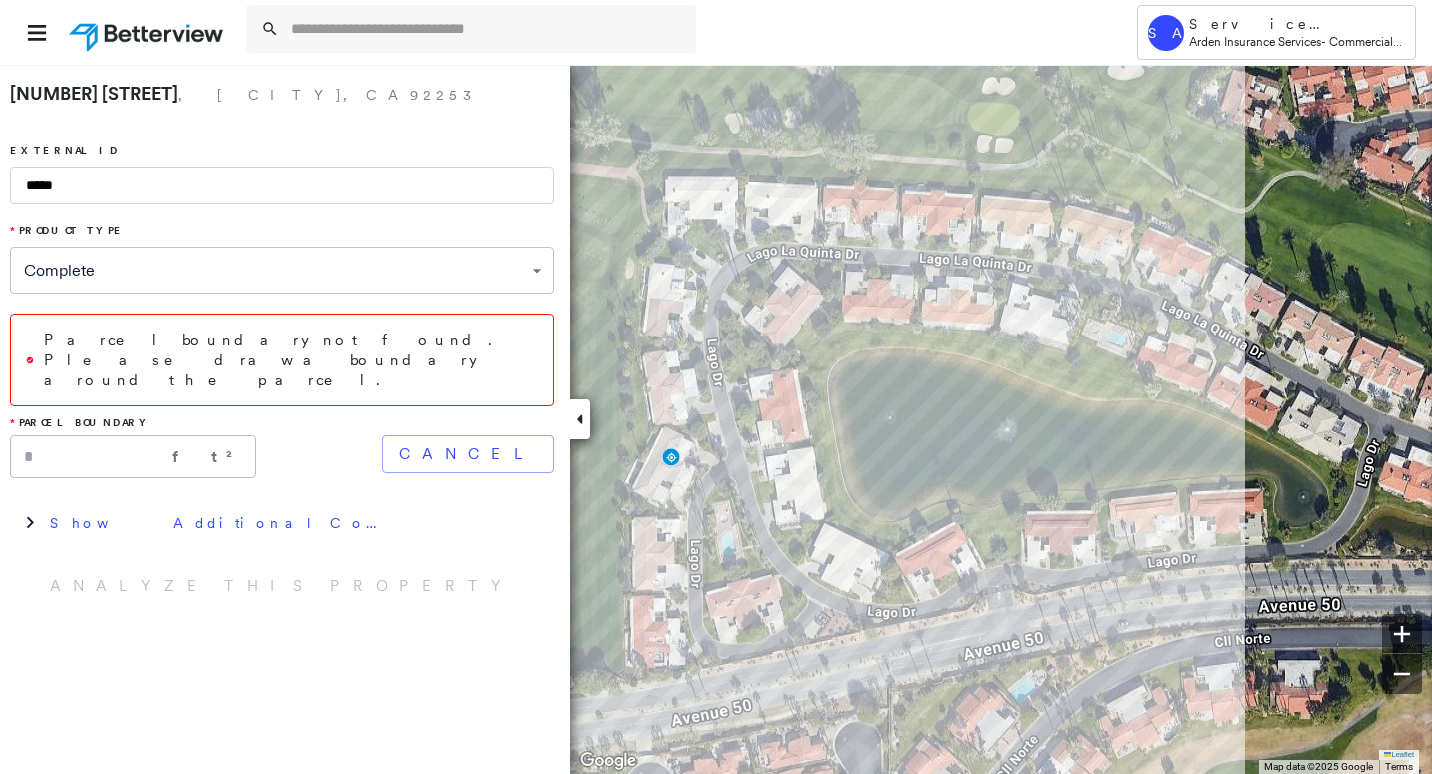 drag, startPoint x: 793, startPoint y: 356, endPoint x: 463, endPoint y: 394, distance: 332.18066 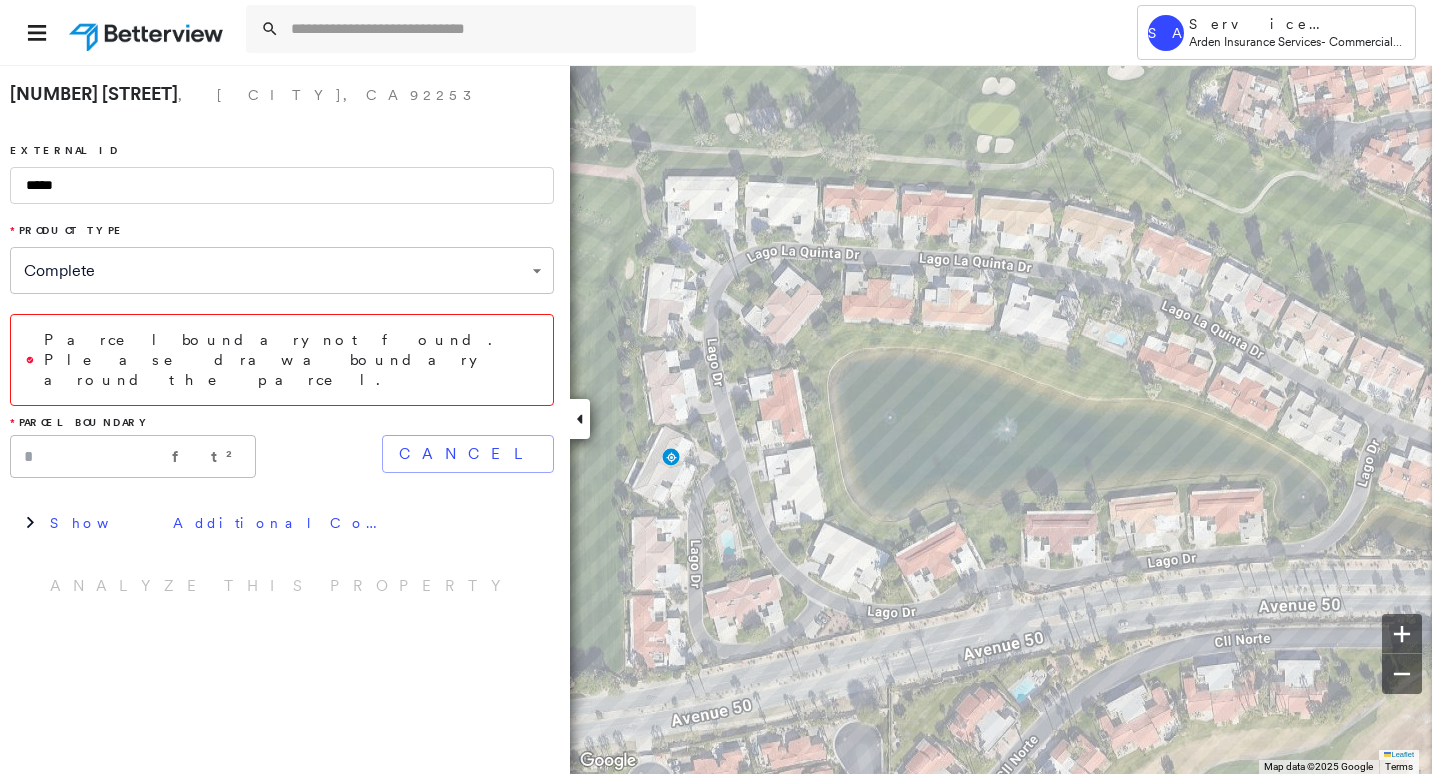 click at bounding box center (580, 419) 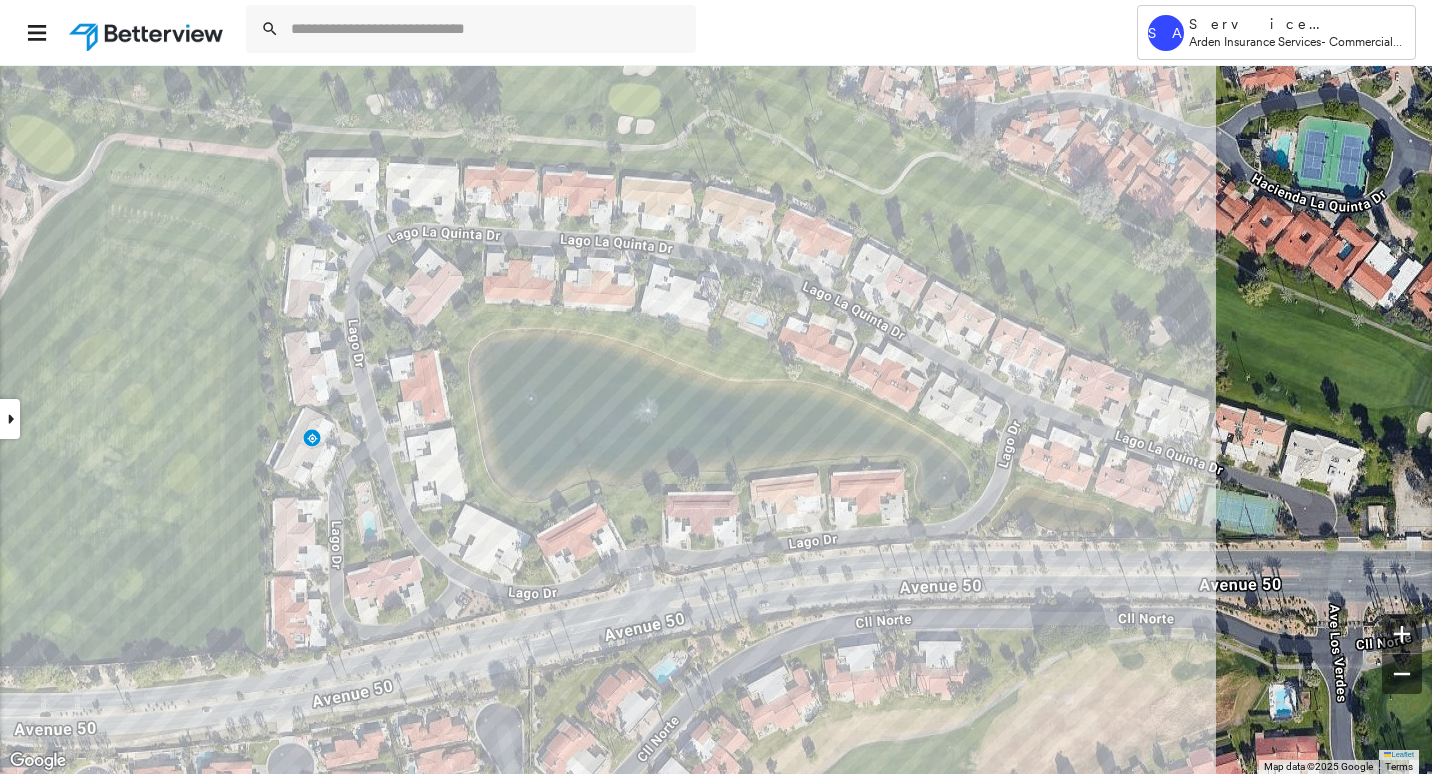 drag, startPoint x: 760, startPoint y: 357, endPoint x: 329, endPoint y: 327, distance: 432.04282 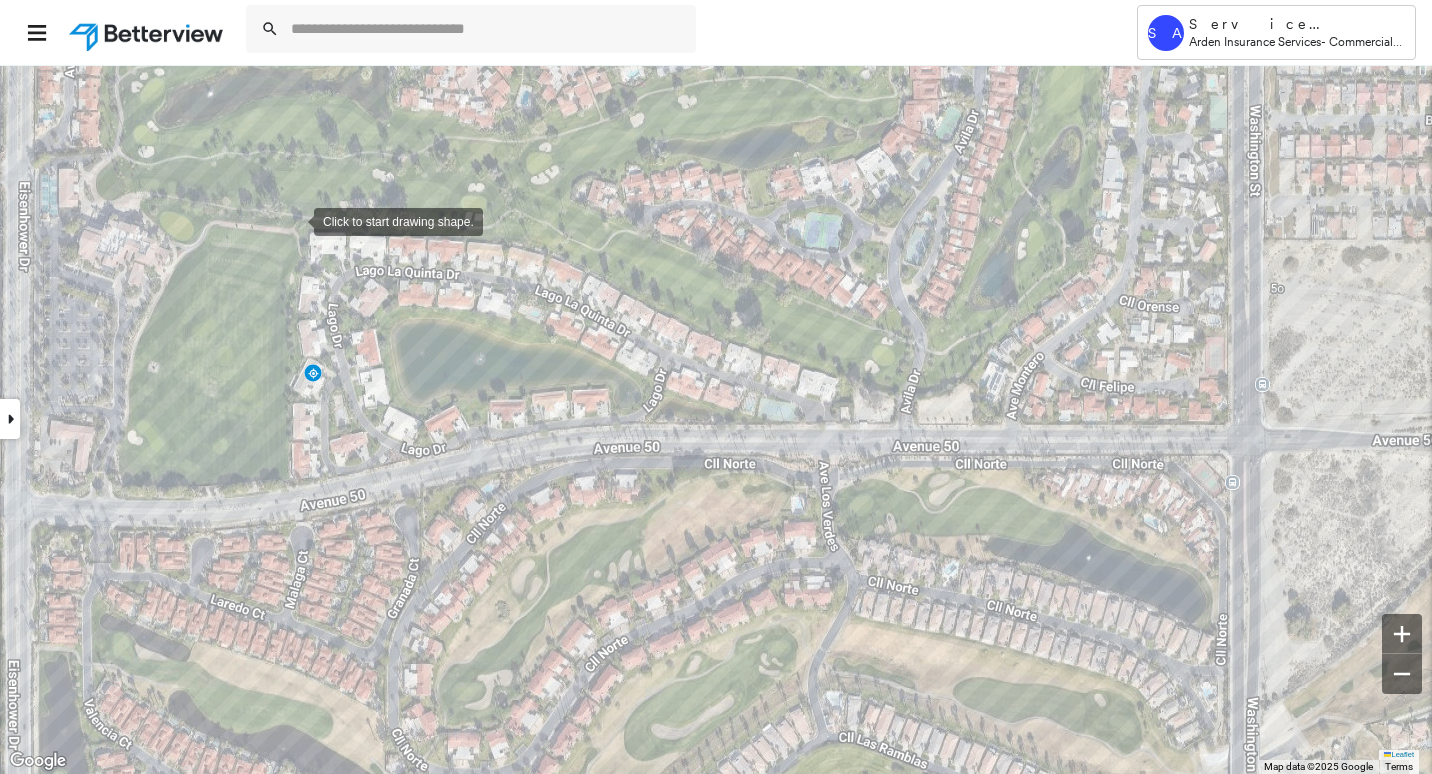 click at bounding box center [294, 220] 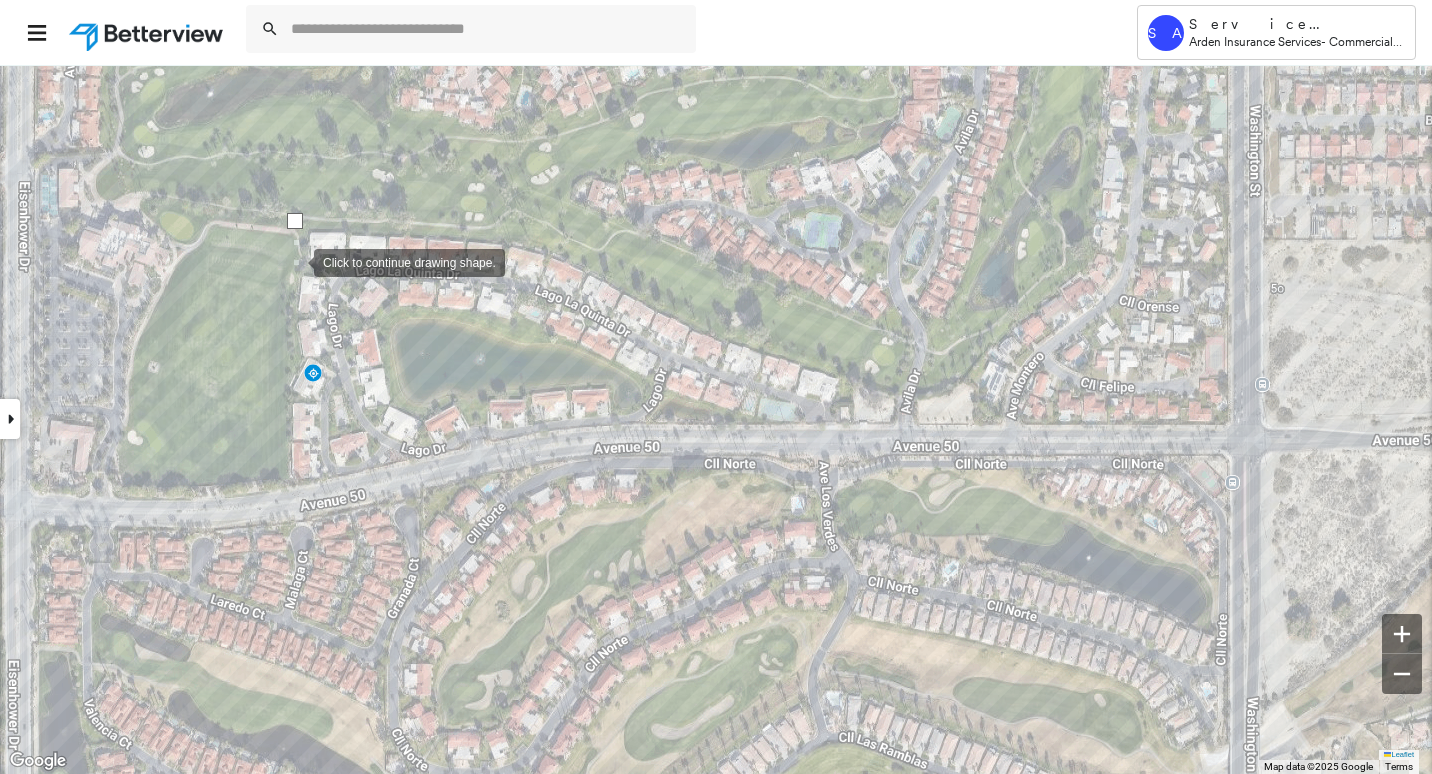 click at bounding box center (294, 261) 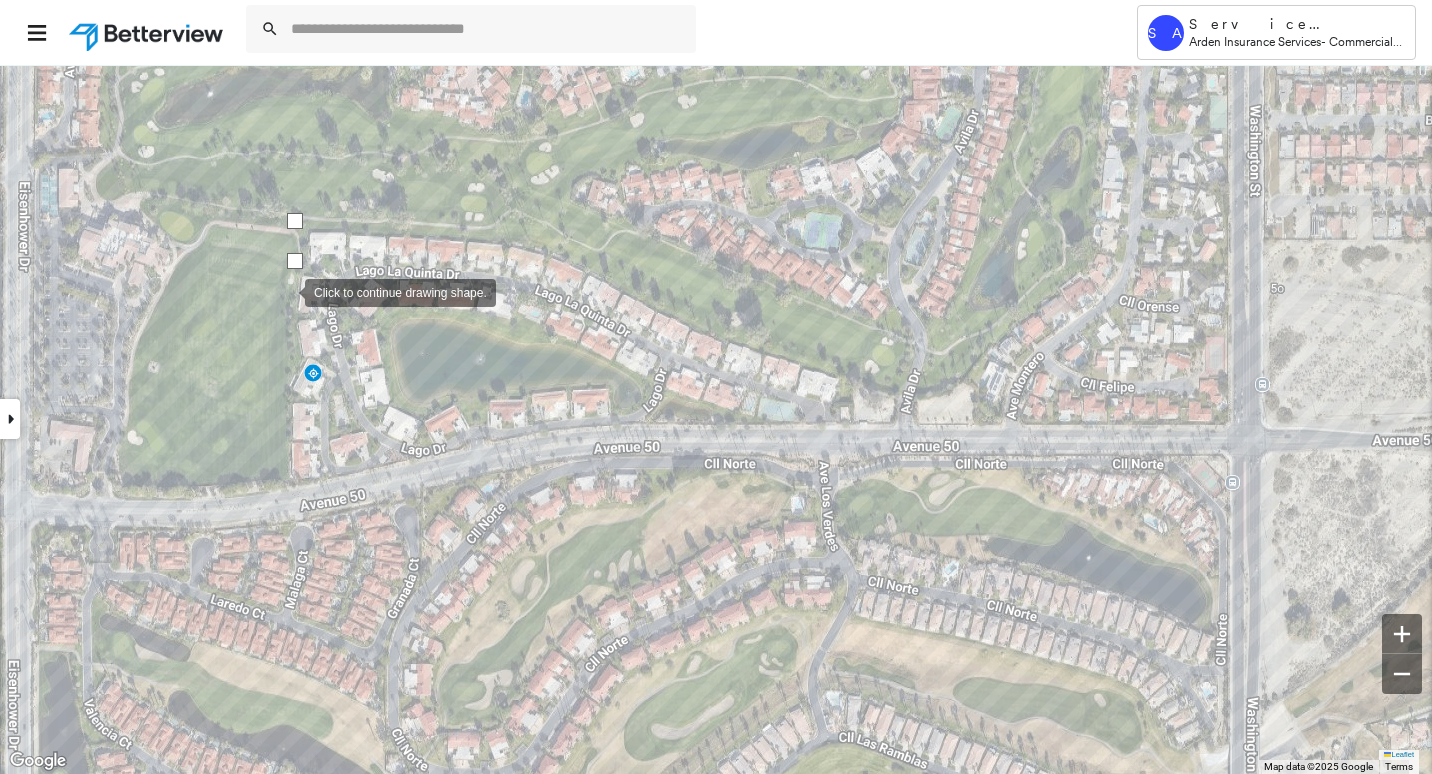 click at bounding box center (285, 291) 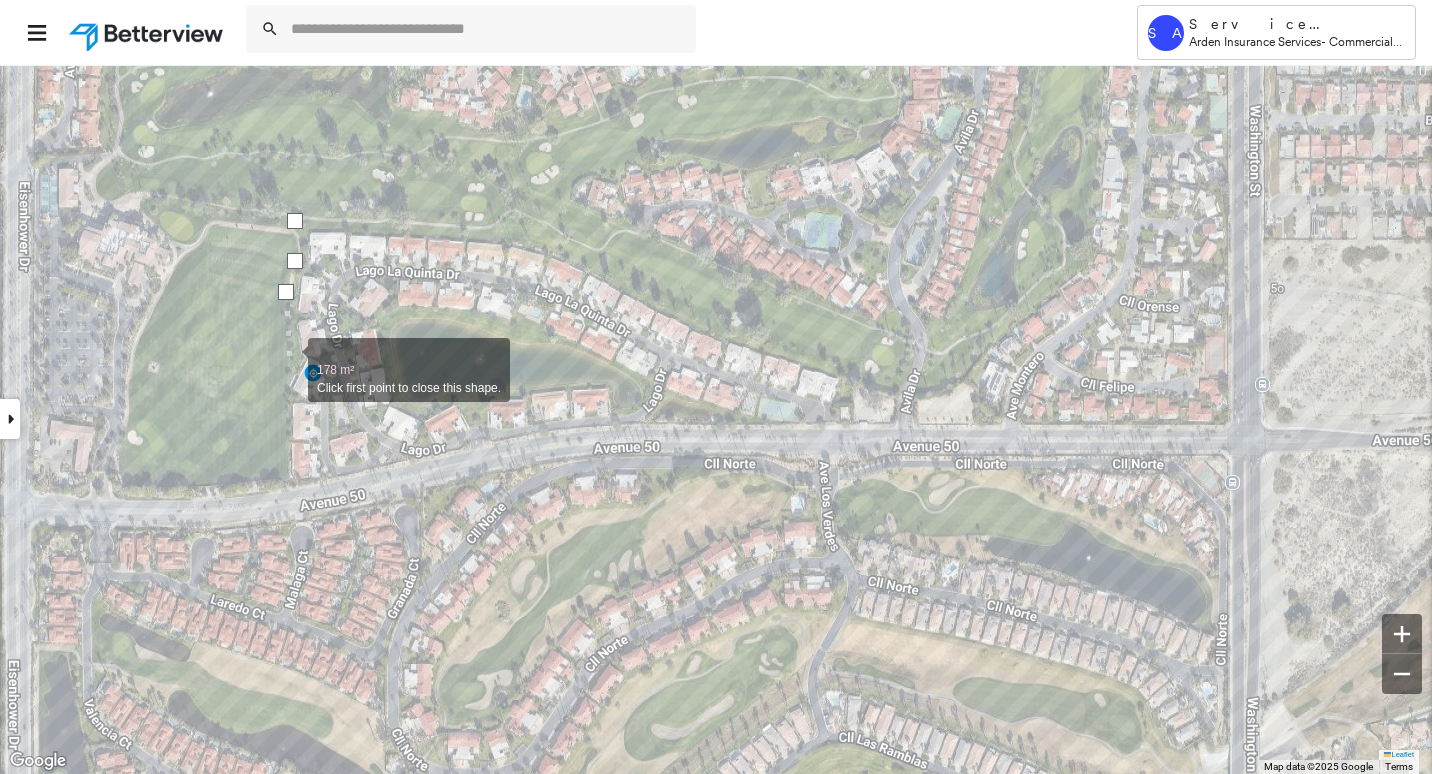 click at bounding box center (288, 359) 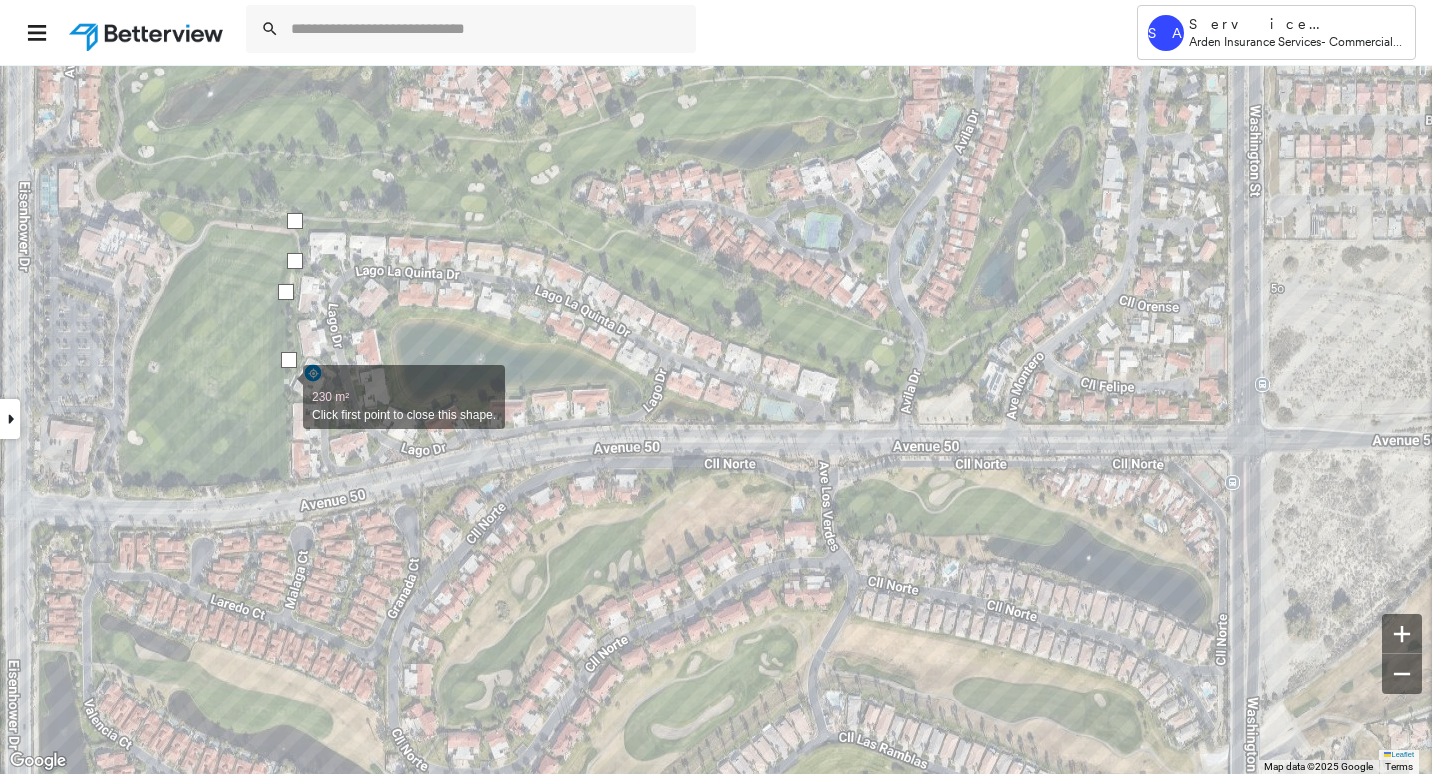 click at bounding box center [283, 386] 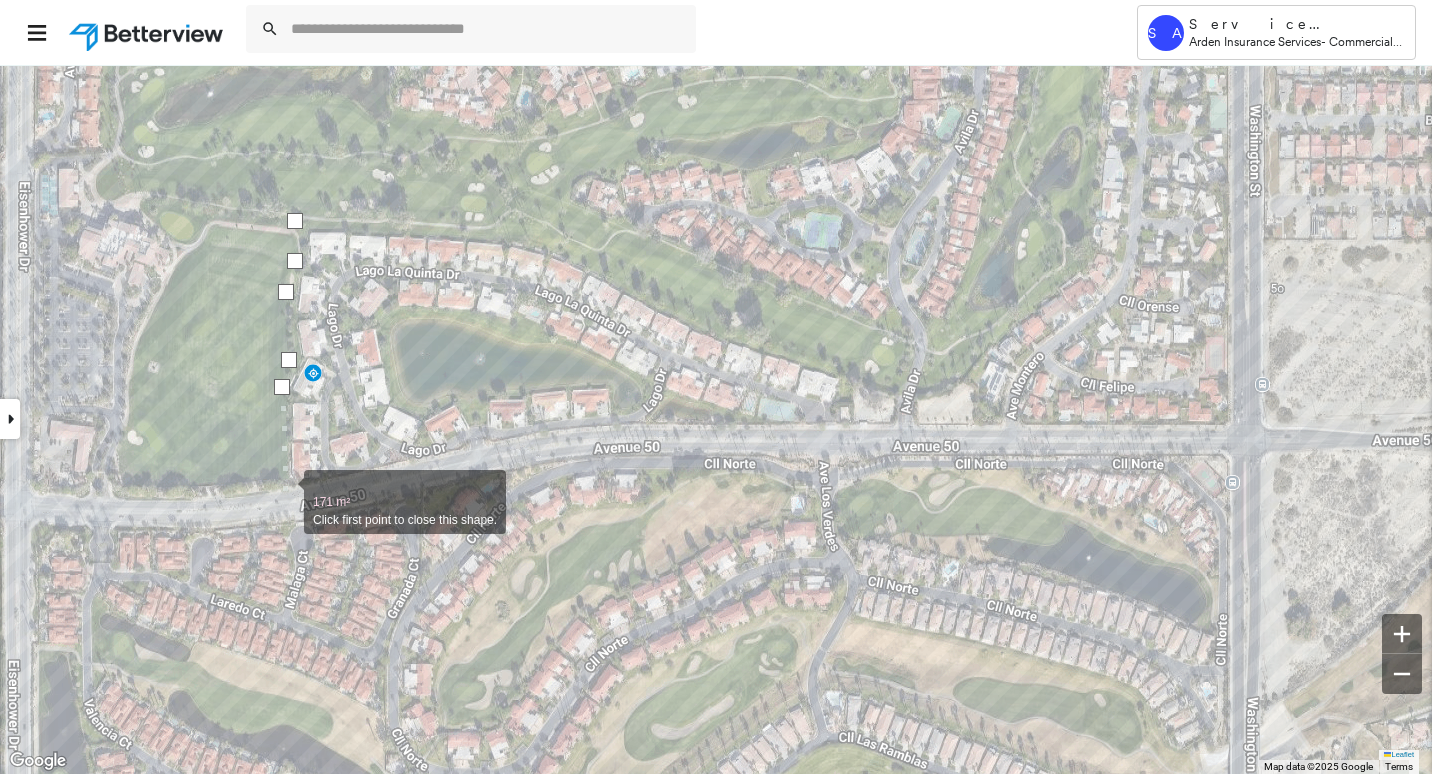 click at bounding box center [284, 491] 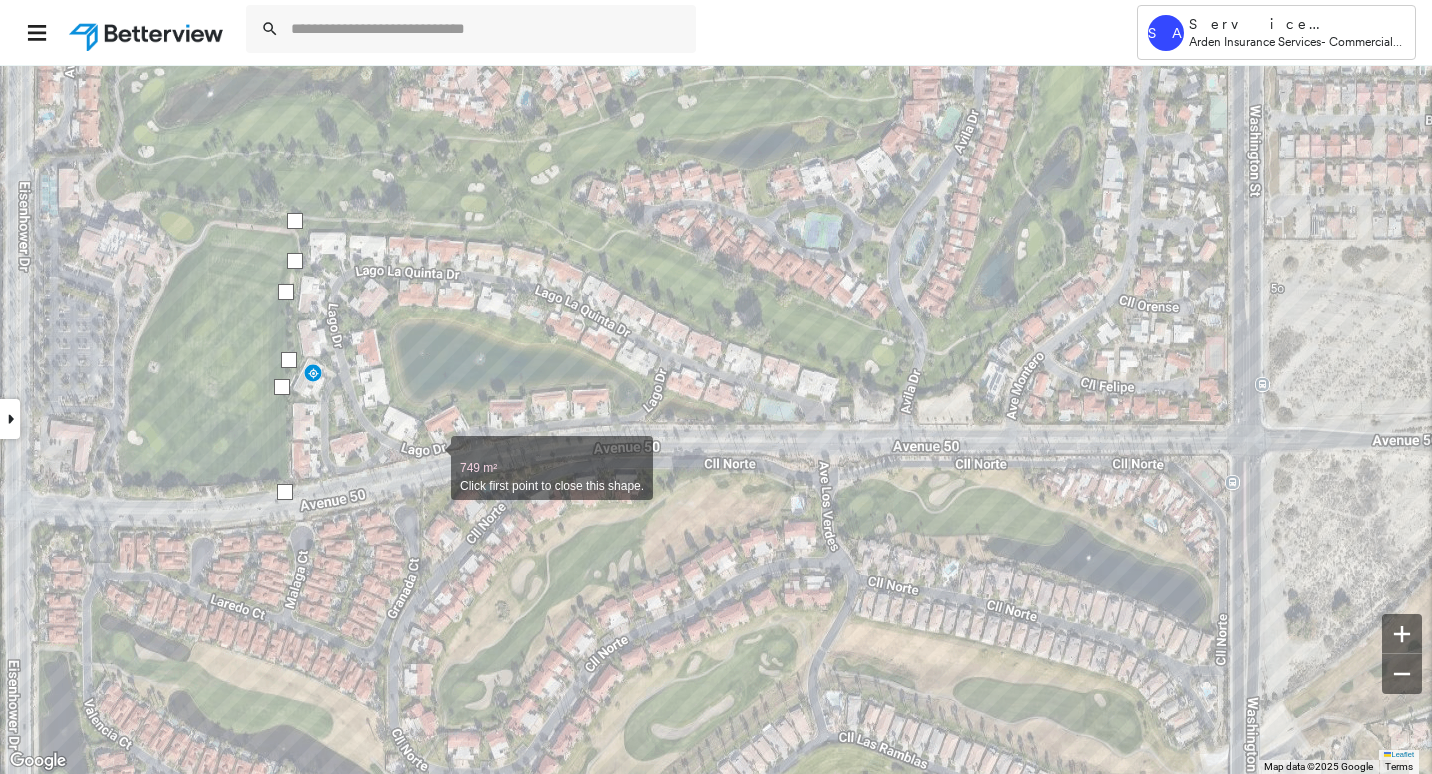 drag, startPoint x: 431, startPoint y: 457, endPoint x: 463, endPoint y: 457, distance: 32 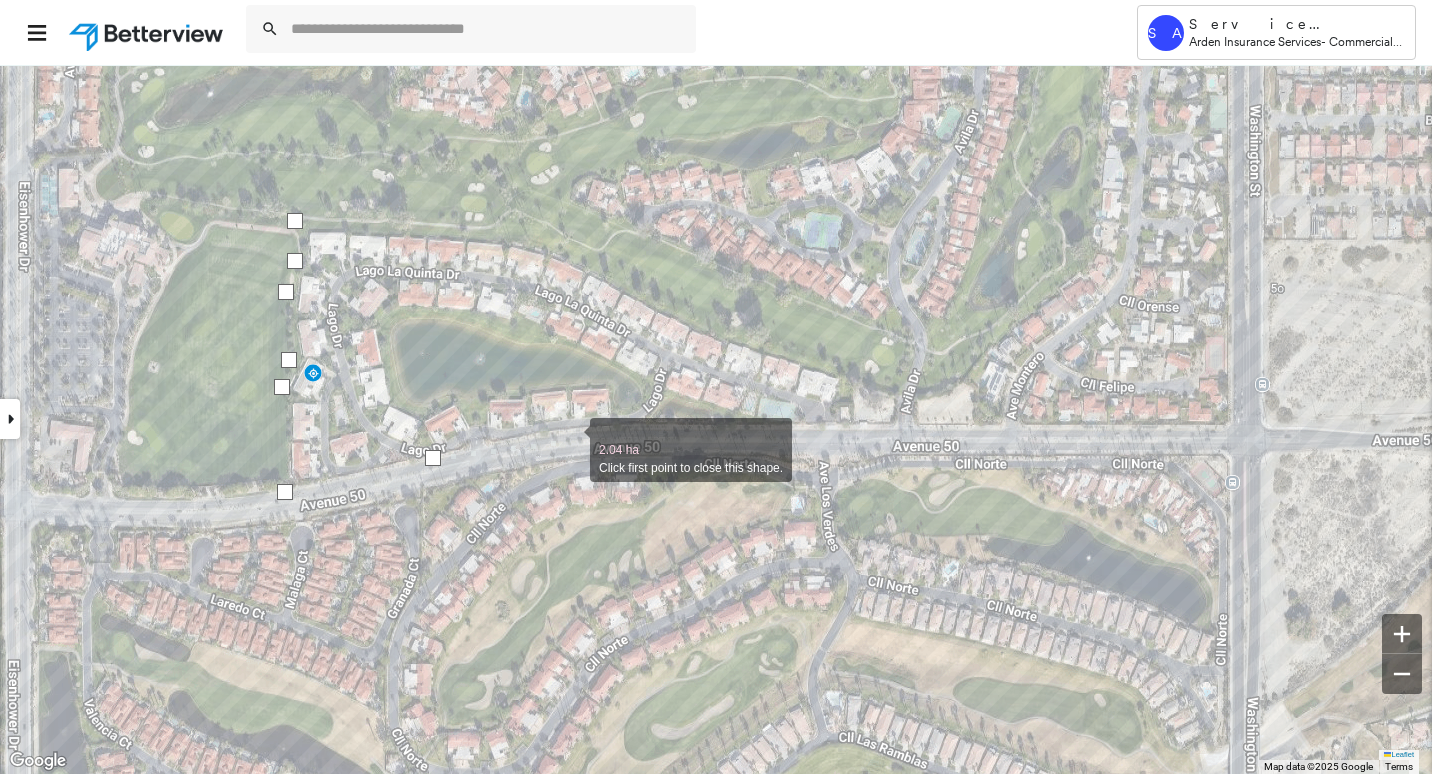 drag, startPoint x: 570, startPoint y: 439, endPoint x: 636, endPoint y: 439, distance: 66 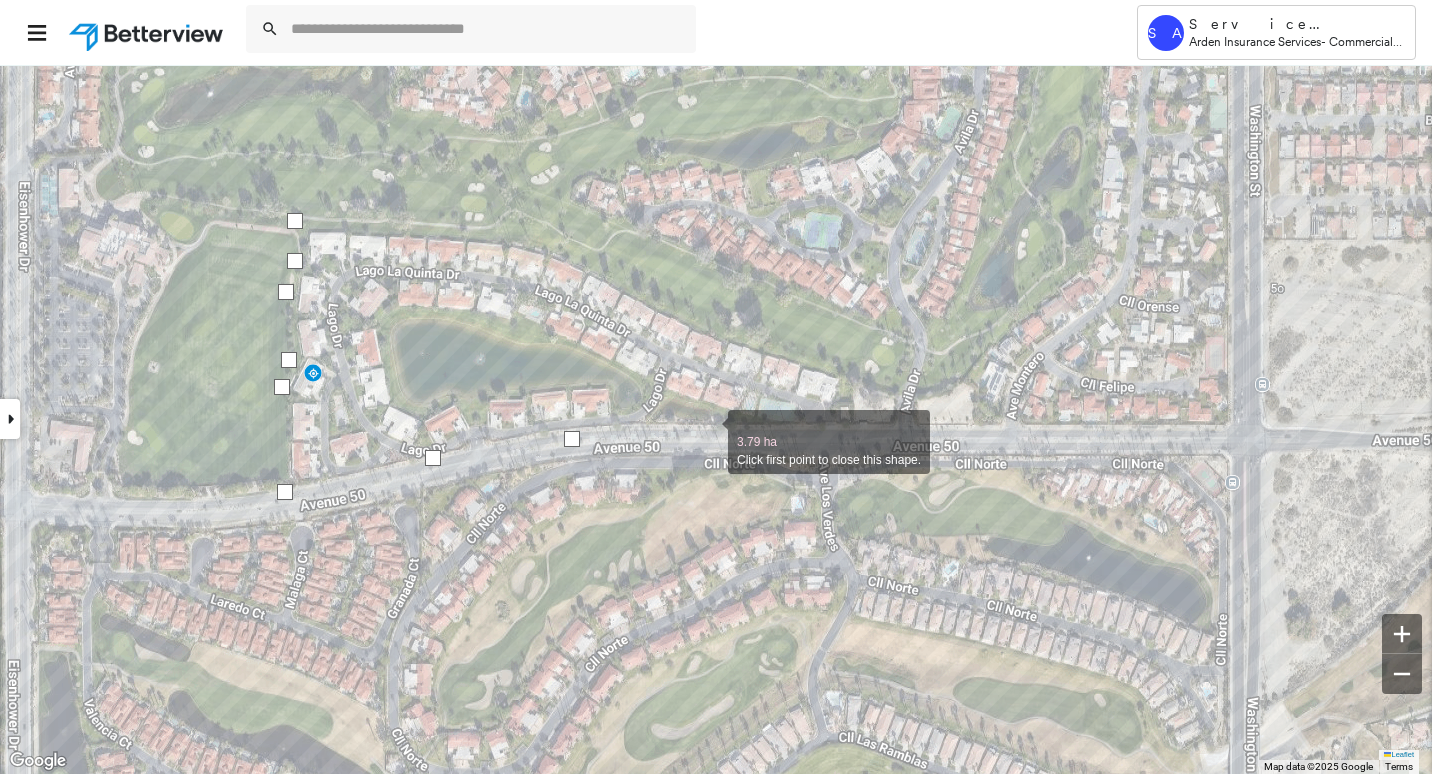 drag, startPoint x: 708, startPoint y: 431, endPoint x: 818, endPoint y: 437, distance: 110.16351 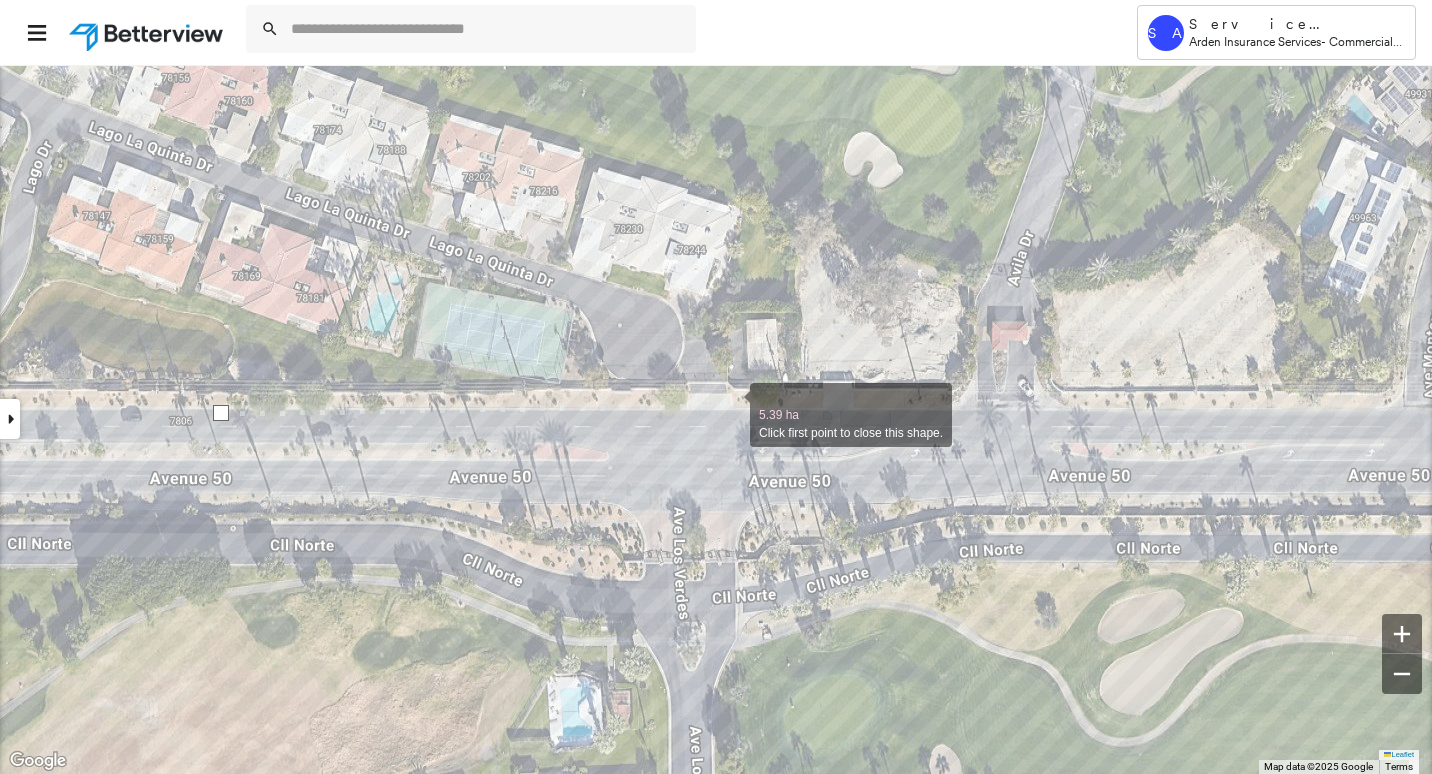 click at bounding box center [730, 404] 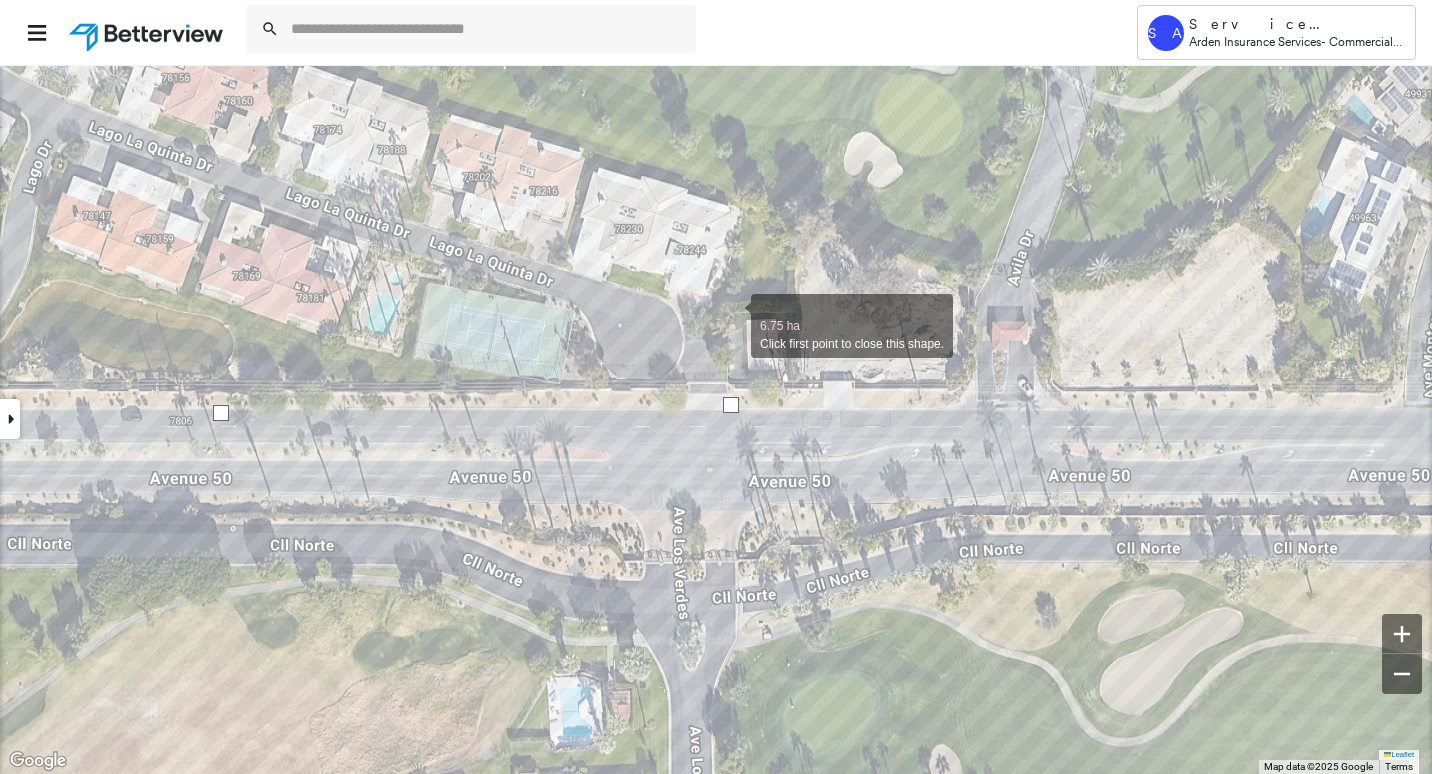 click at bounding box center (731, 315) 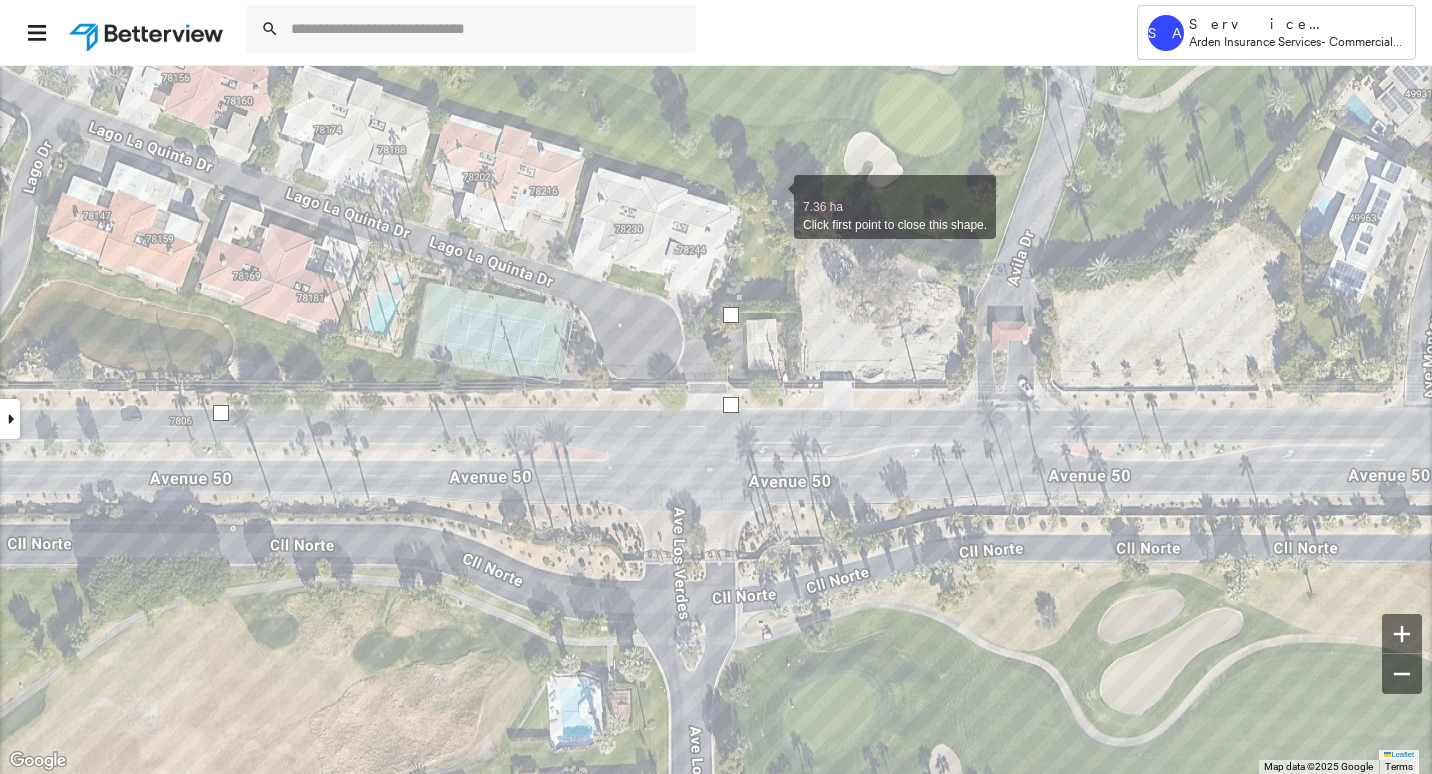 click at bounding box center [774, 196] 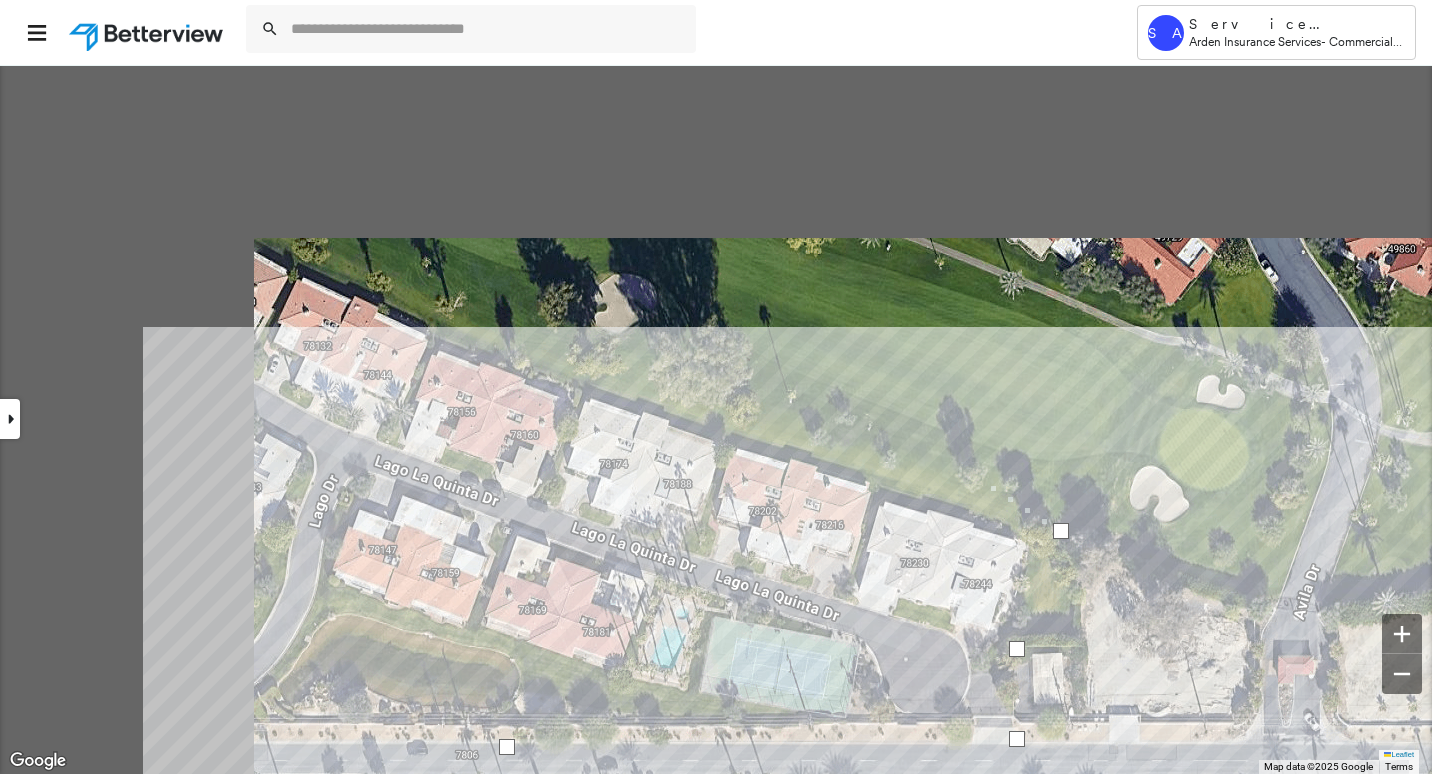 drag, startPoint x: 681, startPoint y: 132, endPoint x: 975, endPoint y: 472, distance: 449.48416 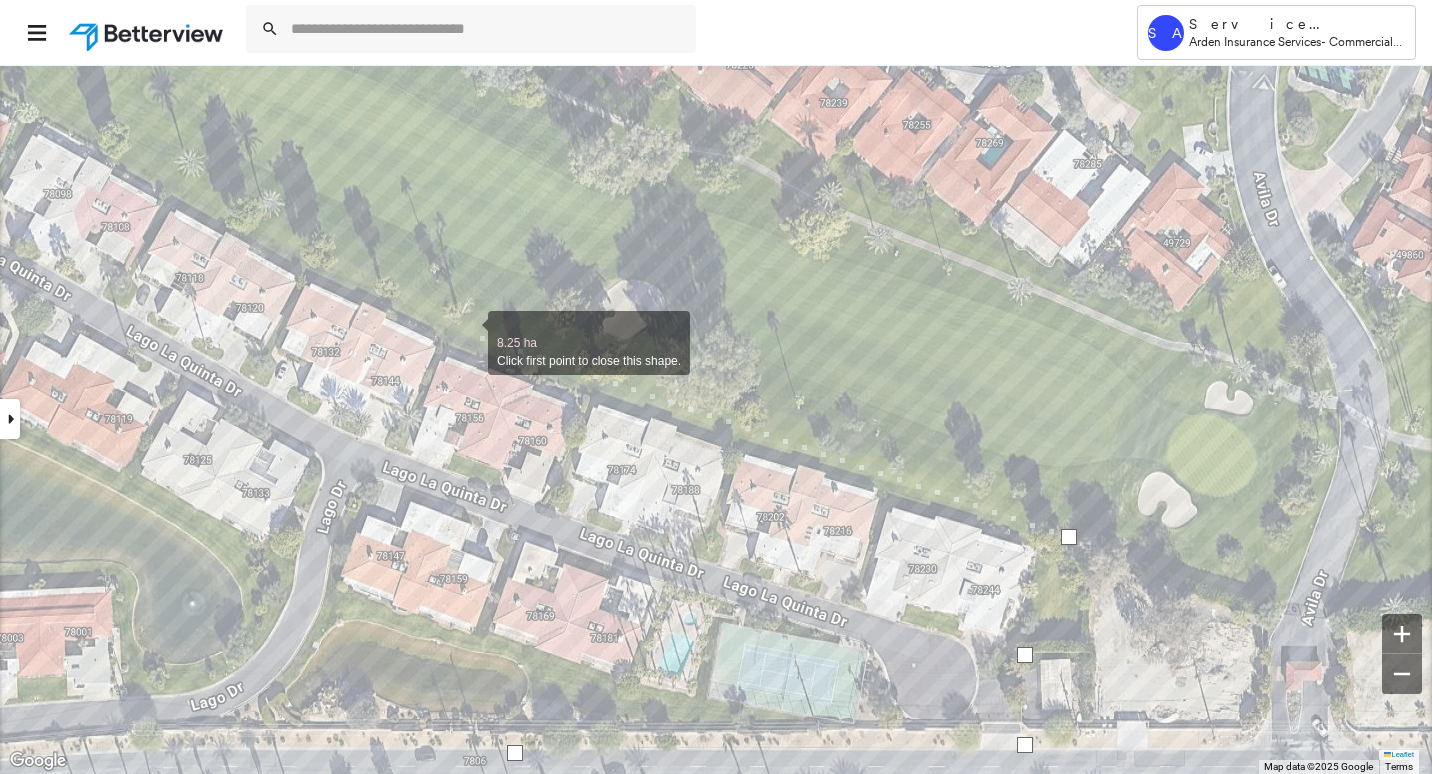 click at bounding box center (468, 332) 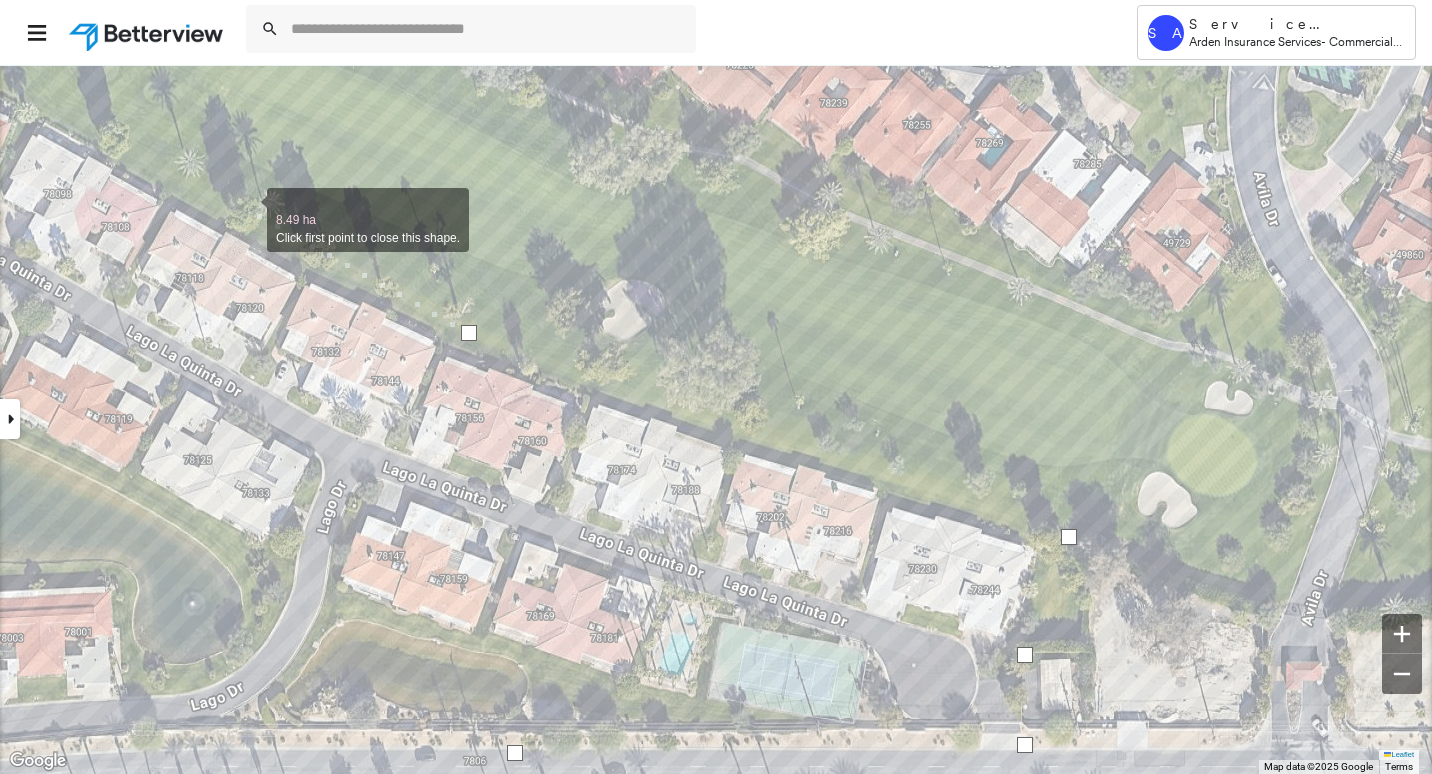 click at bounding box center (247, 209) 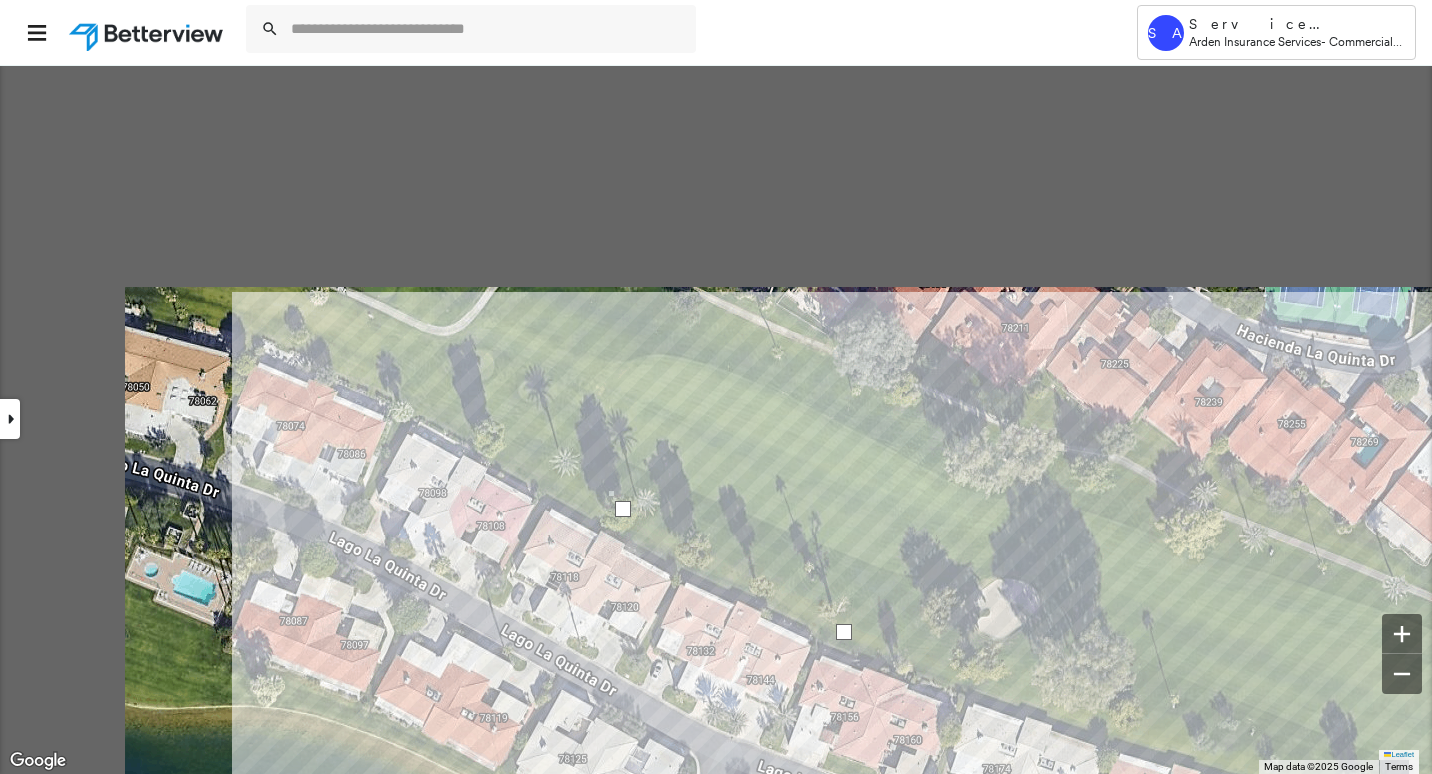 click on "8.81 ha Click first point to close this shape." at bounding box center [-94, 711] 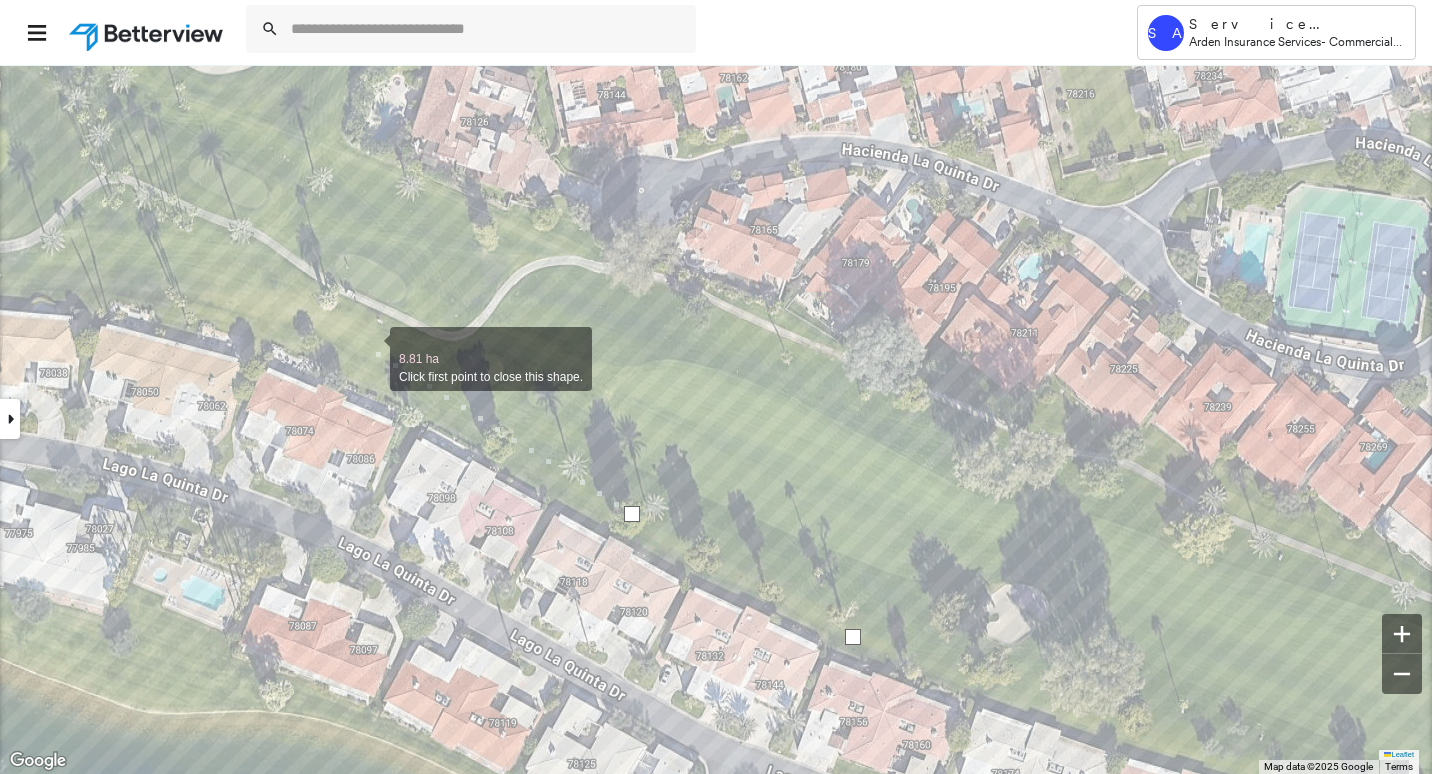 click at bounding box center (370, 348) 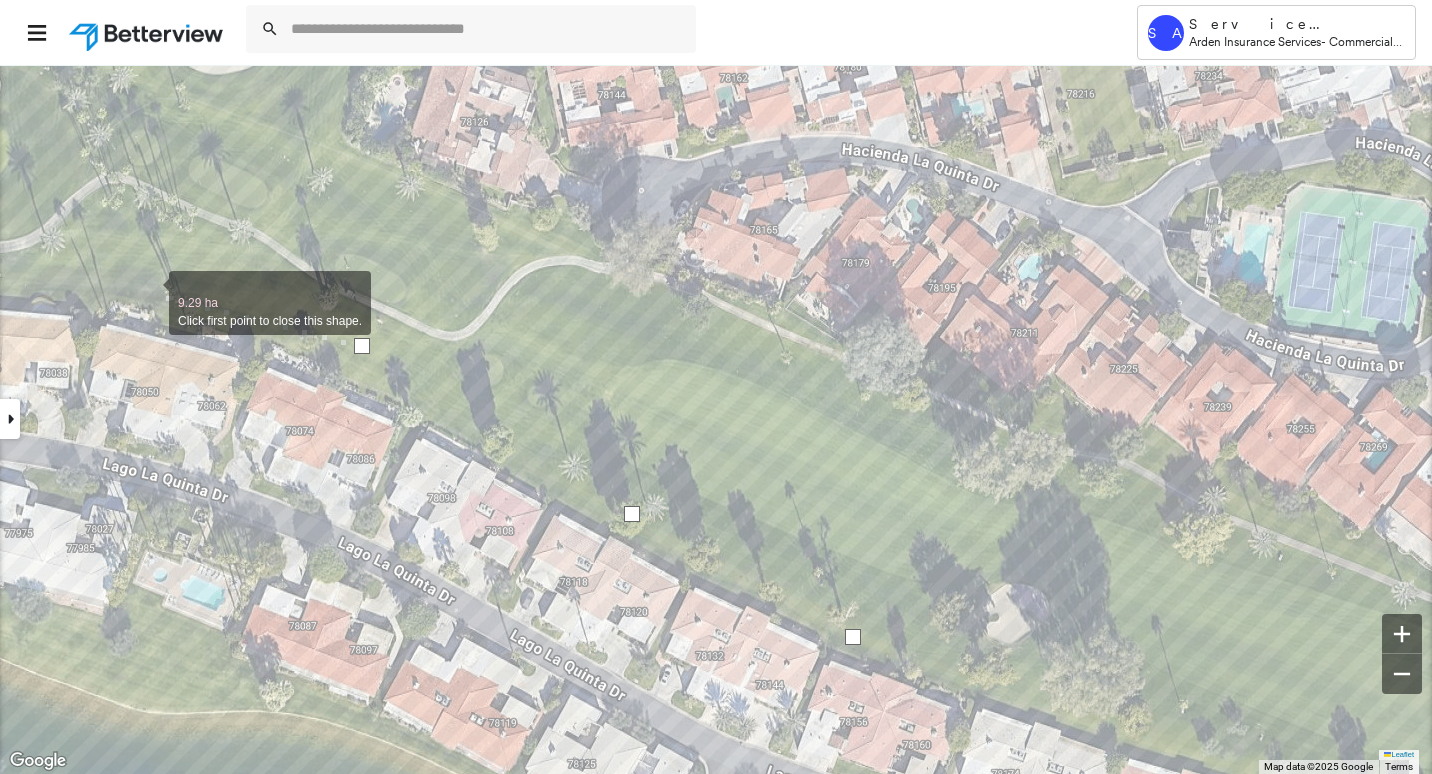 click at bounding box center [149, 292] 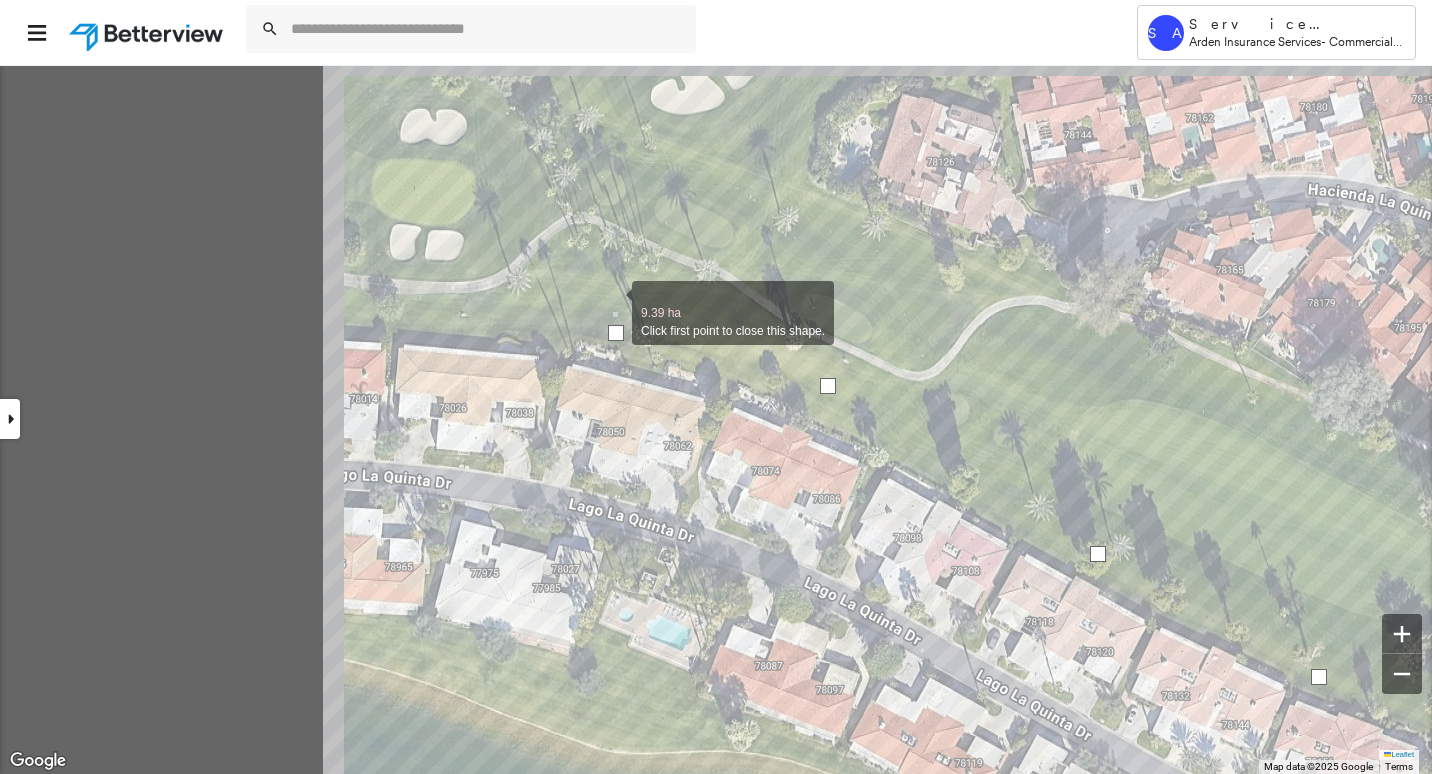 drag, startPoint x: 137, startPoint y: 262, endPoint x: 688, endPoint y: 309, distance: 553.0009 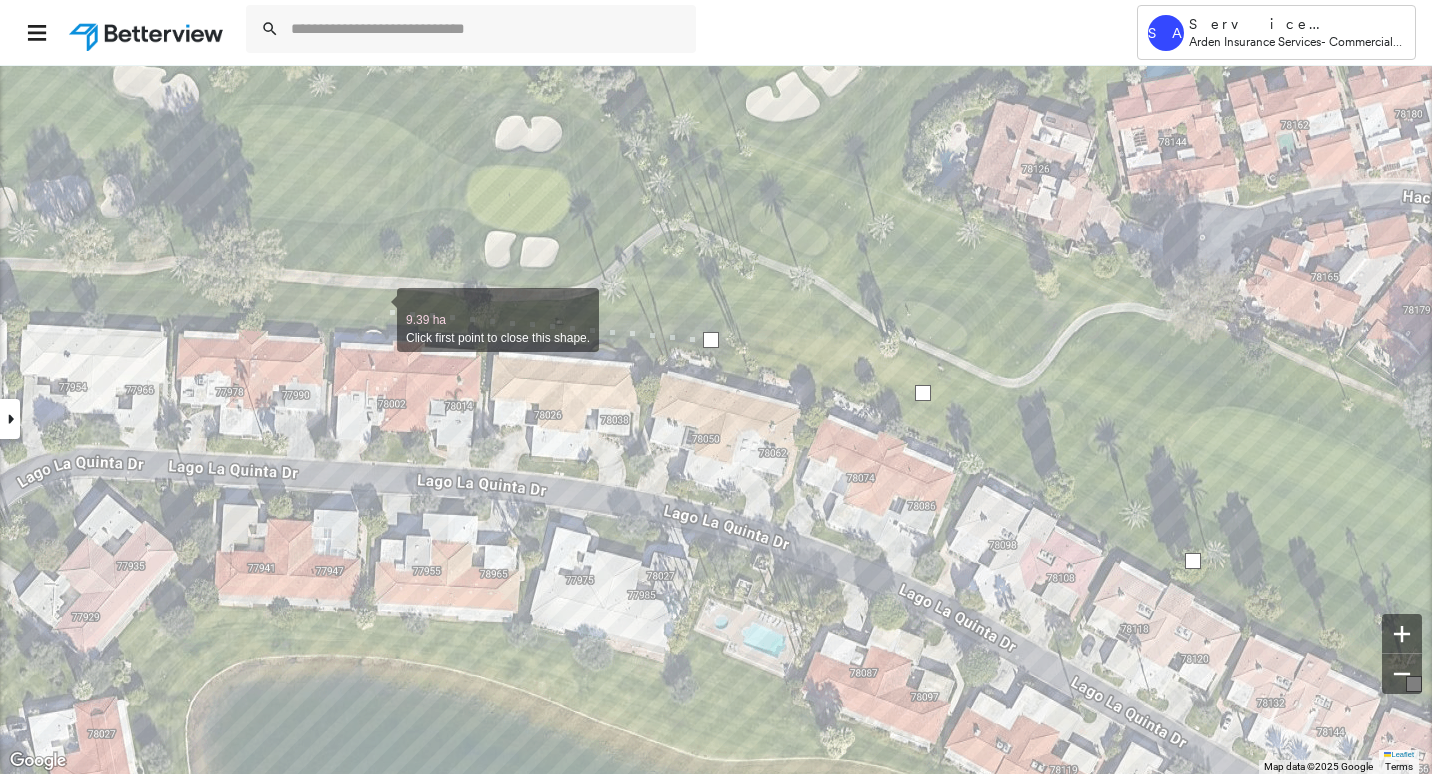 click at bounding box center (377, 309) 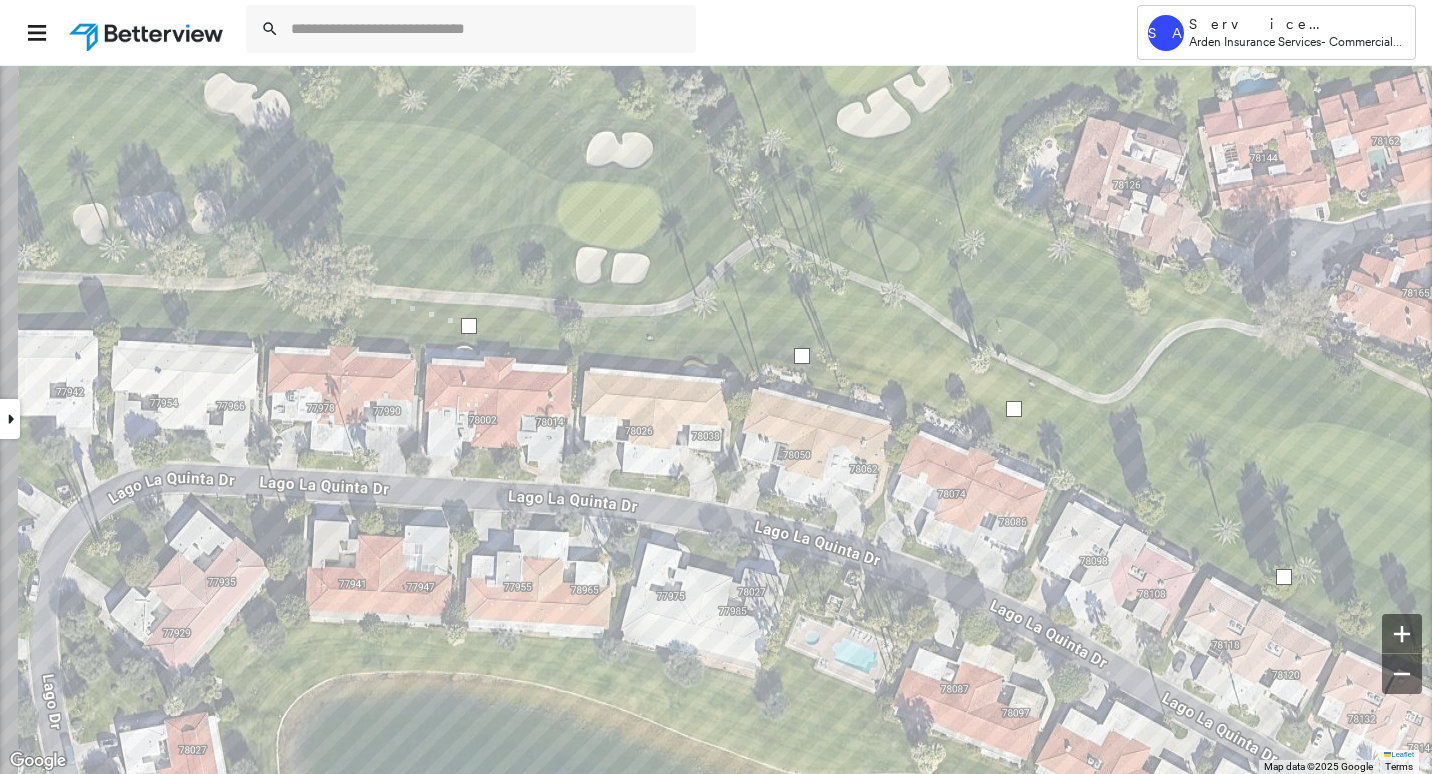 drag, startPoint x: 316, startPoint y: 282, endPoint x: 687, endPoint y: 334, distance: 374.6265 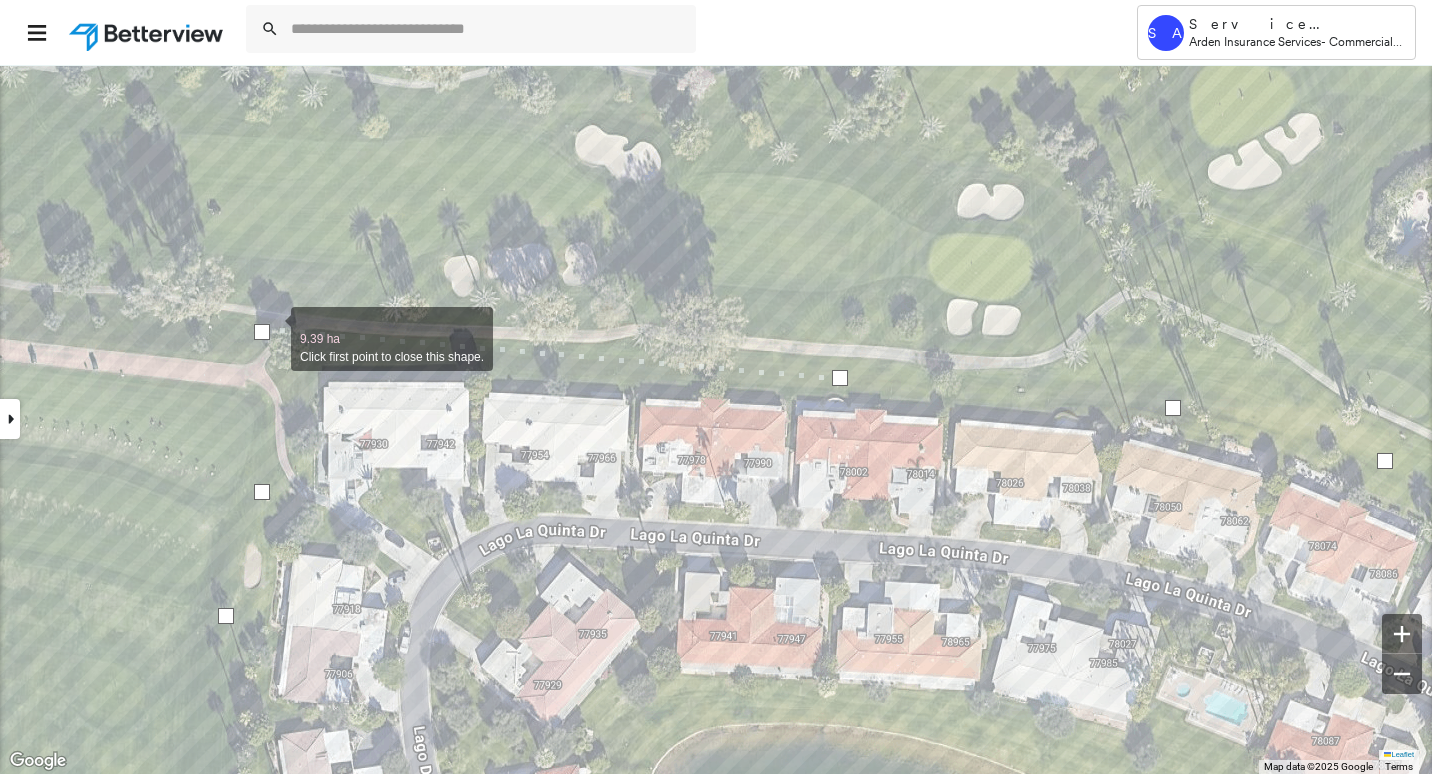 type on "*********" 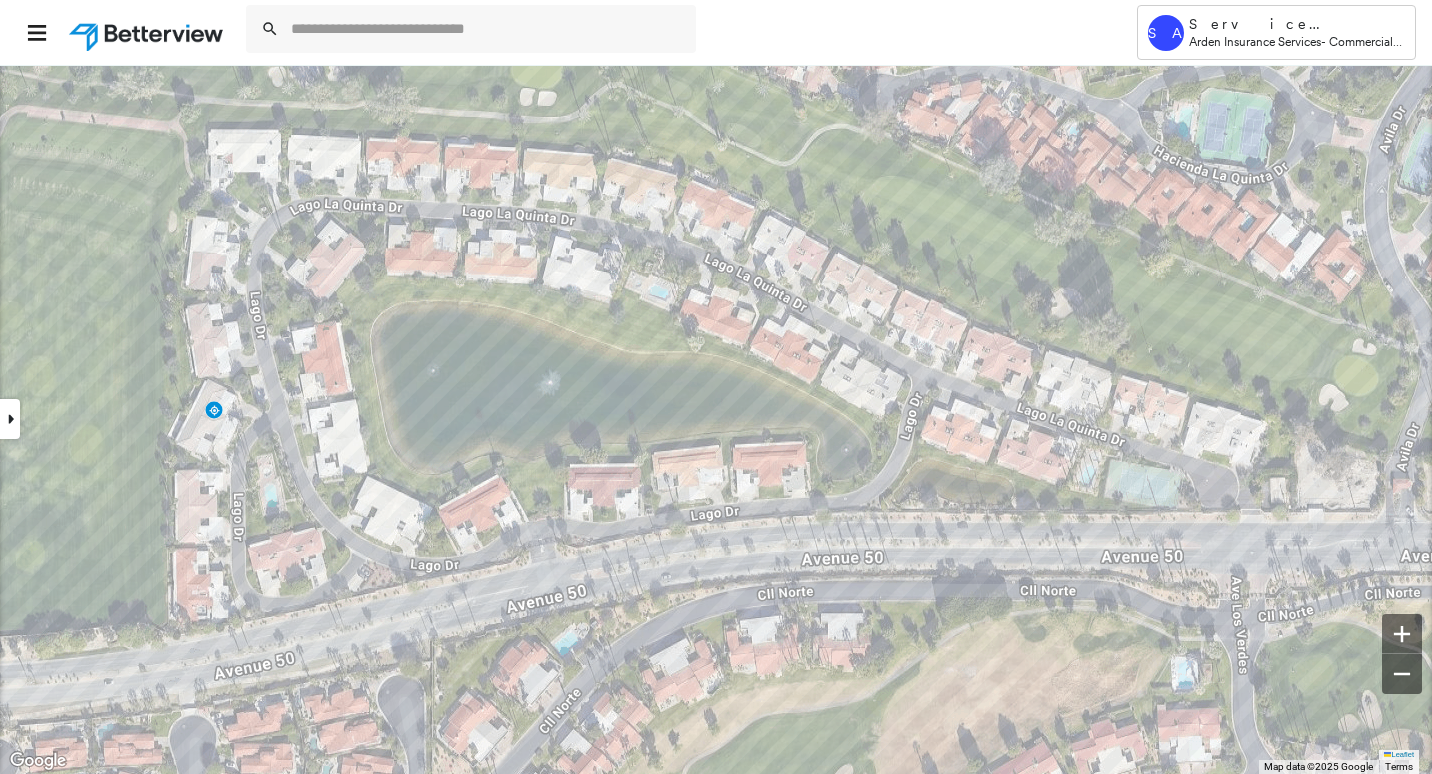 click at bounding box center (10, 419) 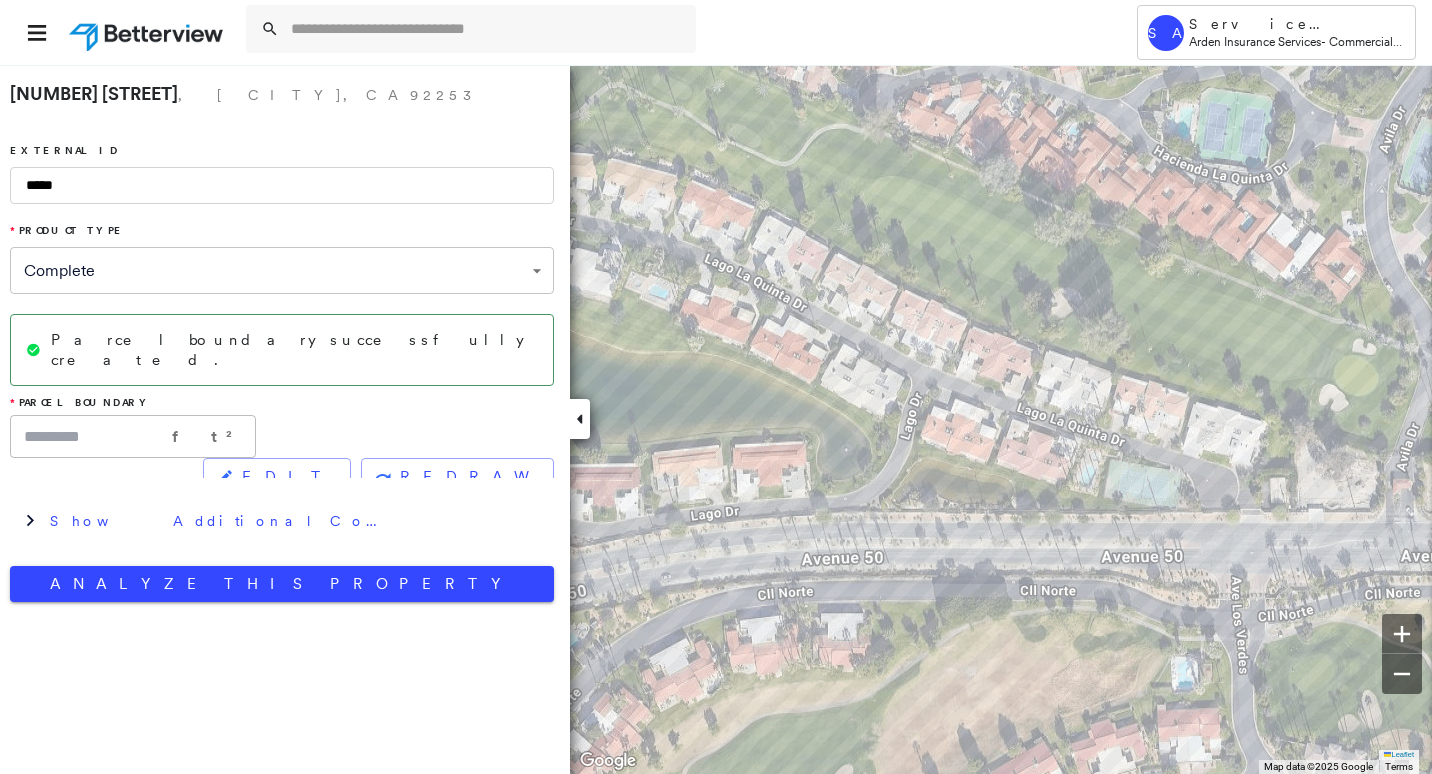 drag, startPoint x: 338, startPoint y: 95, endPoint x: 2, endPoint y: 82, distance: 336.2514 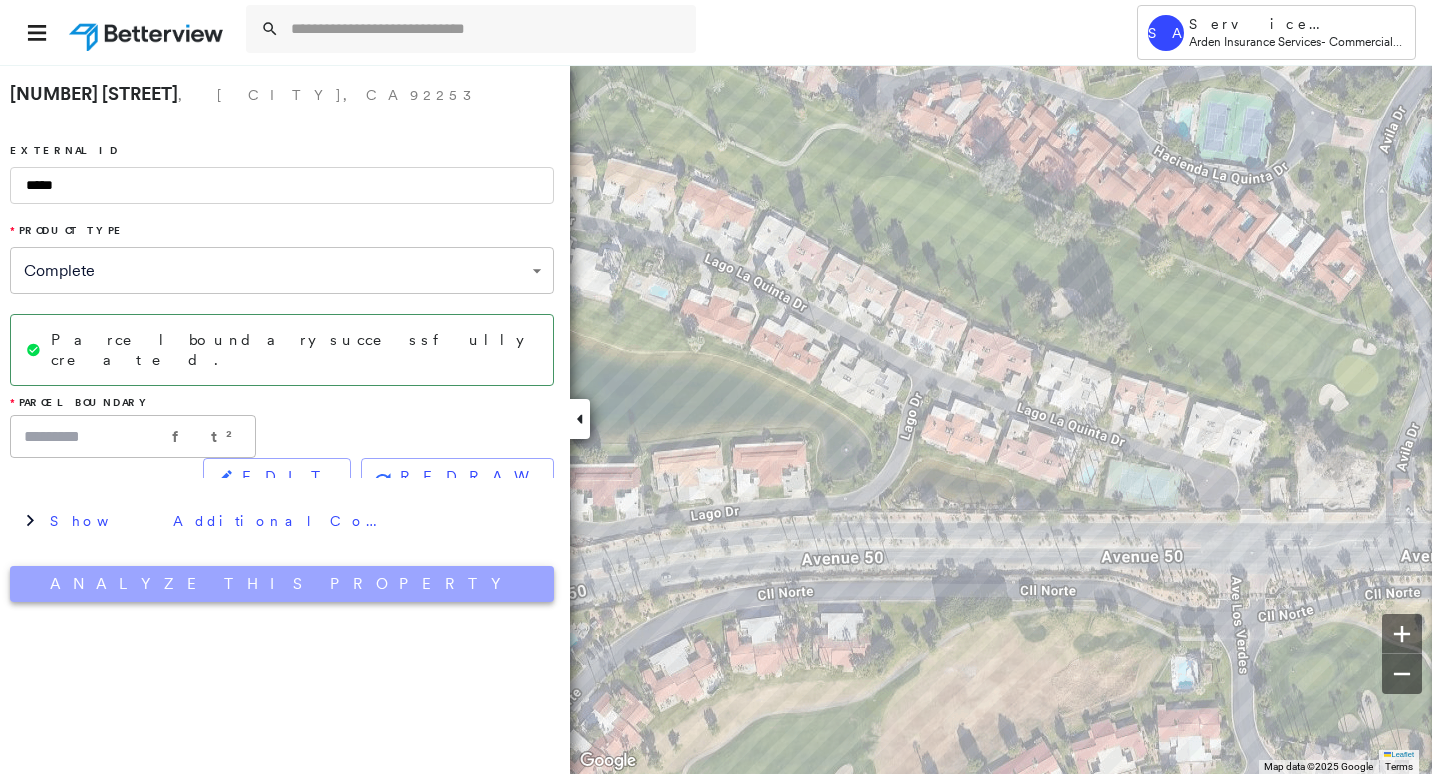 click on "Analyze This Property" at bounding box center (282, 584) 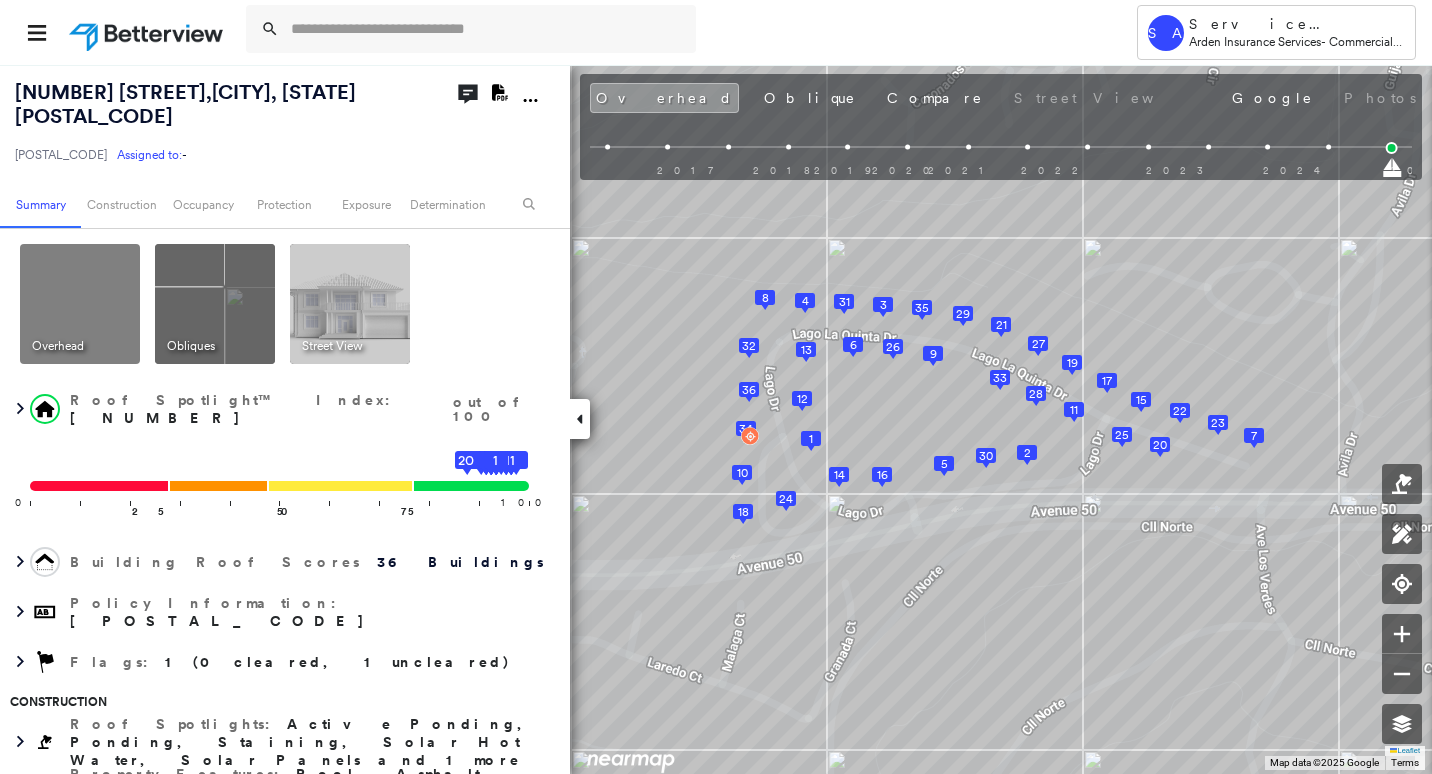 click on "Download PDF Report" 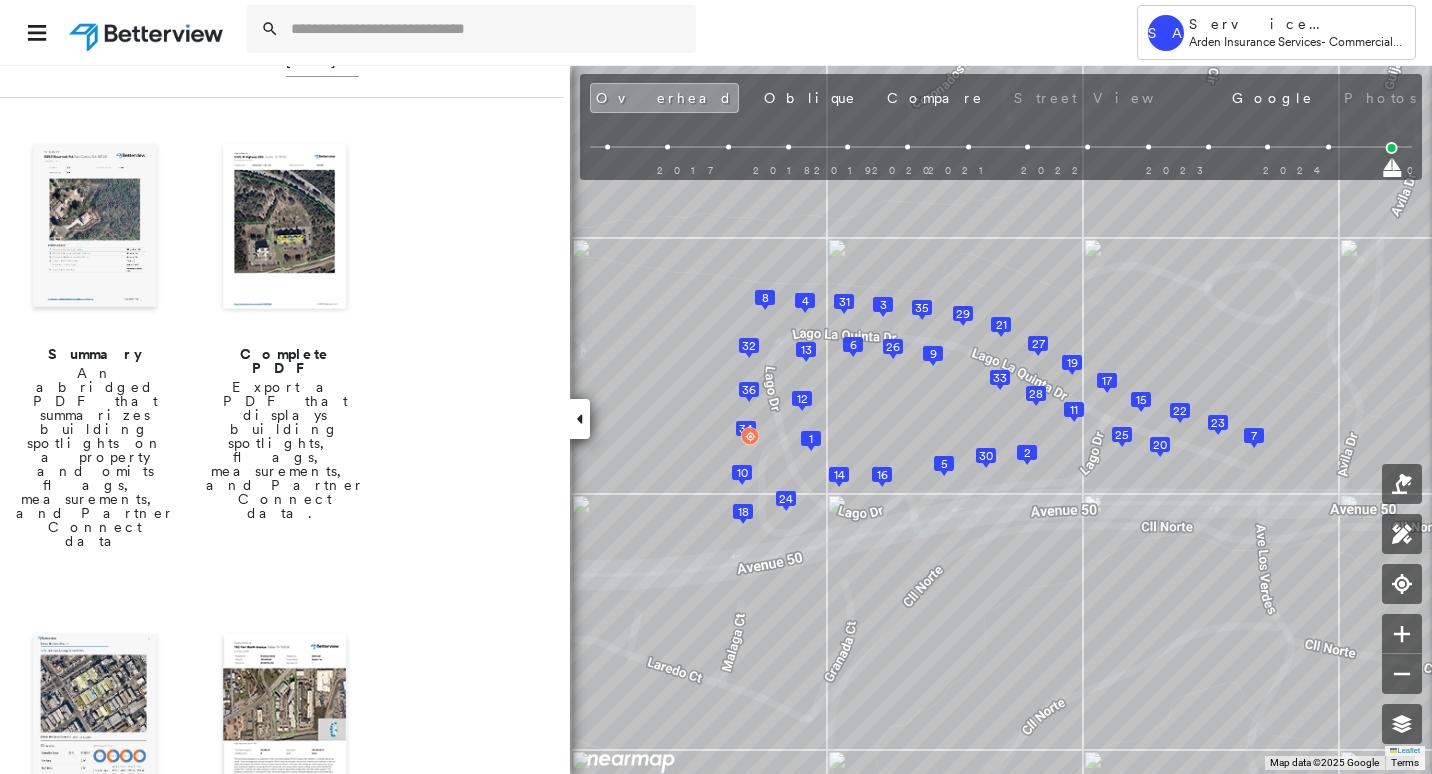scroll, scrollTop: 300, scrollLeft: 0, axis: vertical 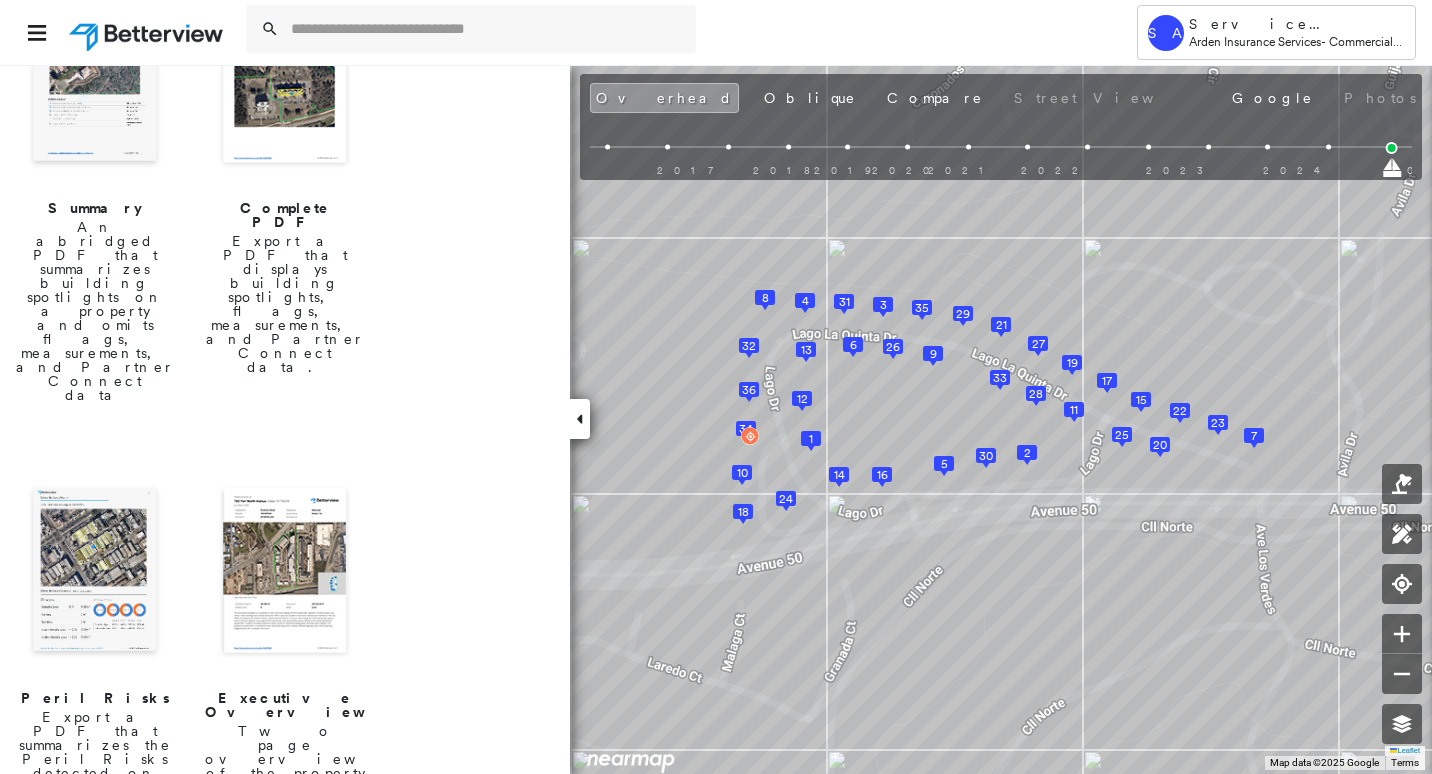click at bounding box center (95, 572) 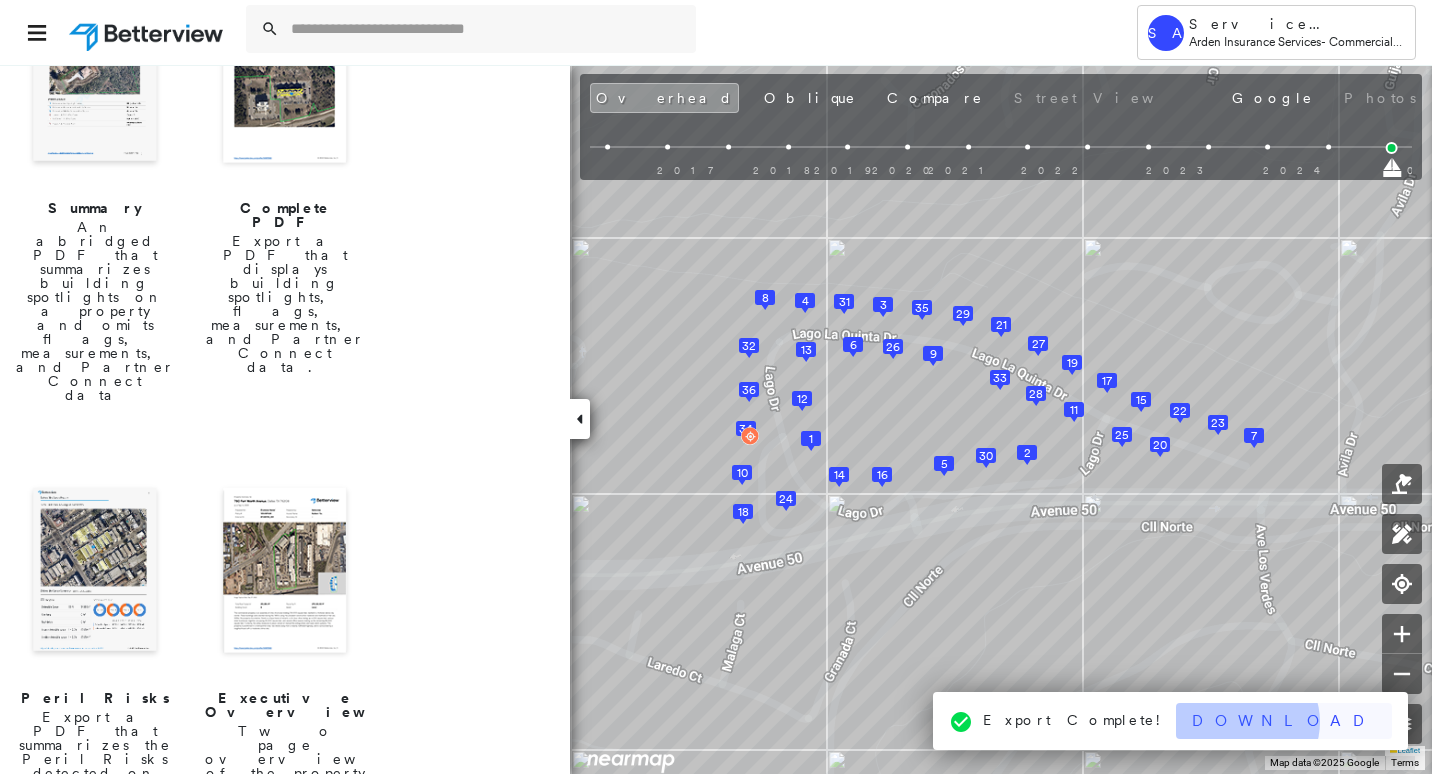 click on "Download" at bounding box center [1284, 721] 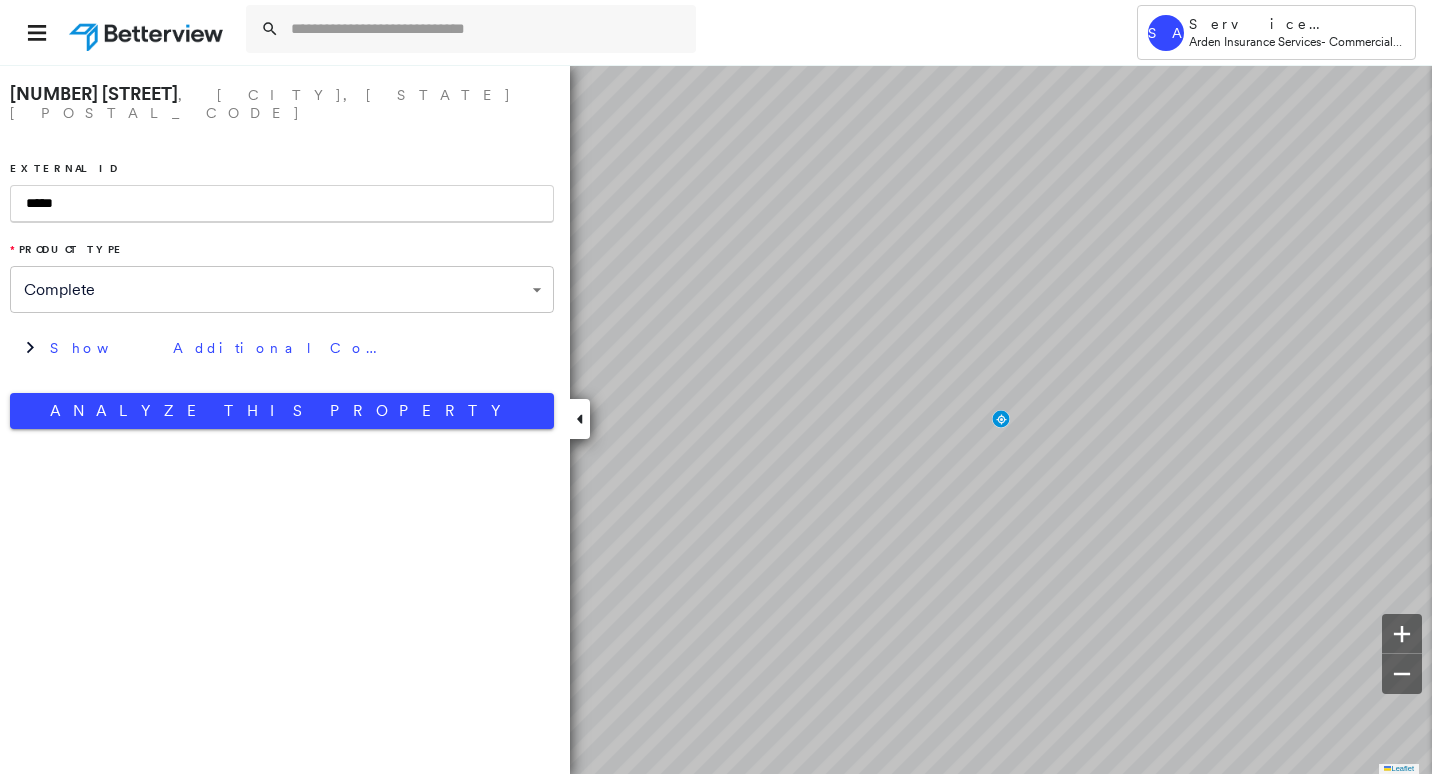 scroll, scrollTop: 0, scrollLeft: 0, axis: both 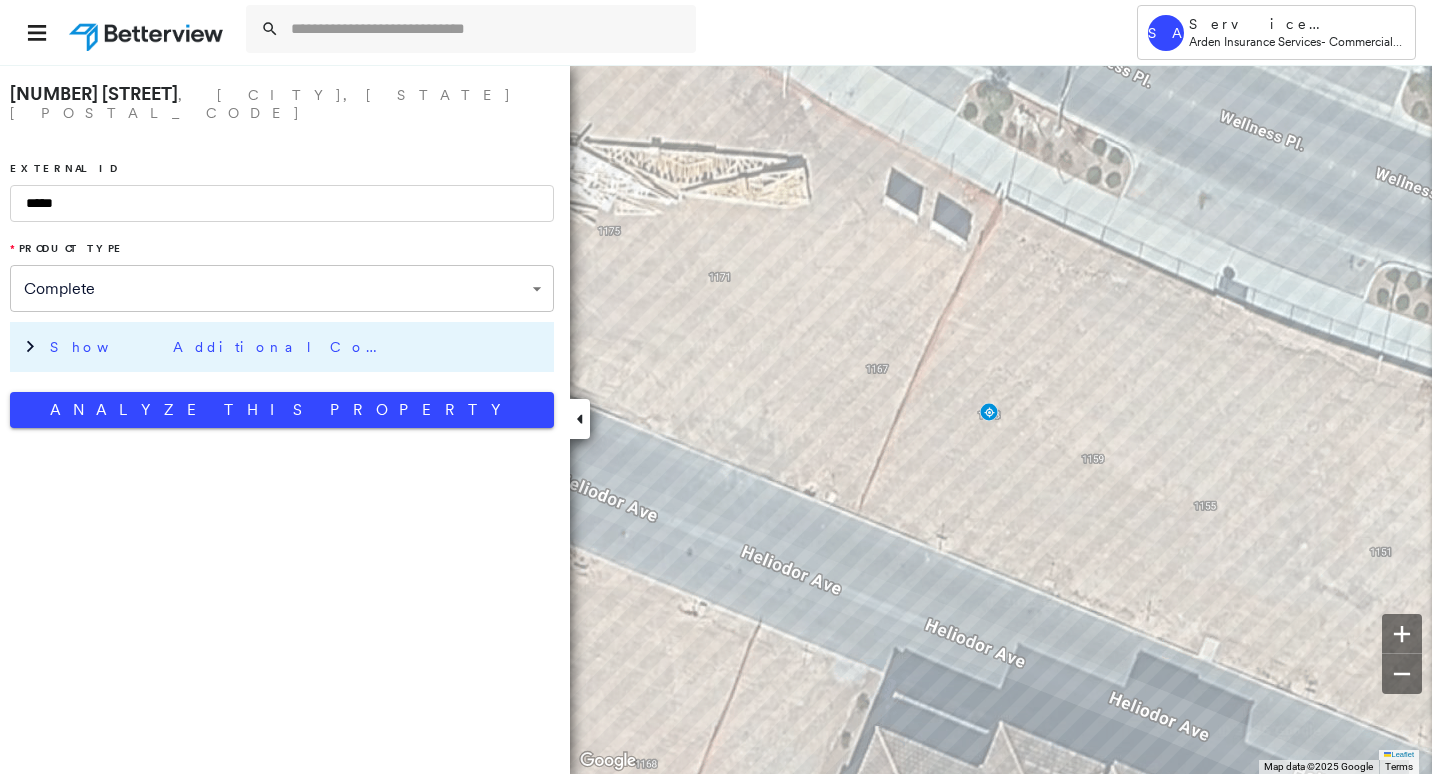 click on "Show Additional Company Data" at bounding box center [297, 347] 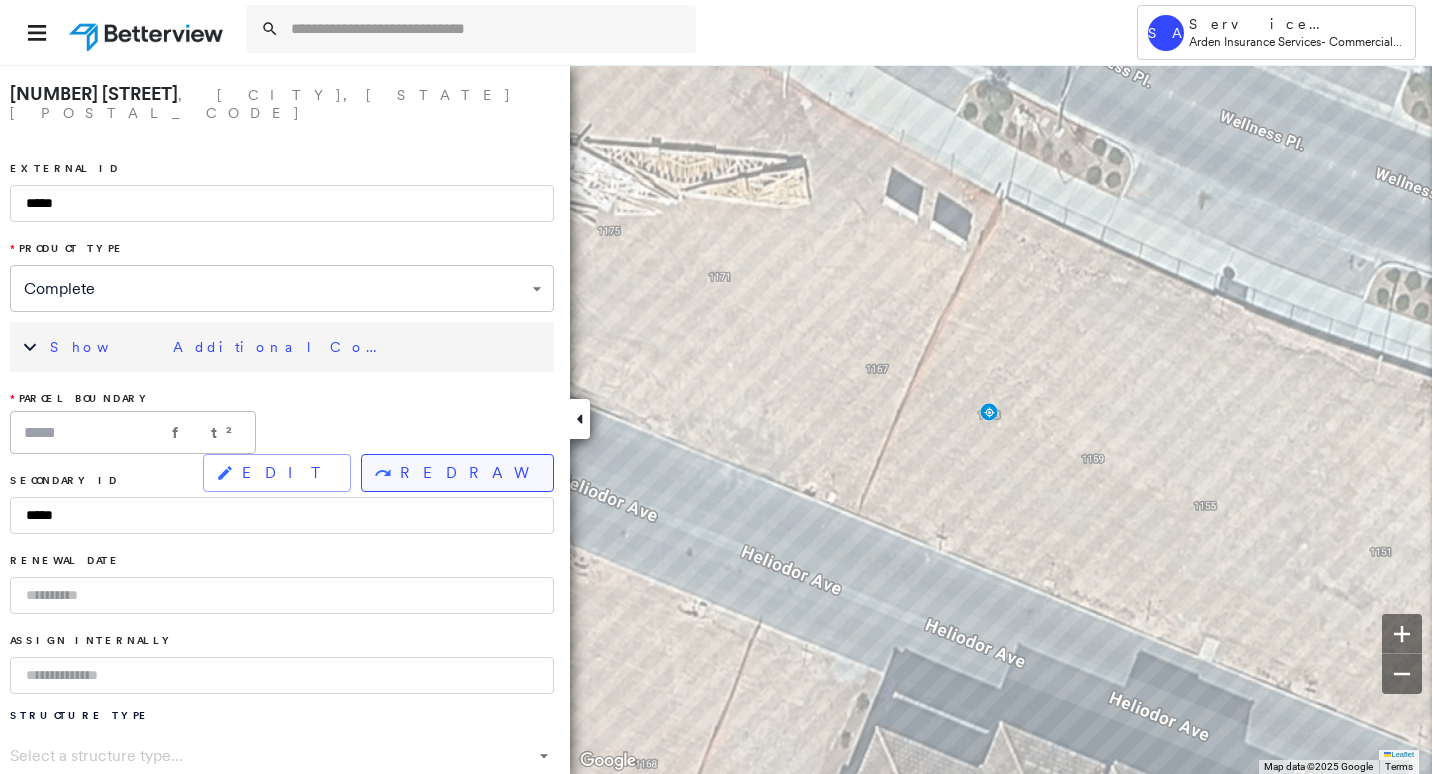 click on "REDRAW" at bounding box center [468, 473] 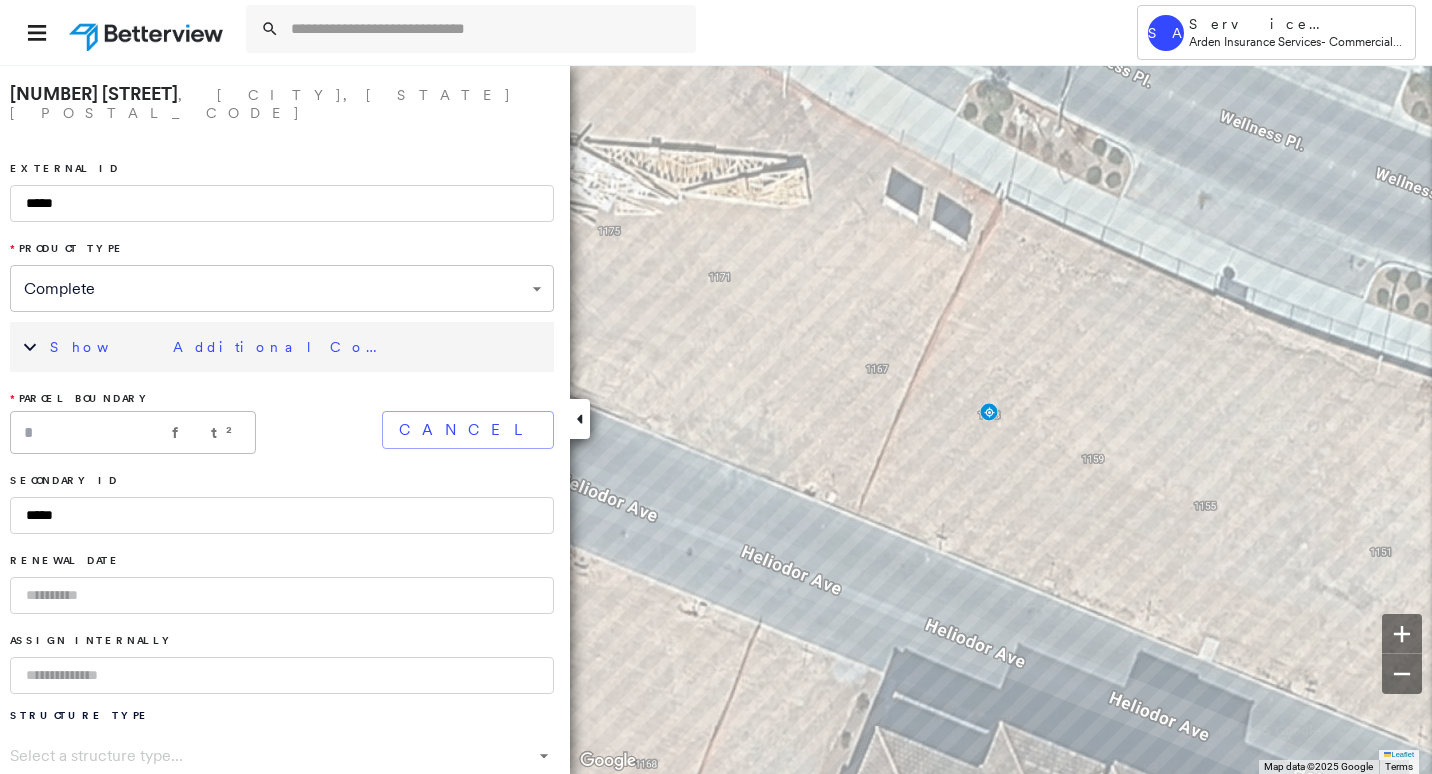 click 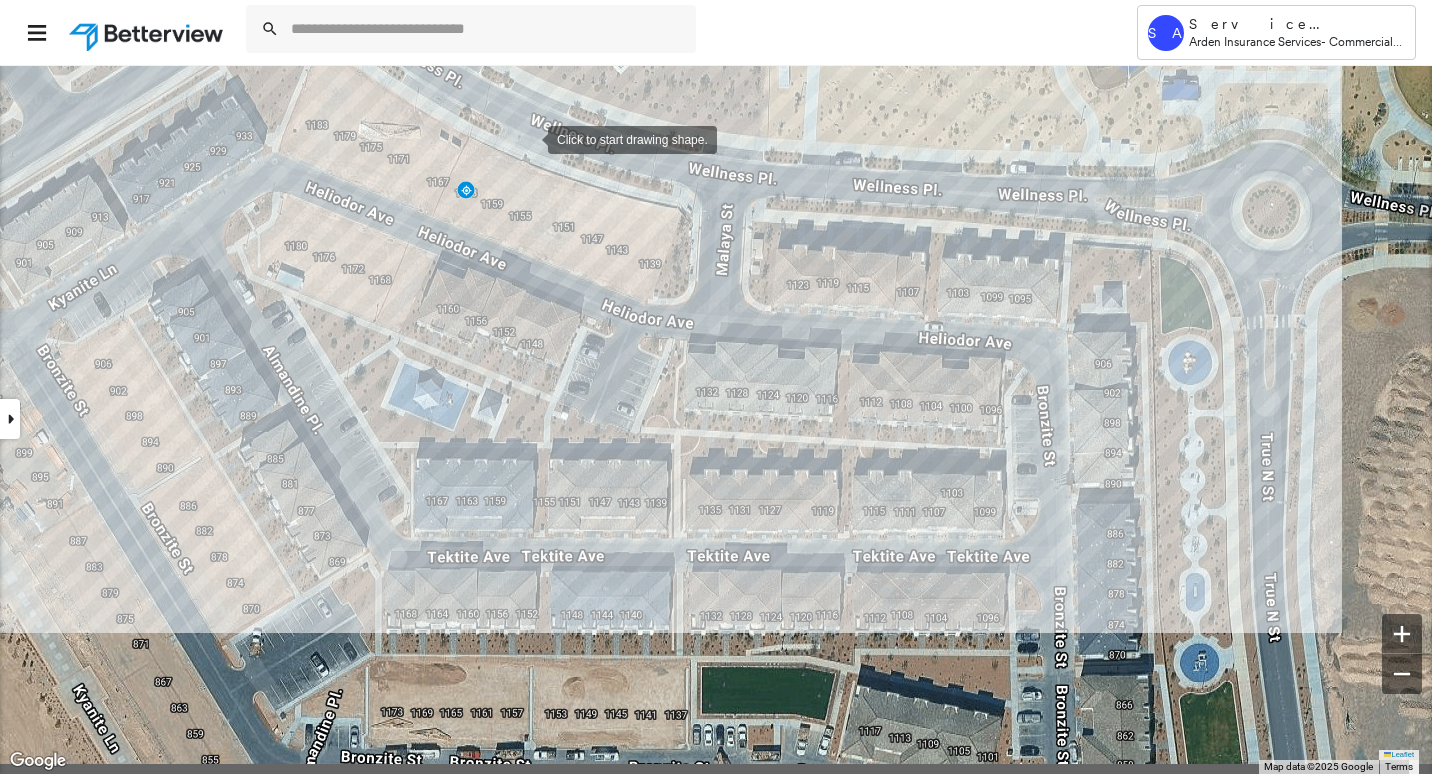 drag, startPoint x: 762, startPoint y: 353, endPoint x: 527, endPoint y: 135, distance: 320.54486 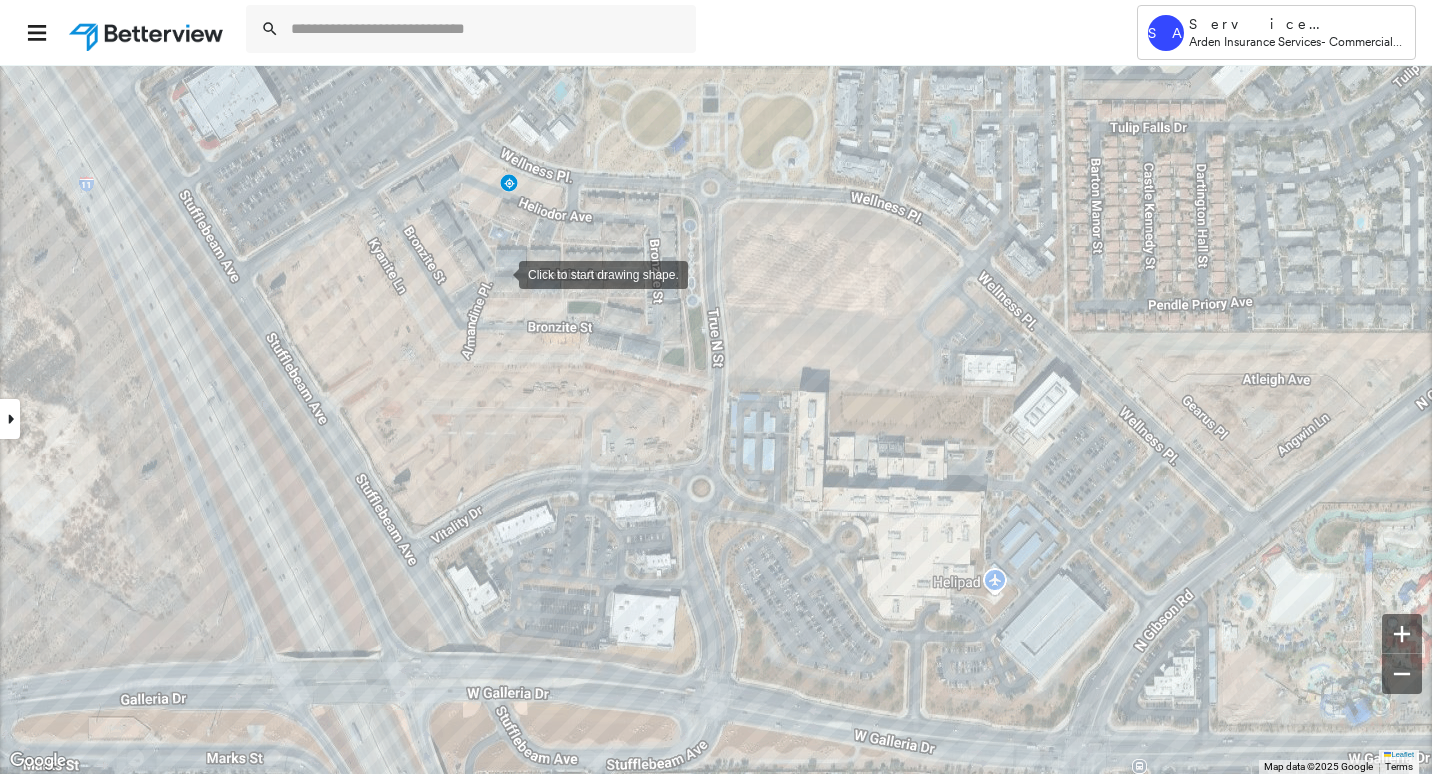 drag, startPoint x: 499, startPoint y: 273, endPoint x: 514, endPoint y: 287, distance: 20.518284 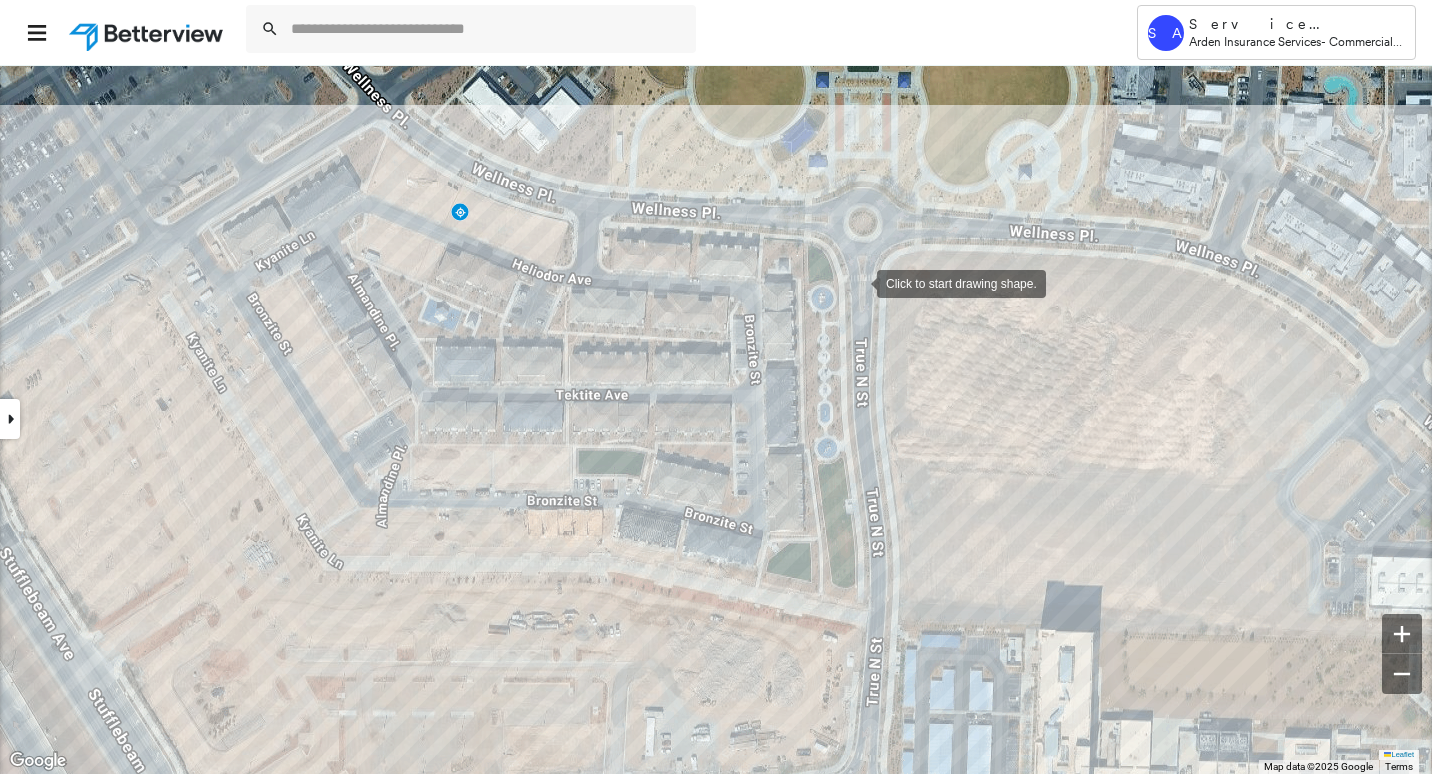 drag, startPoint x: 941, startPoint y: 198, endPoint x: 858, endPoint y: 282, distance: 118.08895 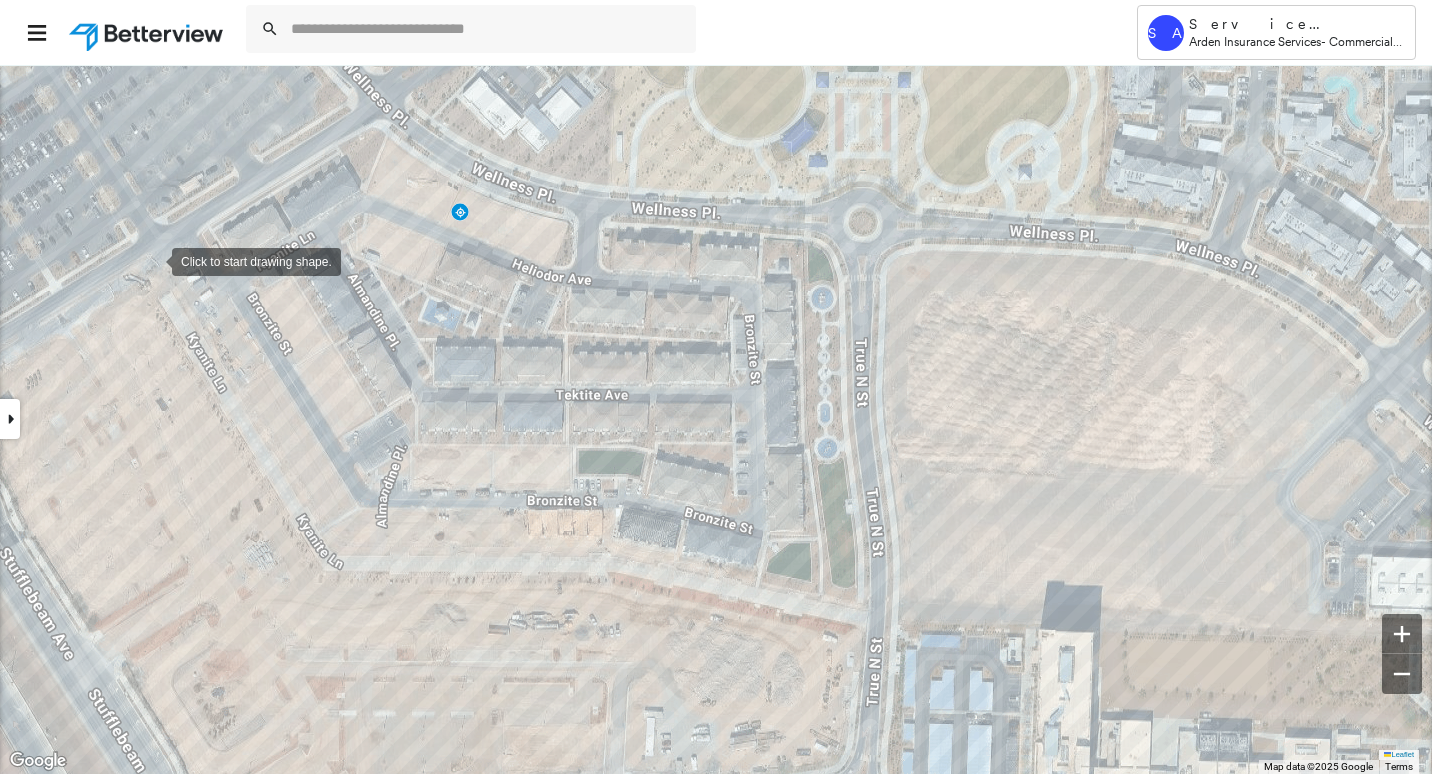 click at bounding box center (152, 260) 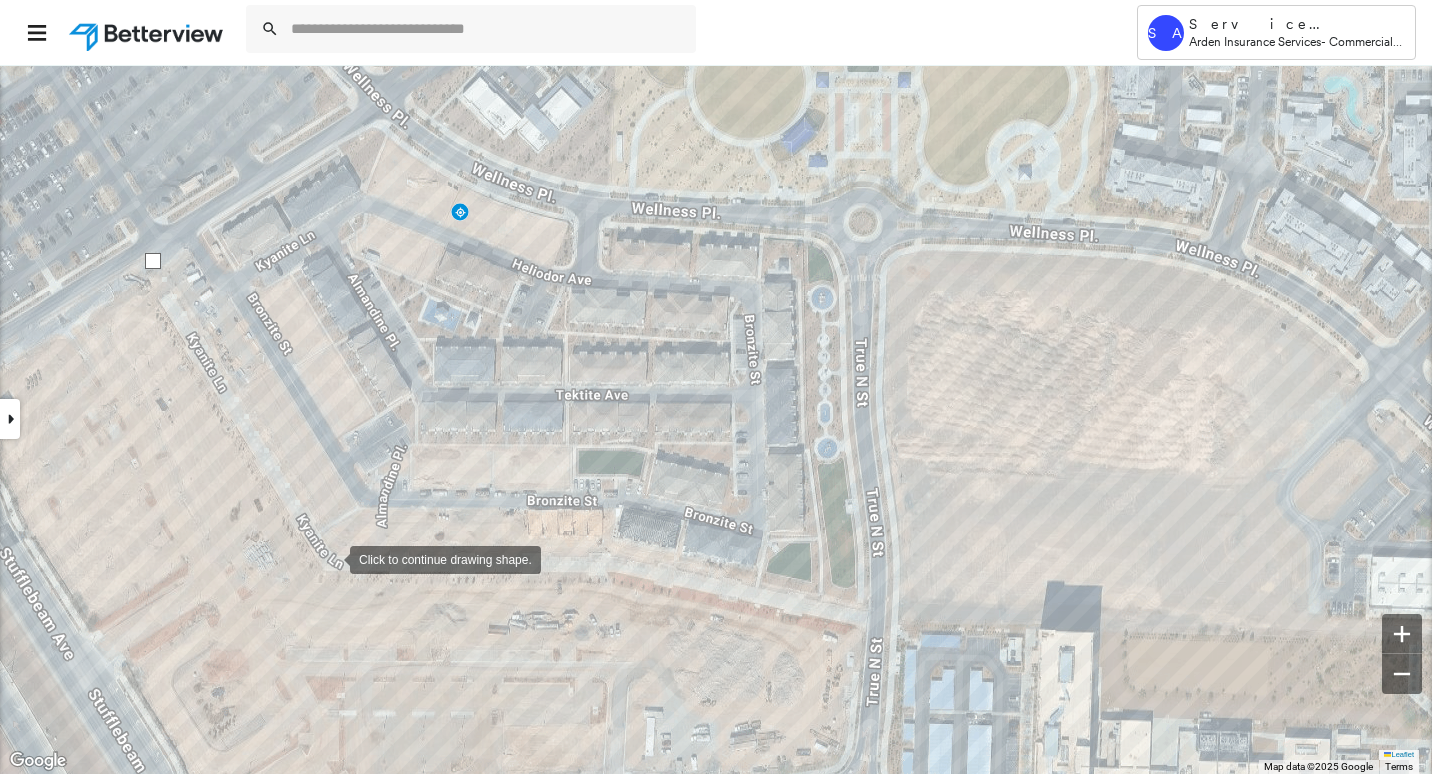 click at bounding box center [330, 558] 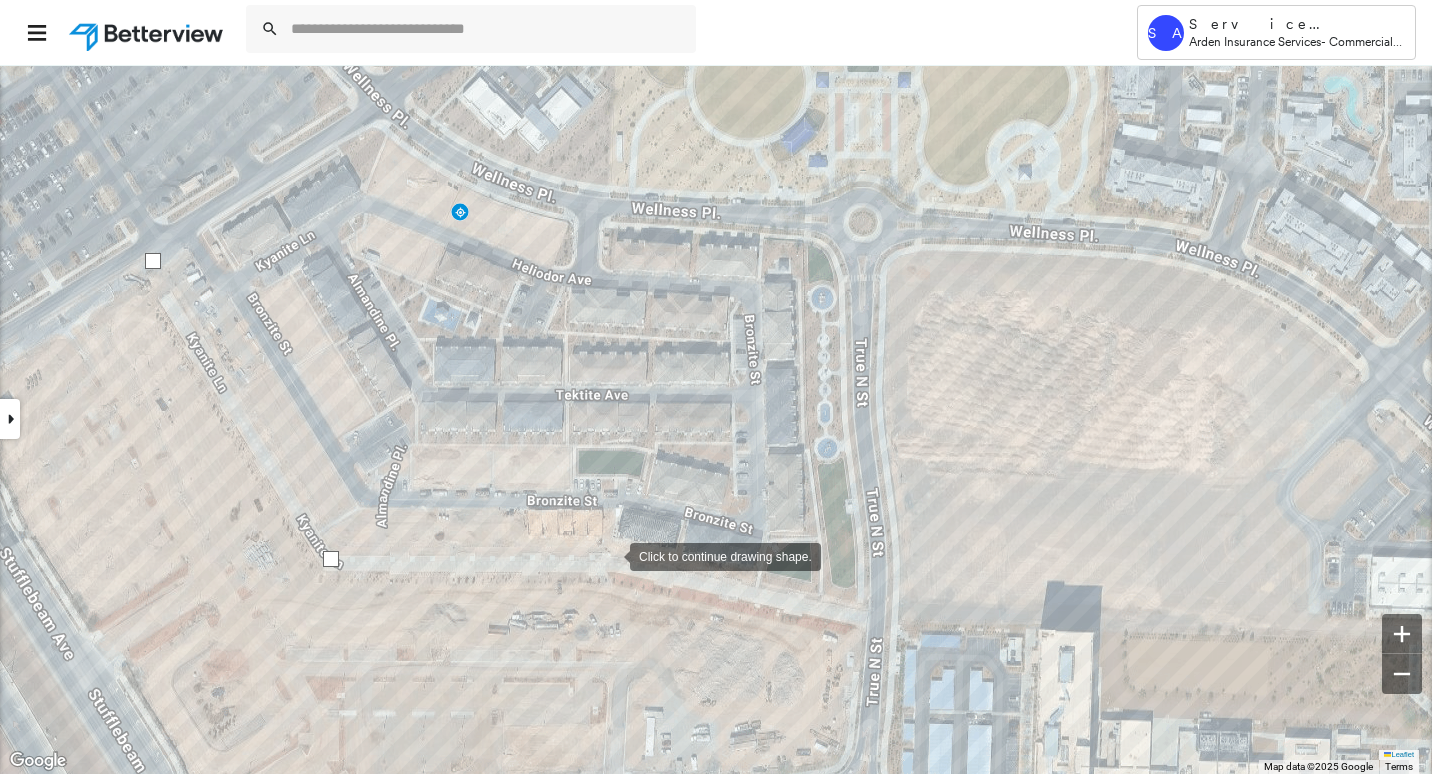 click at bounding box center (610, 555) 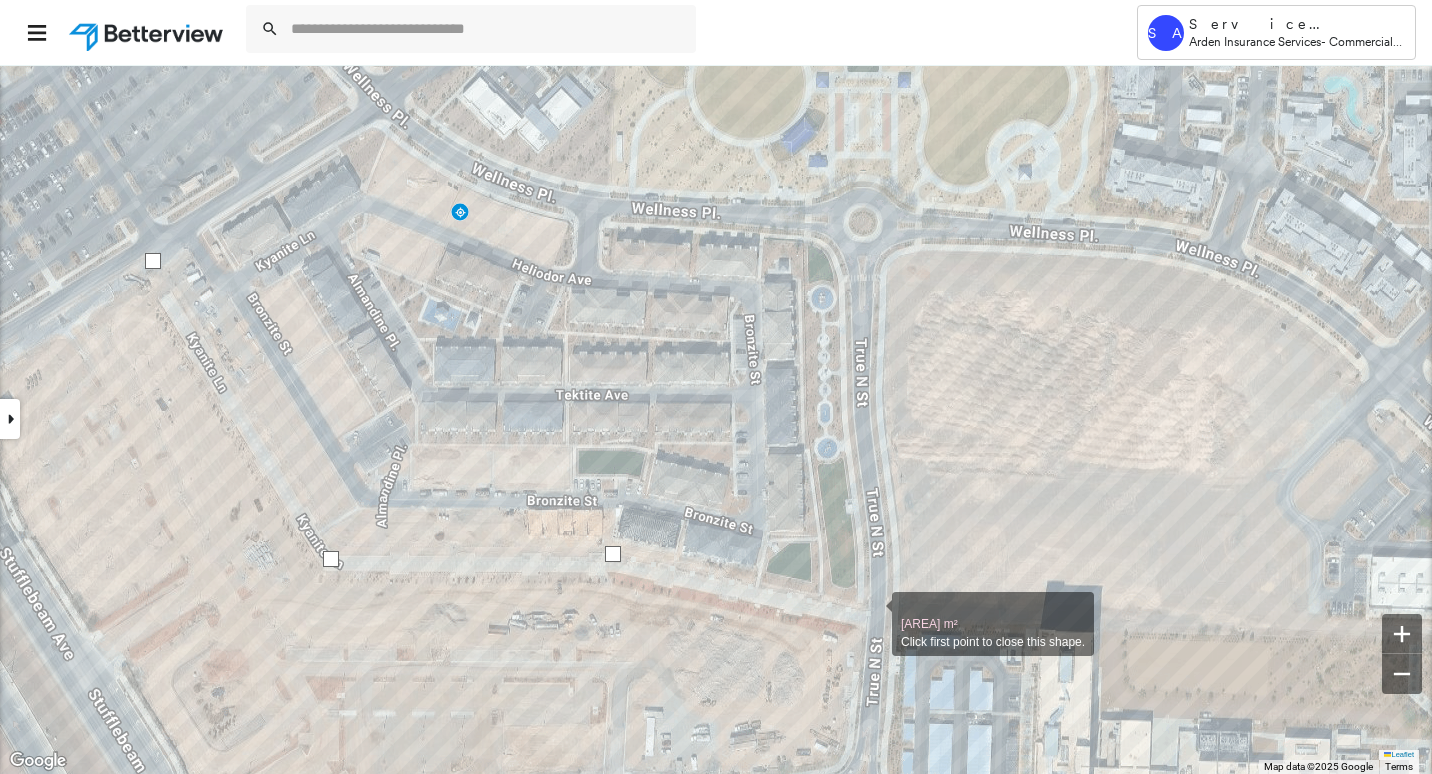 click at bounding box center [872, 613] 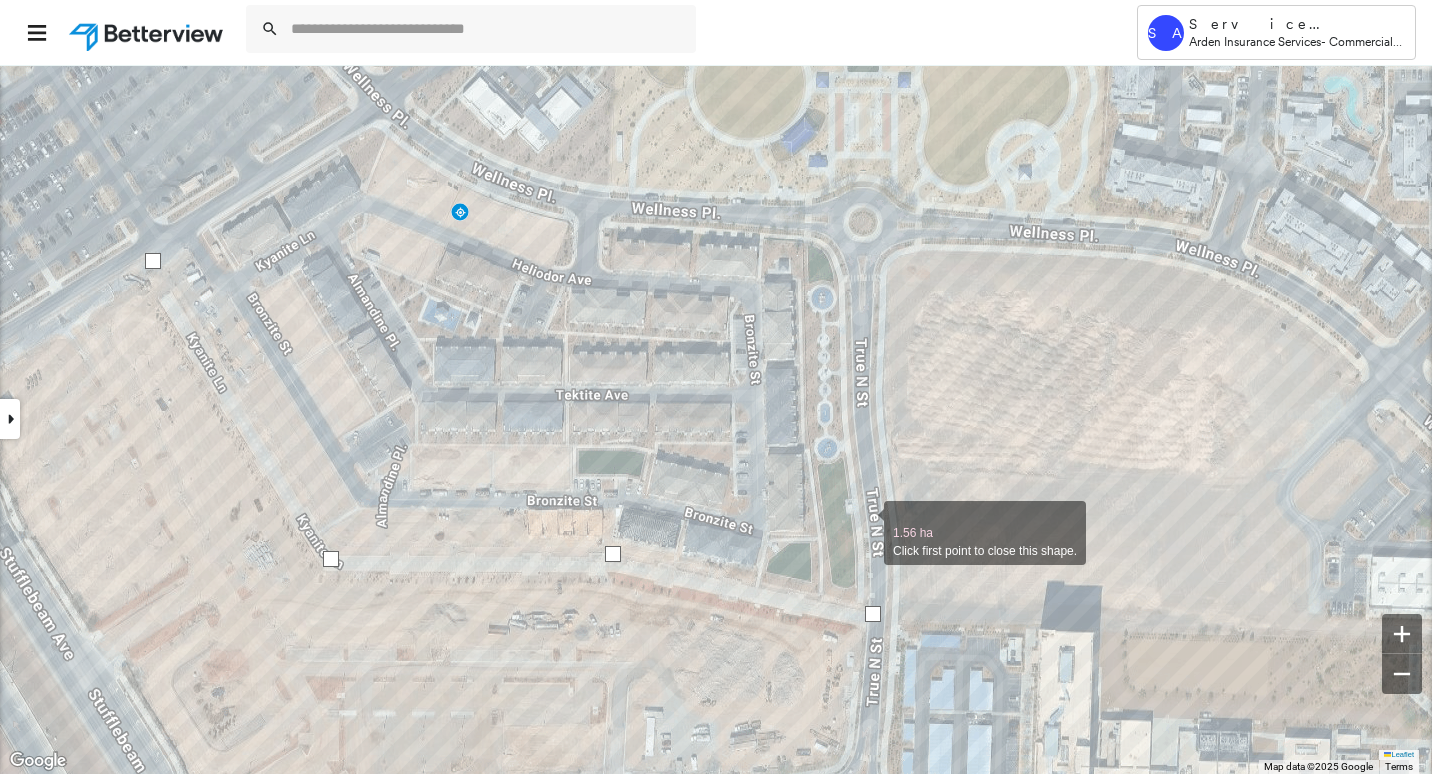 click at bounding box center [864, 522] 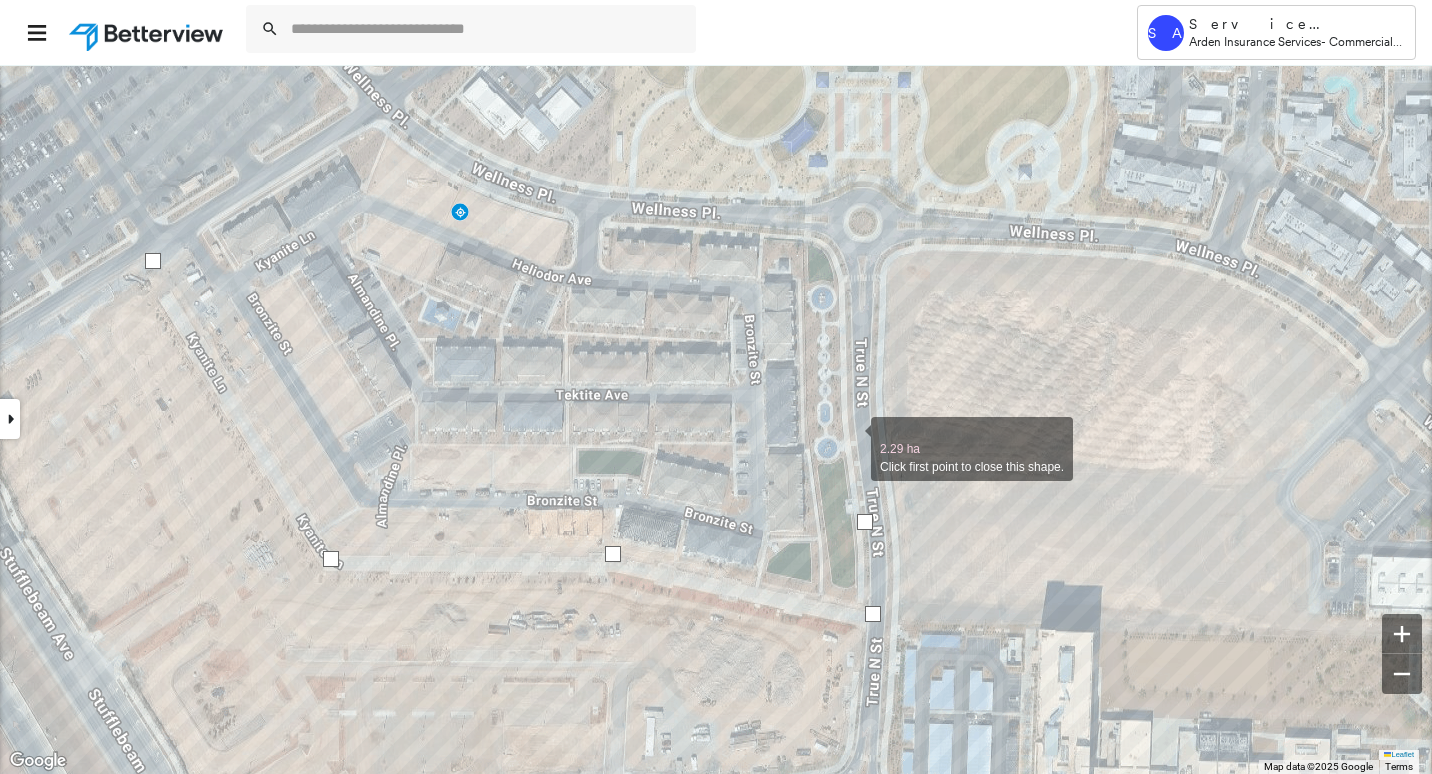 click at bounding box center [851, 438] 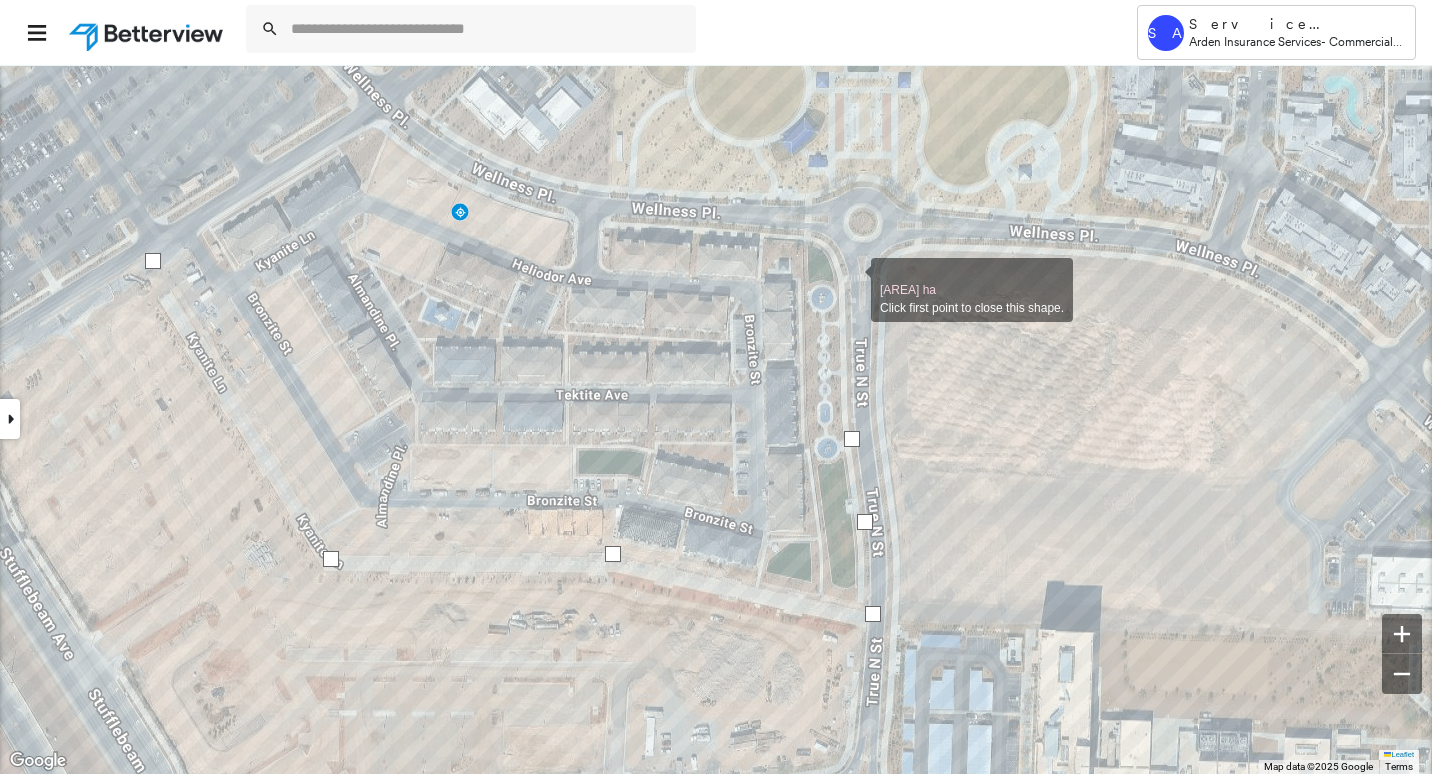 click at bounding box center (851, 279) 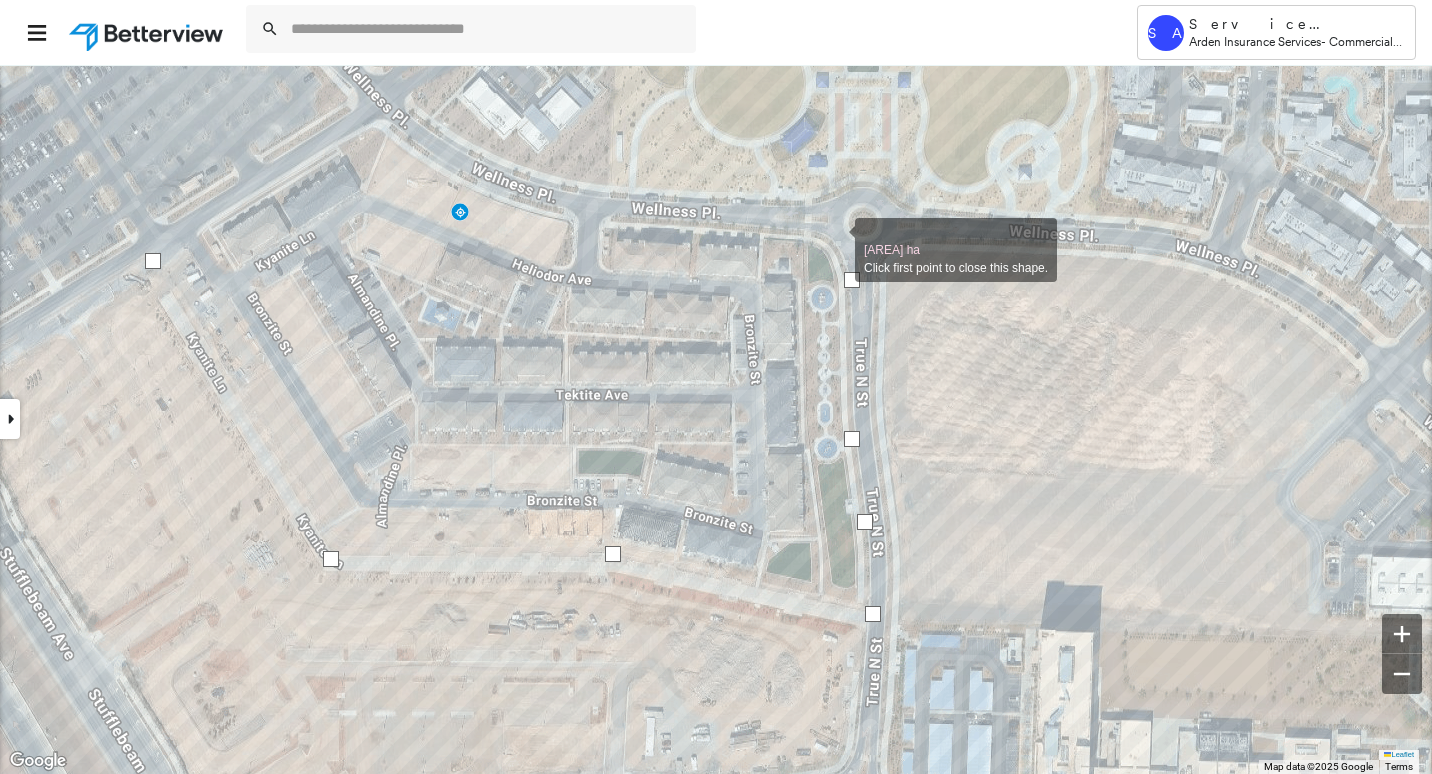click at bounding box center [835, 239] 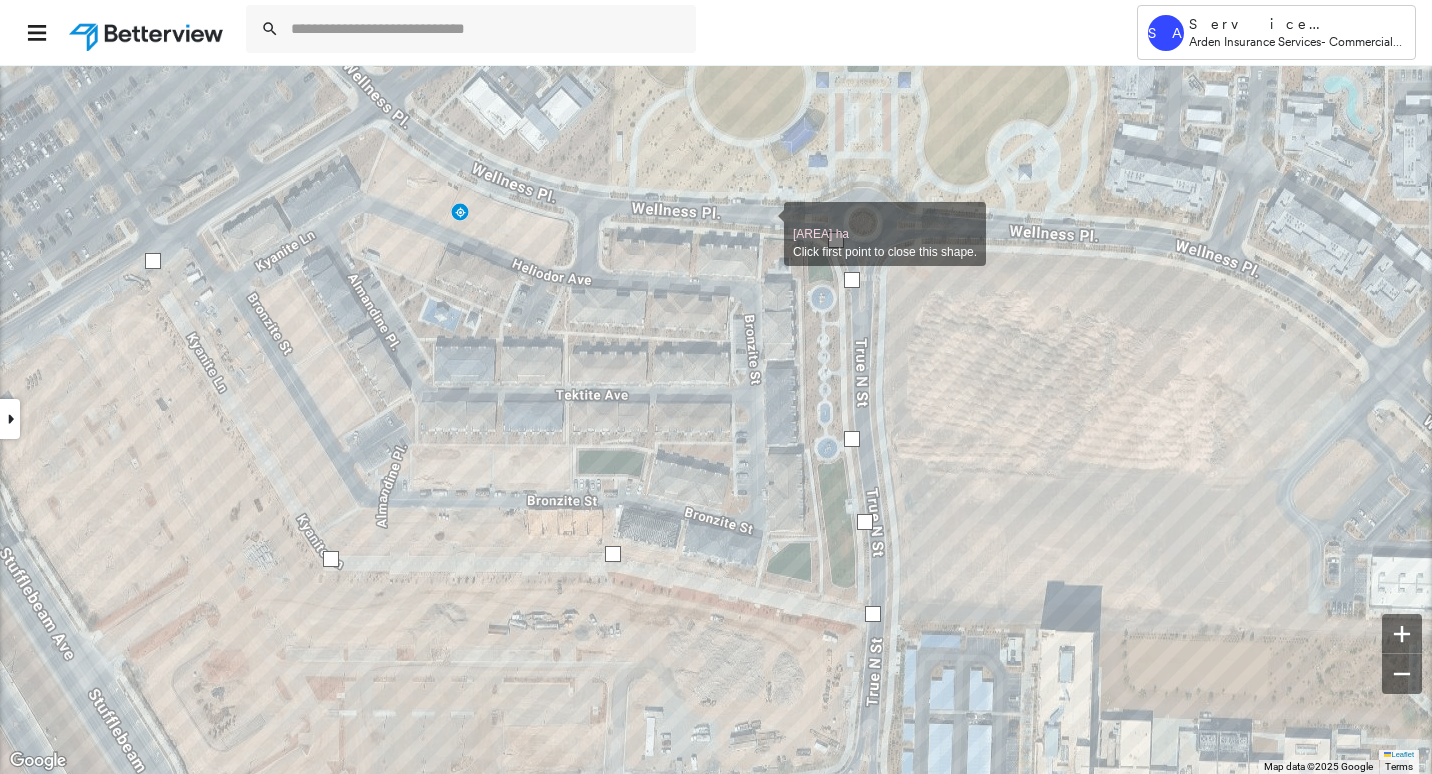 click at bounding box center (764, 223) 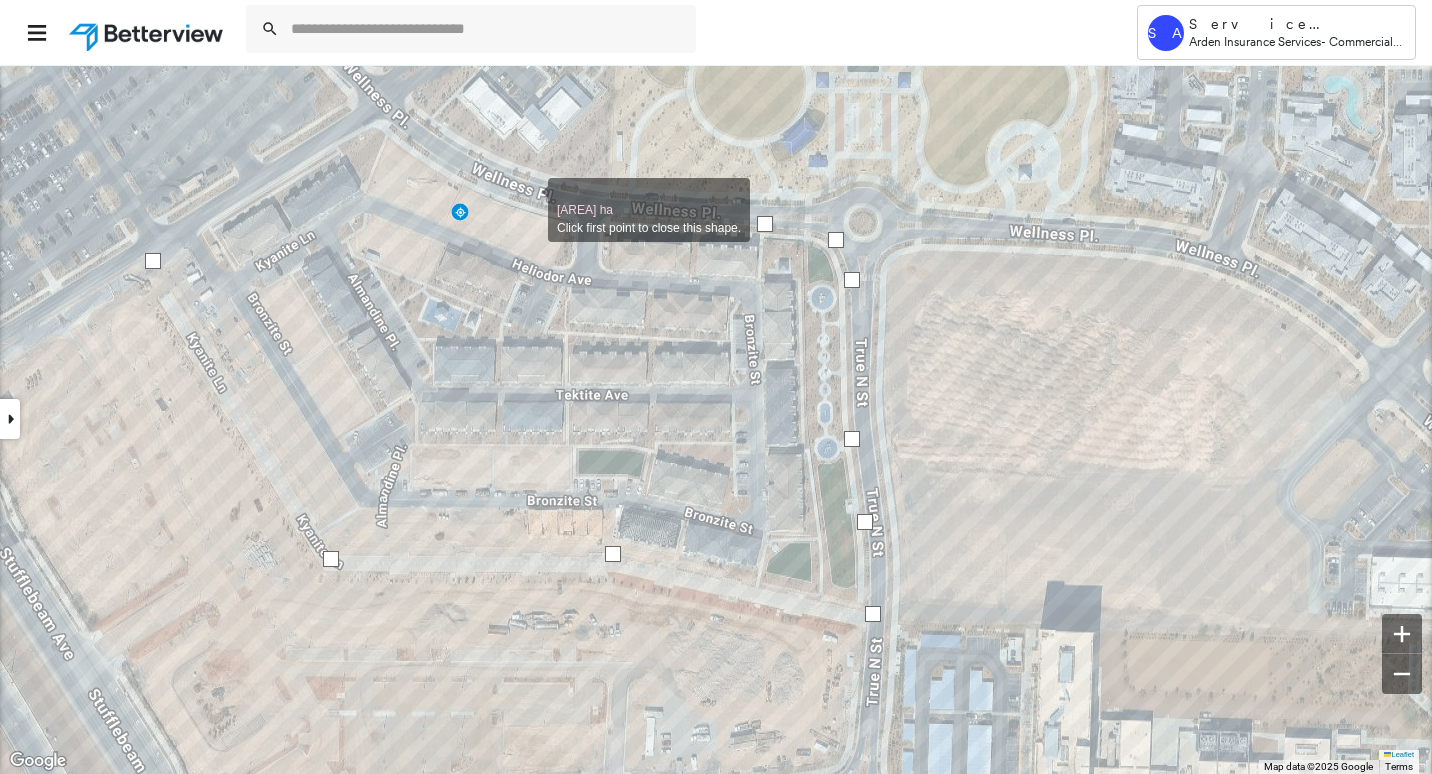 click at bounding box center [528, 199] 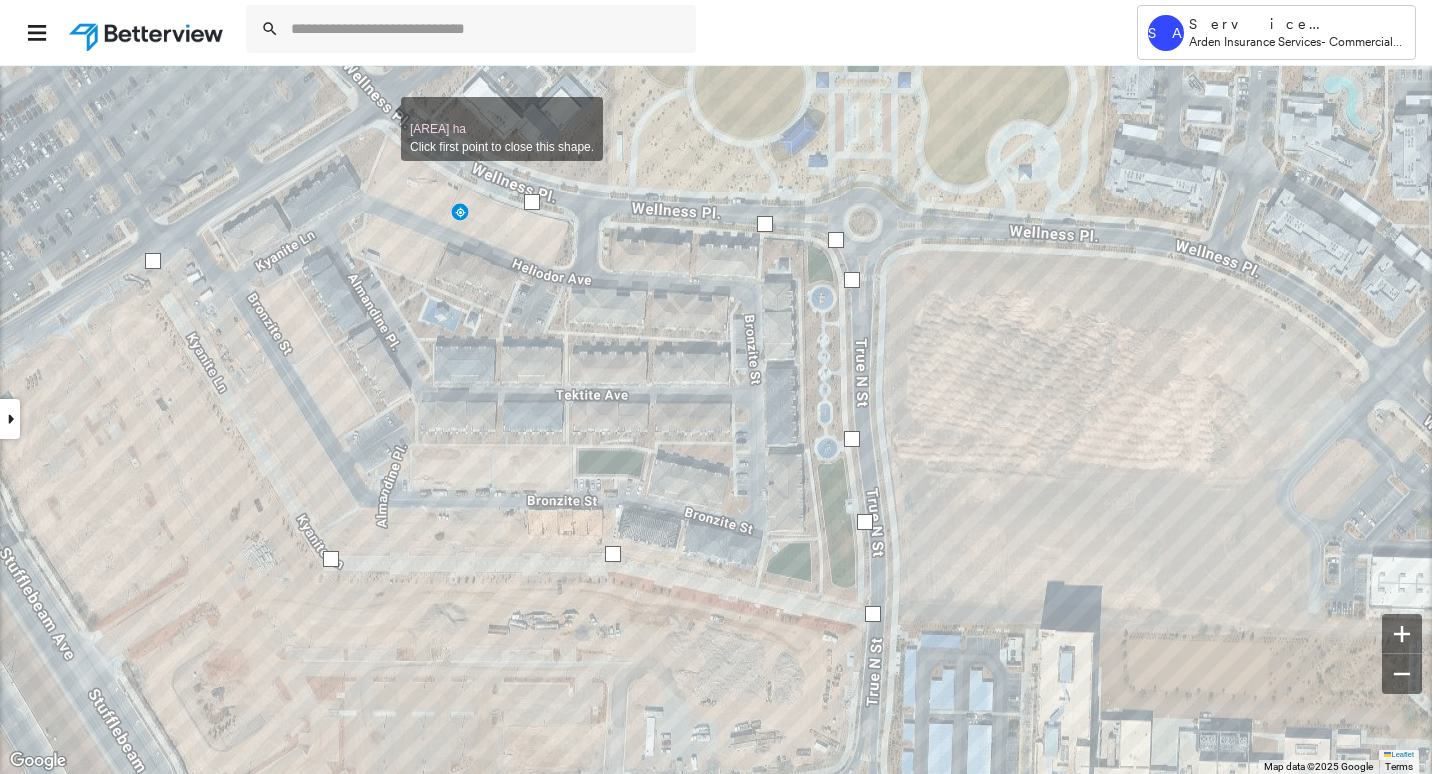 click at bounding box center (381, 118) 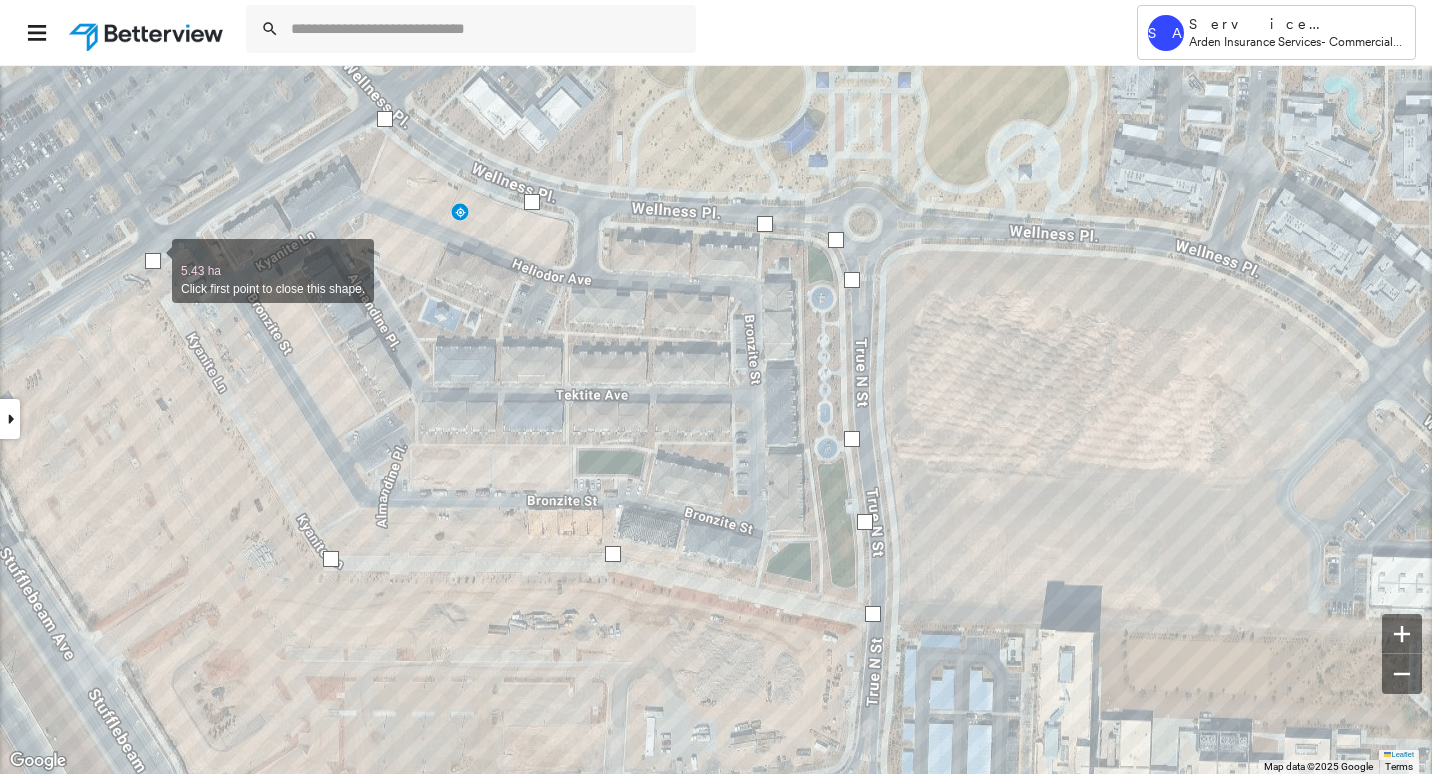 click at bounding box center (153, 261) 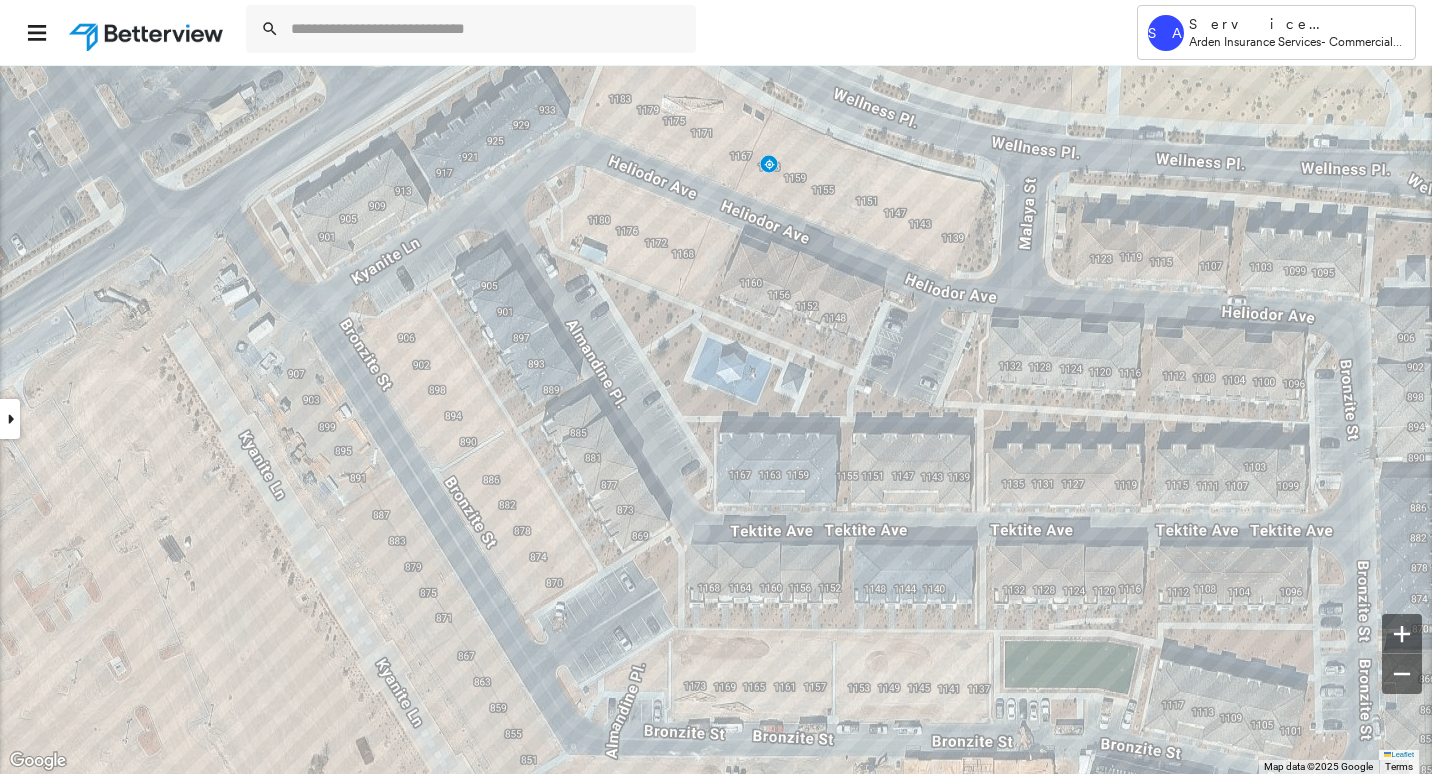 click 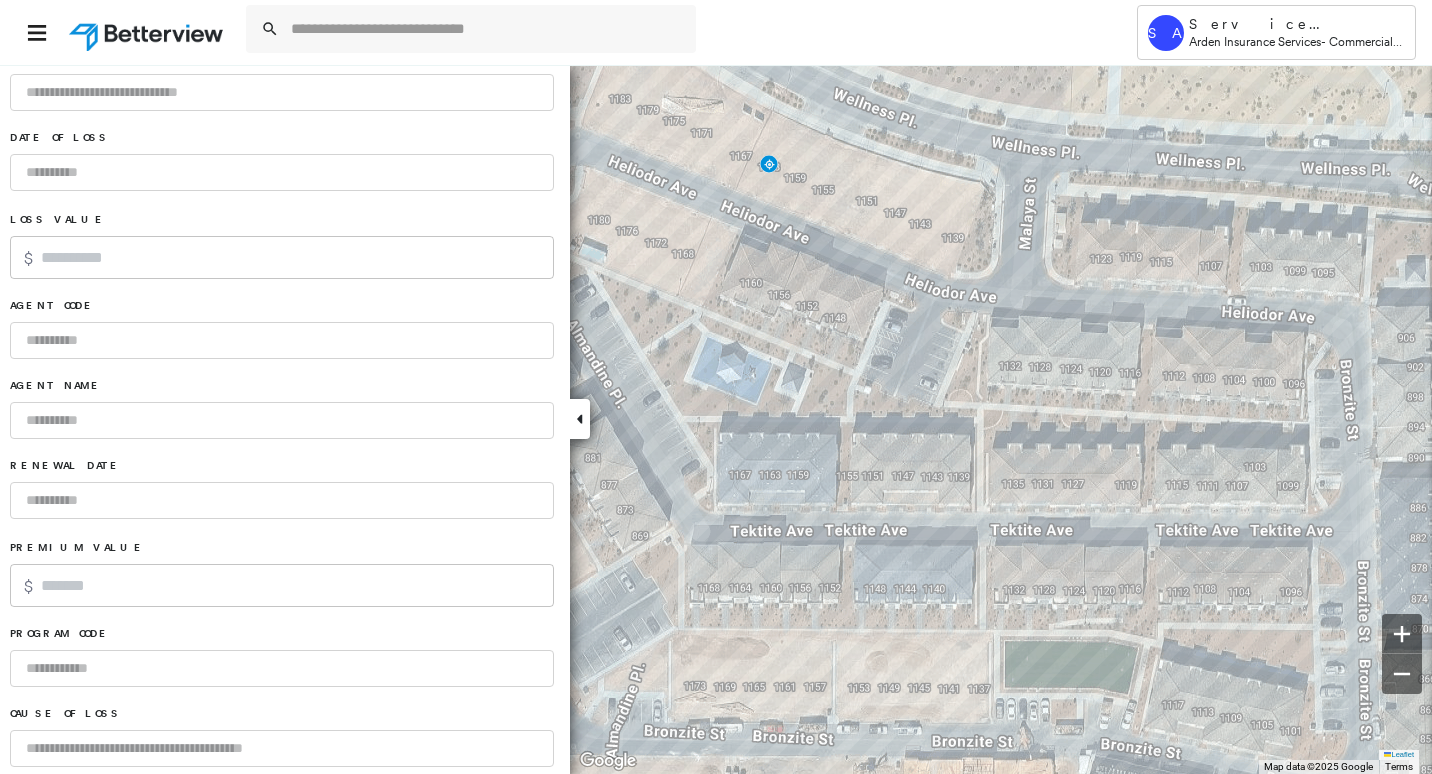 scroll, scrollTop: 1279, scrollLeft: 0, axis: vertical 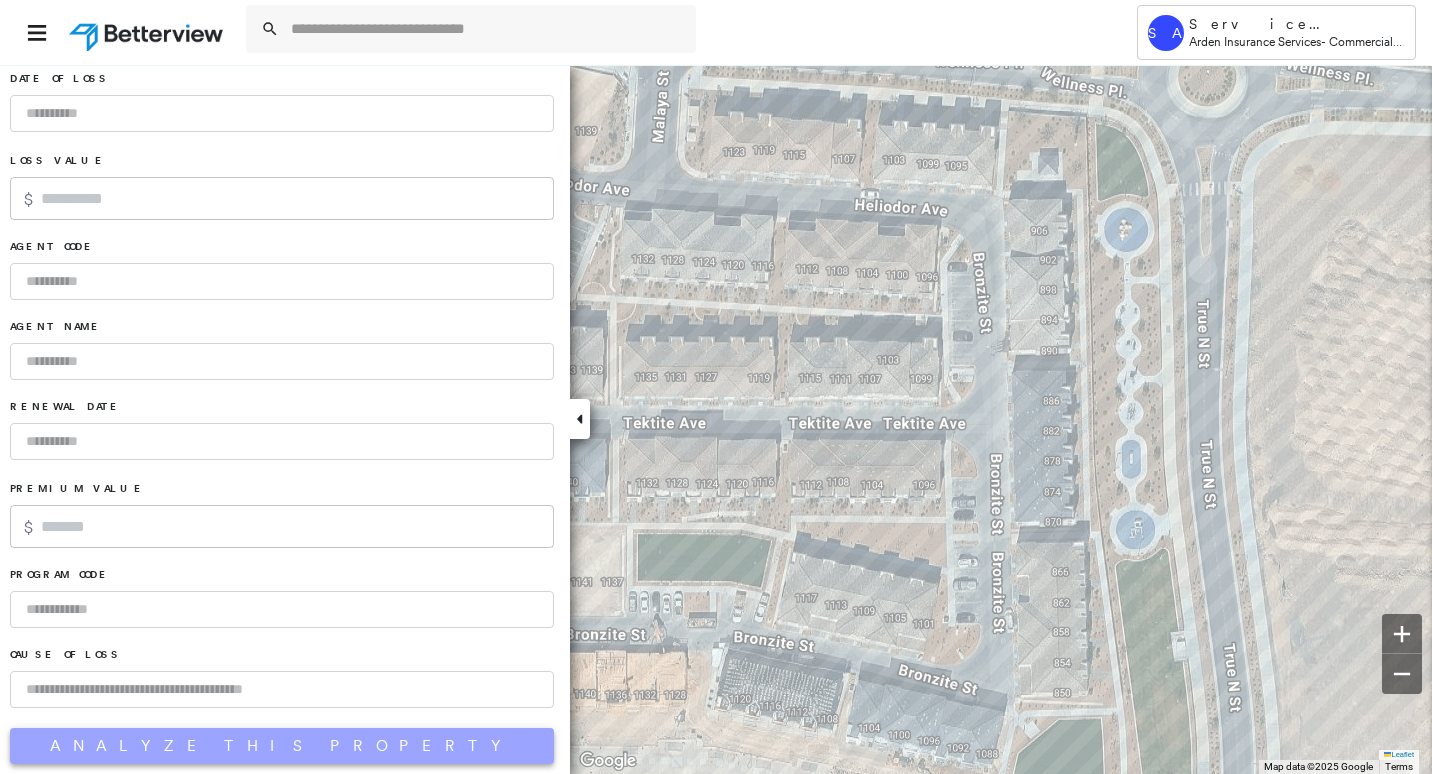 click on "Analyze This Property" at bounding box center [282, 746] 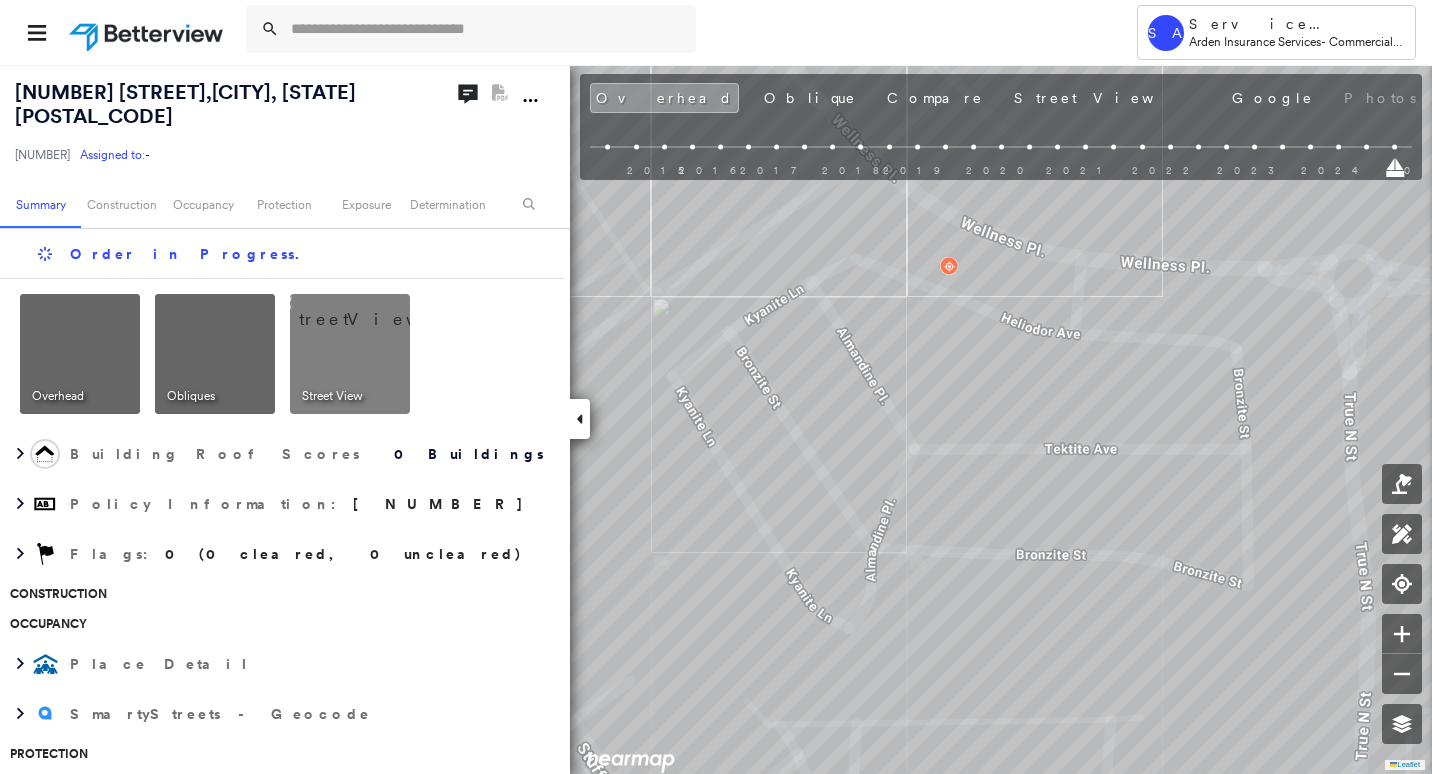 click on "1163 Heliodor Avenue ,  Henderson, NV 89011" at bounding box center [185, 104] 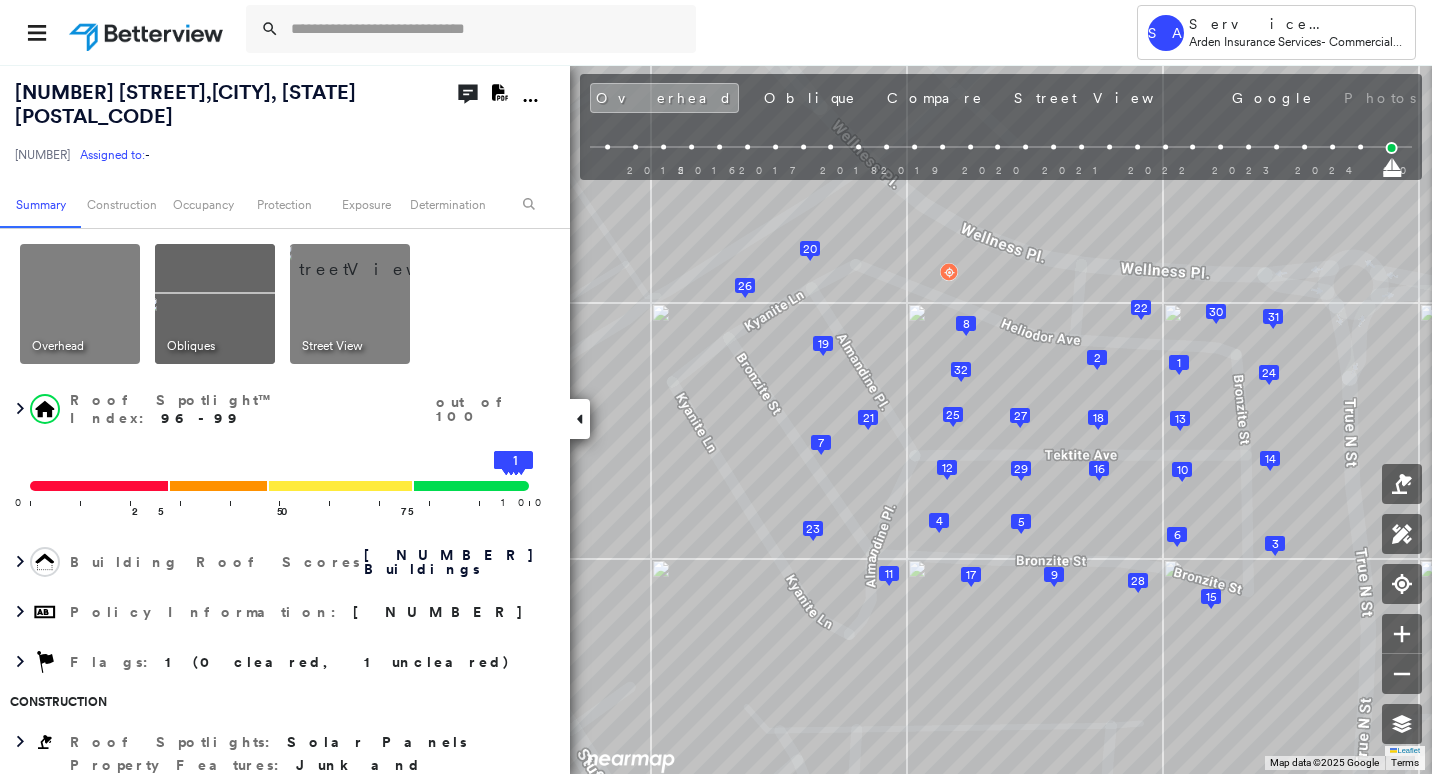 click 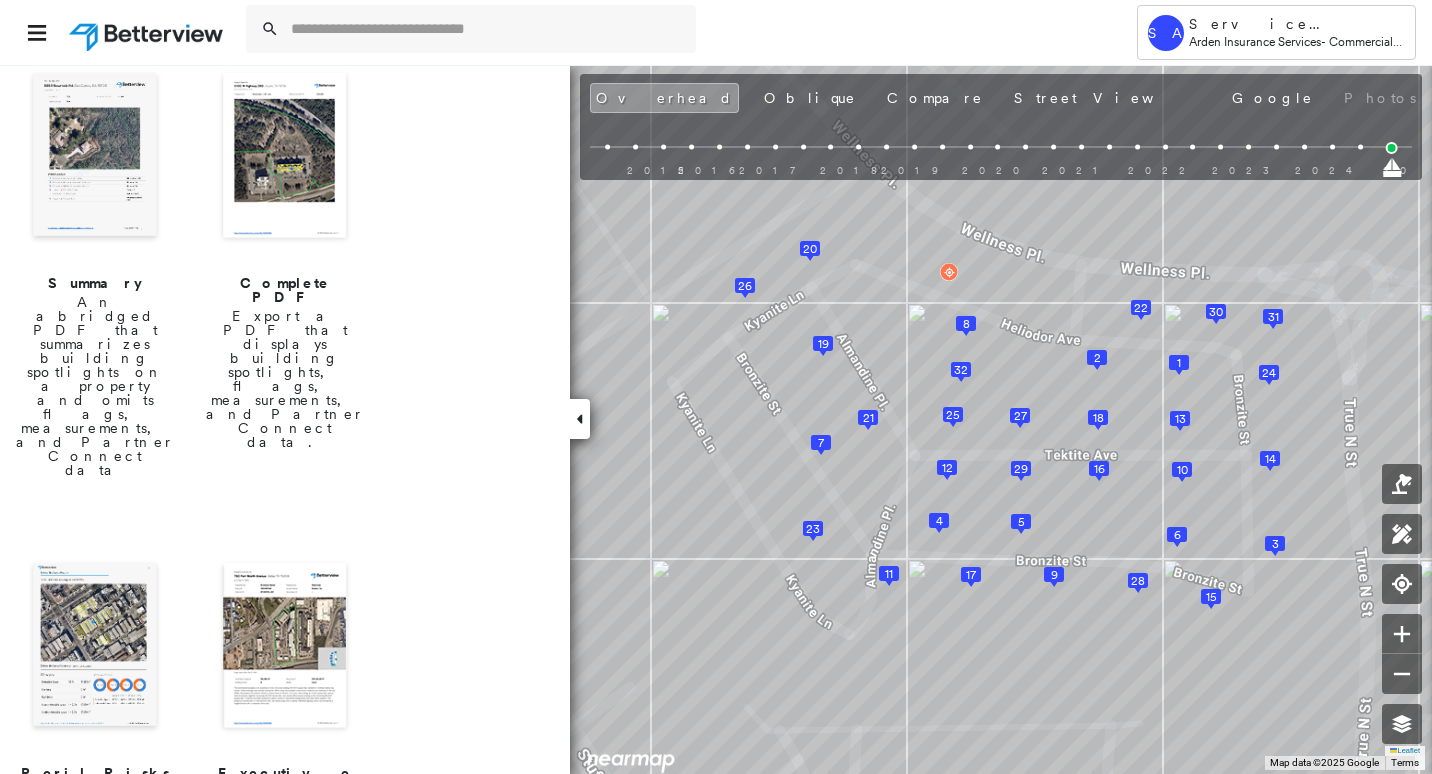 scroll, scrollTop: 400, scrollLeft: 0, axis: vertical 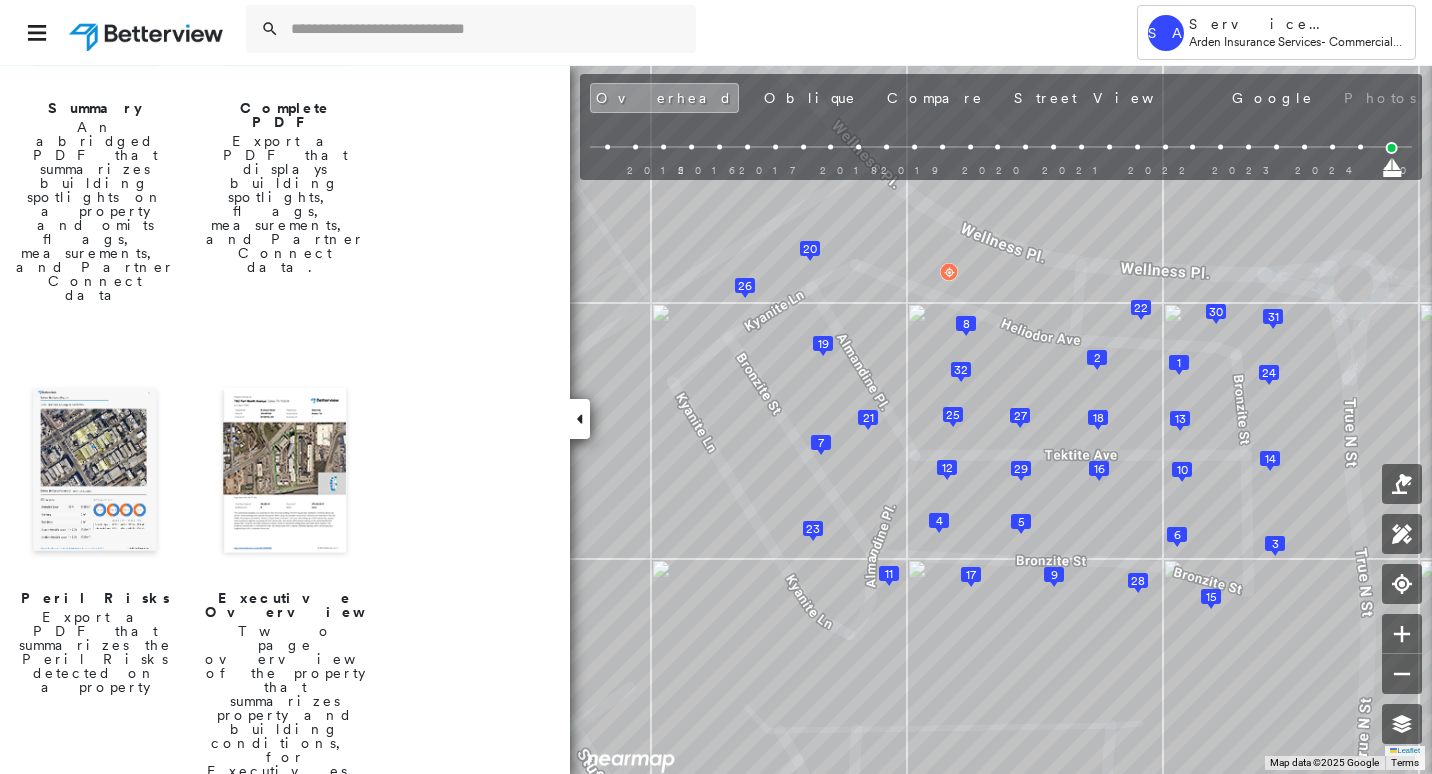 click at bounding box center (95, 472) 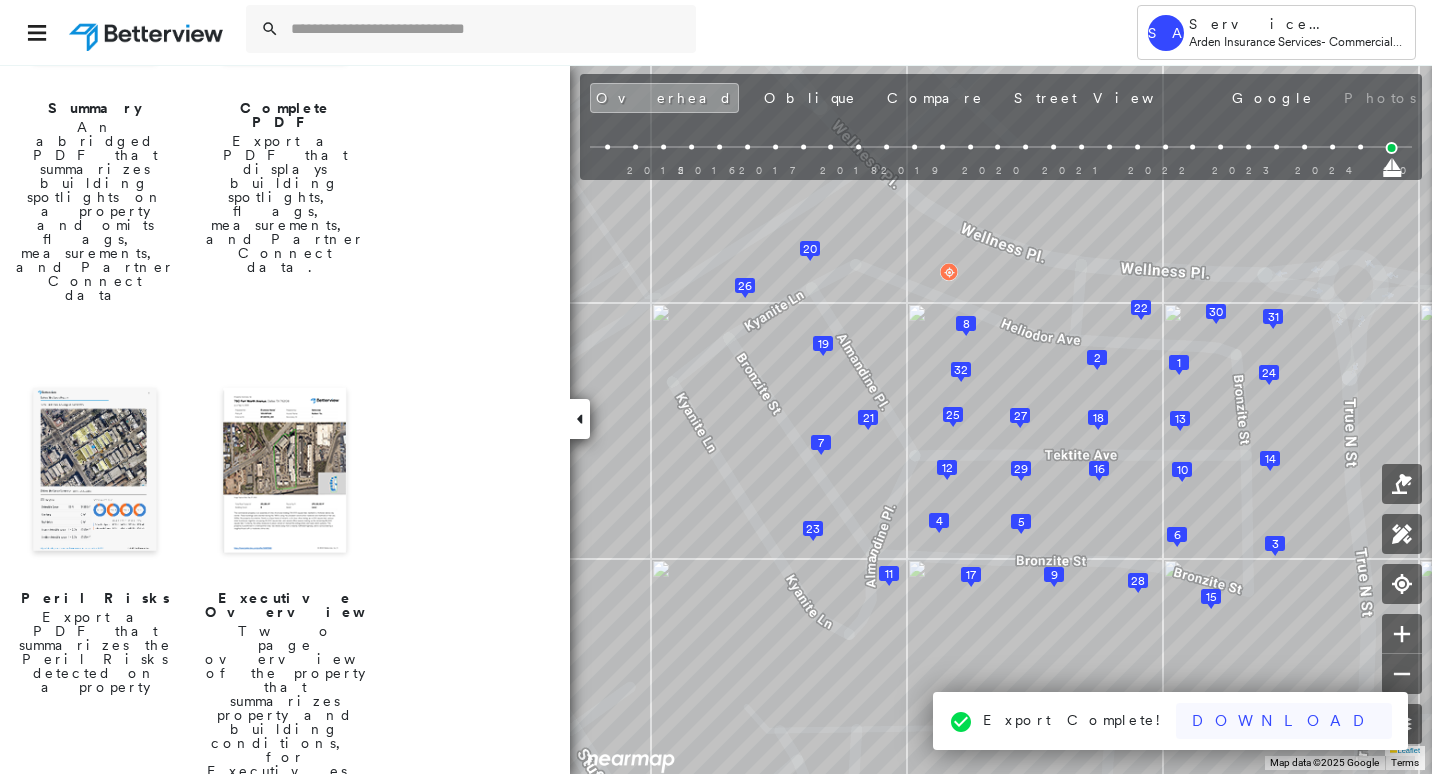 click on "Download" at bounding box center (1284, 721) 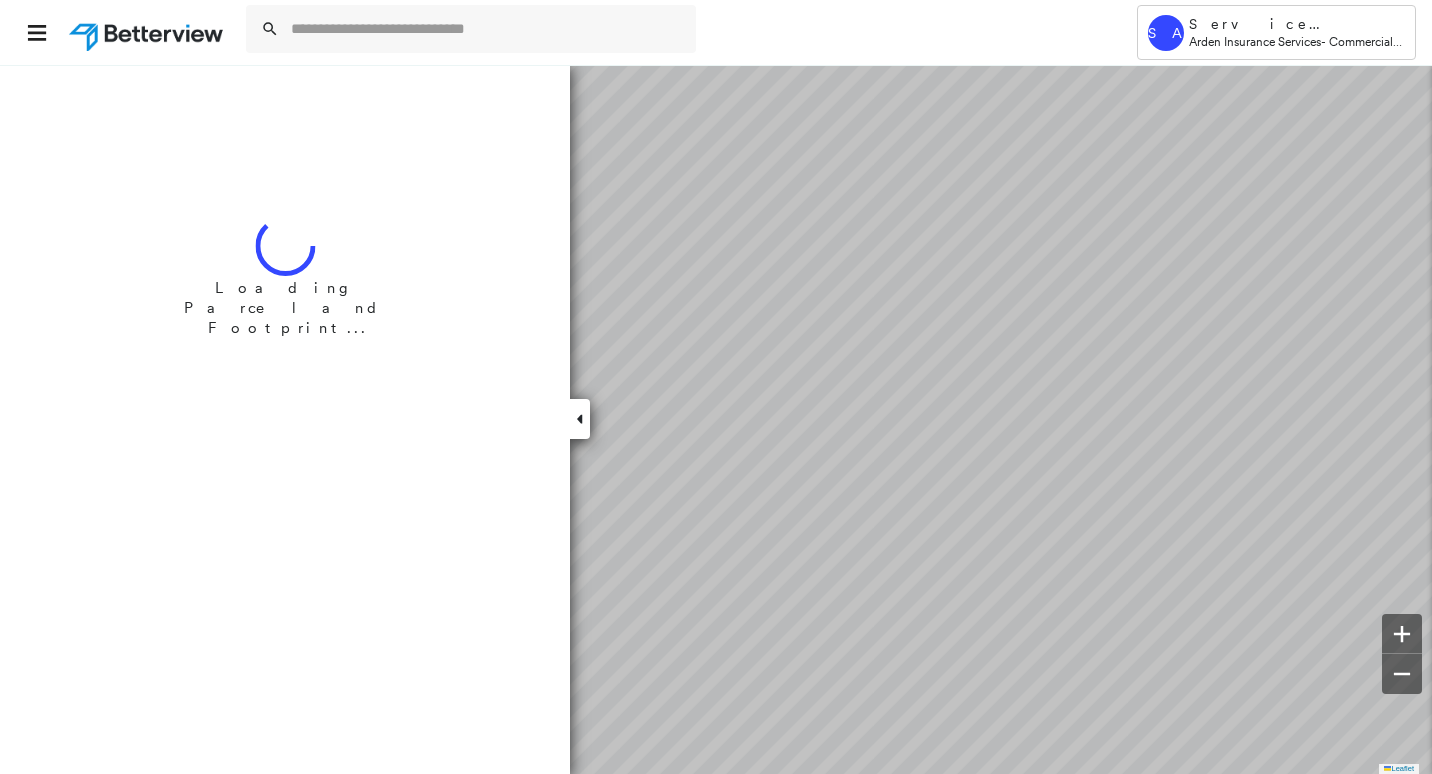 scroll, scrollTop: 0, scrollLeft: 0, axis: both 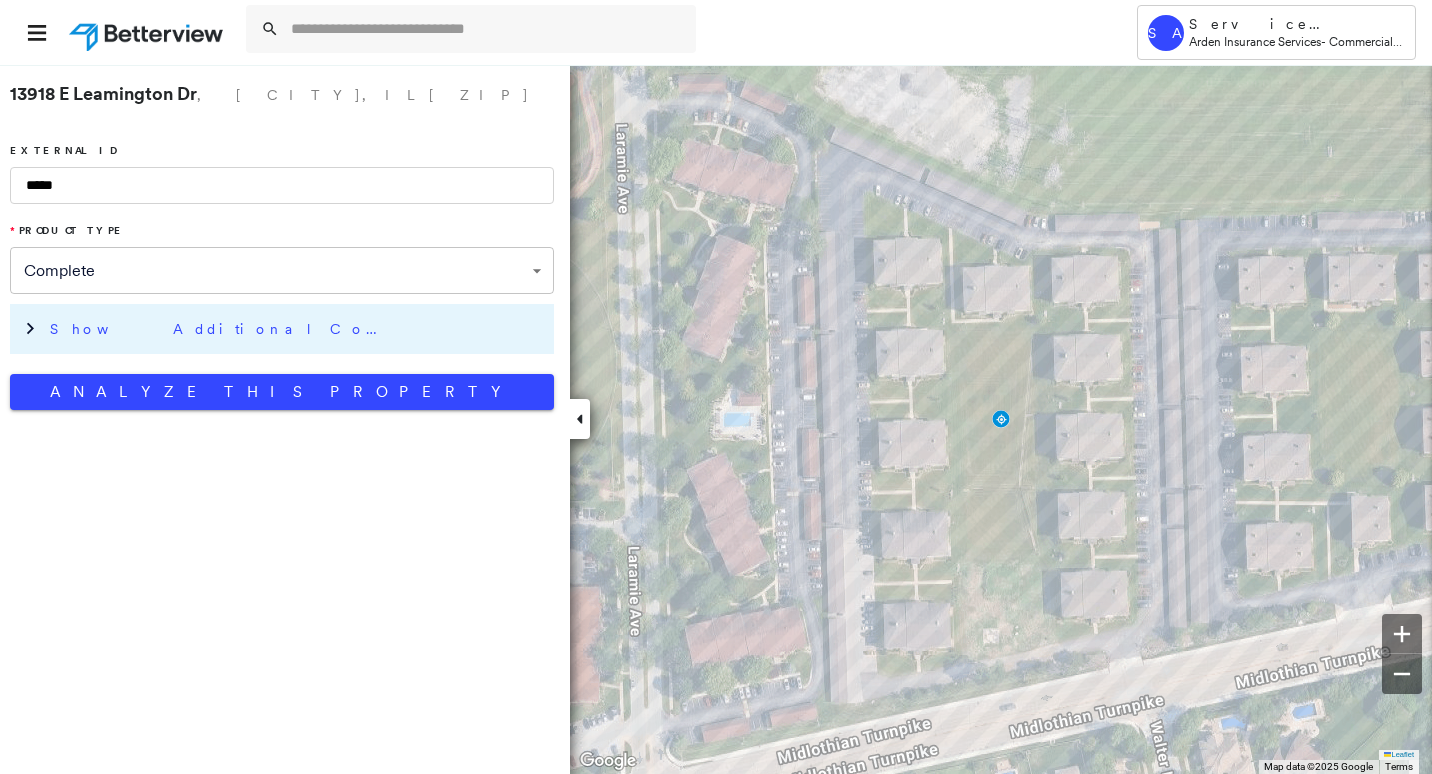 click on "Show Additional Company Data" at bounding box center [220, 329] 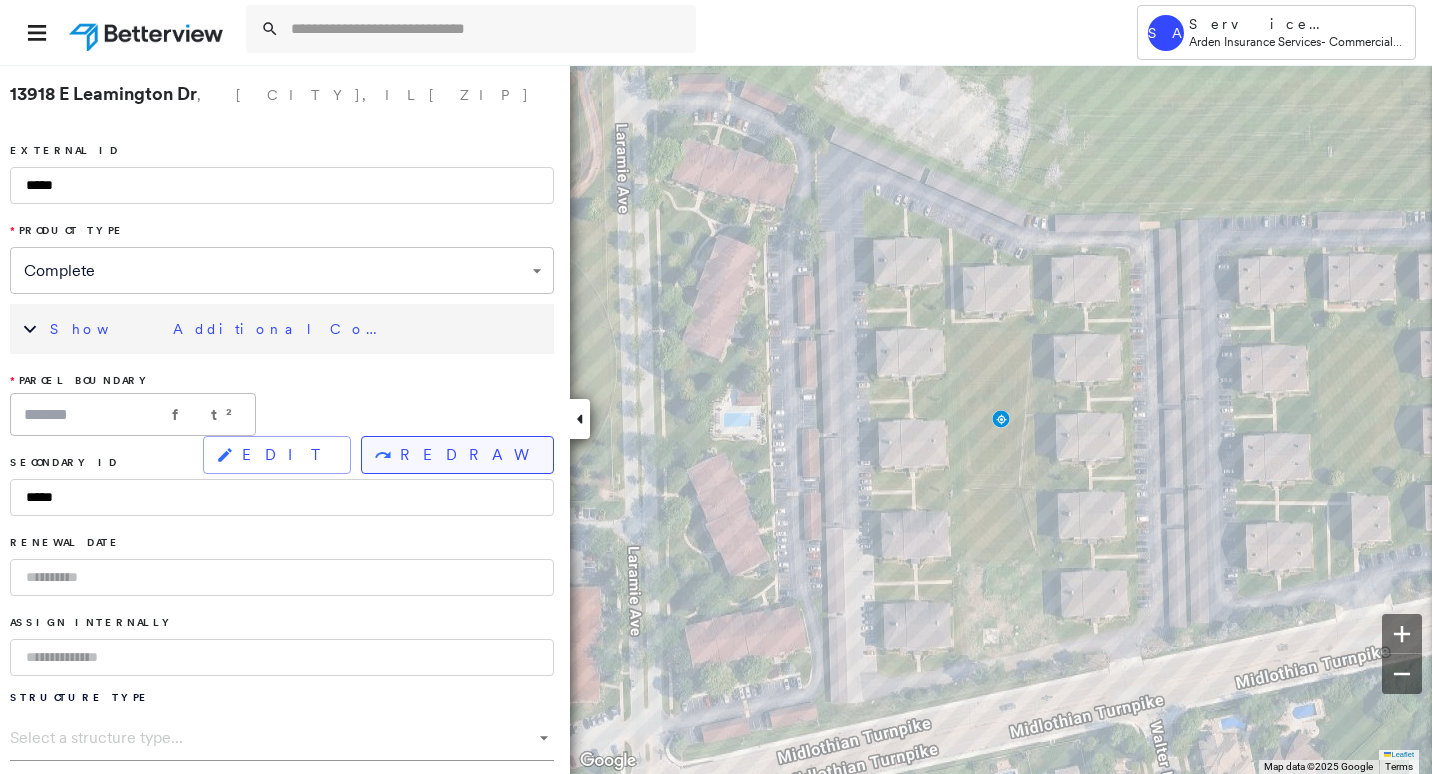 click on "REDRAW" at bounding box center [468, 455] 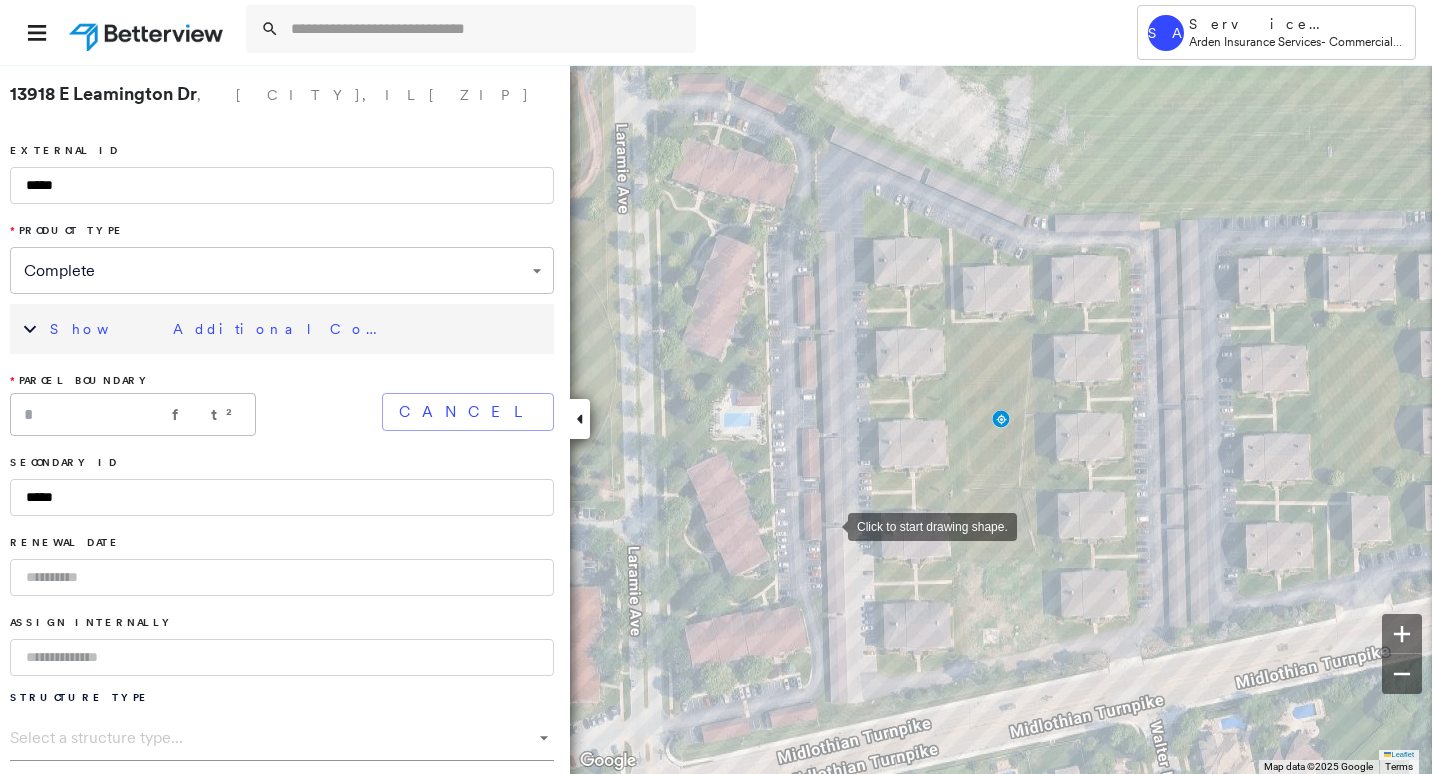 click at bounding box center [828, 525] 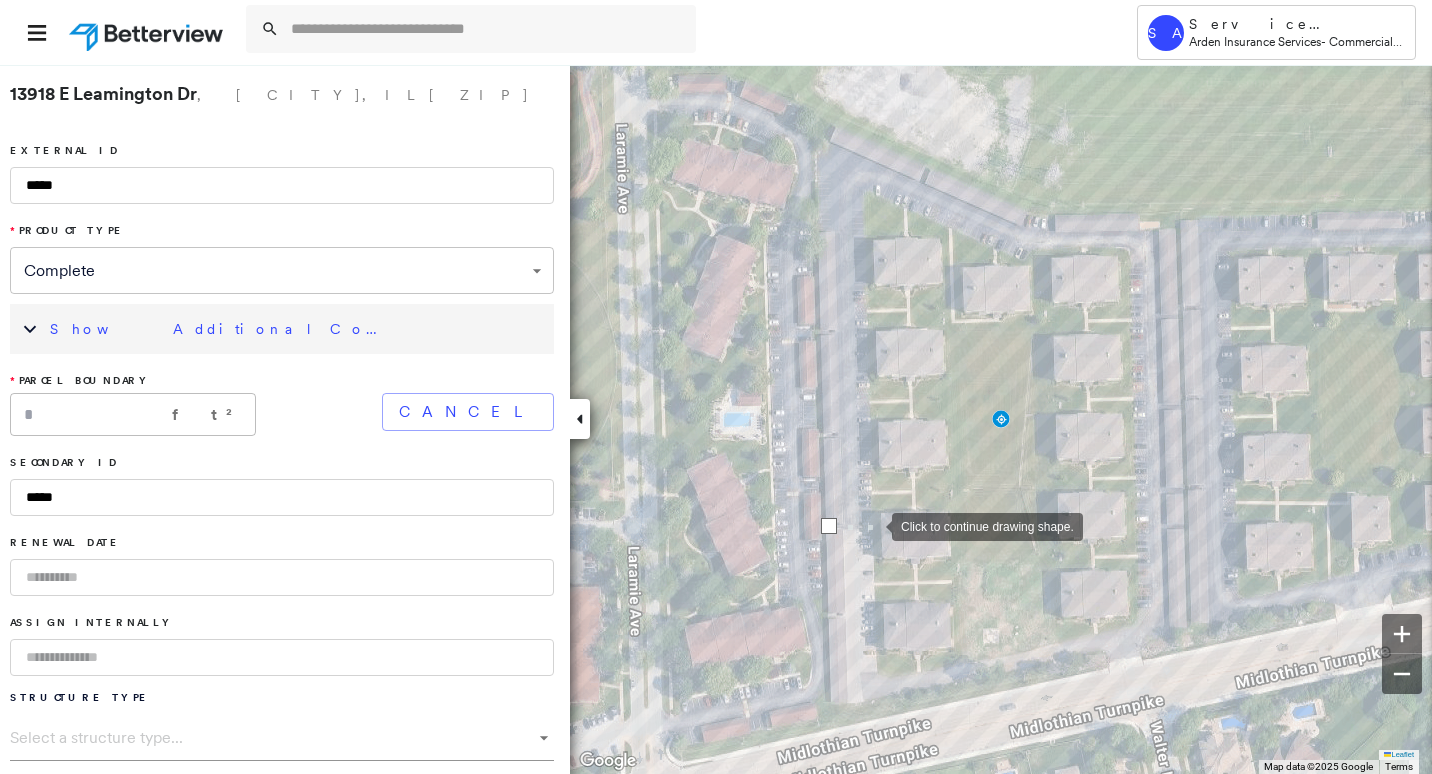 click at bounding box center (872, 525) 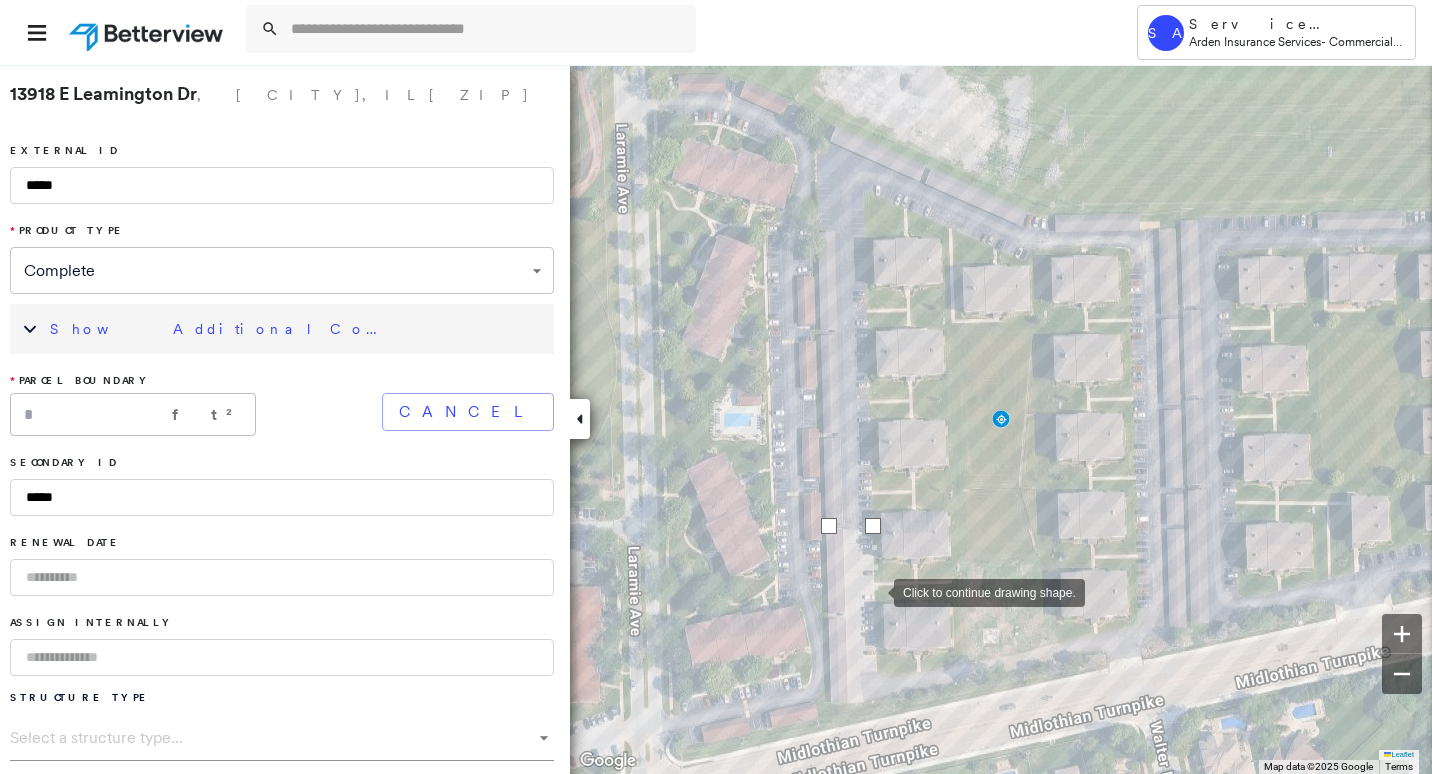 click at bounding box center (874, 591) 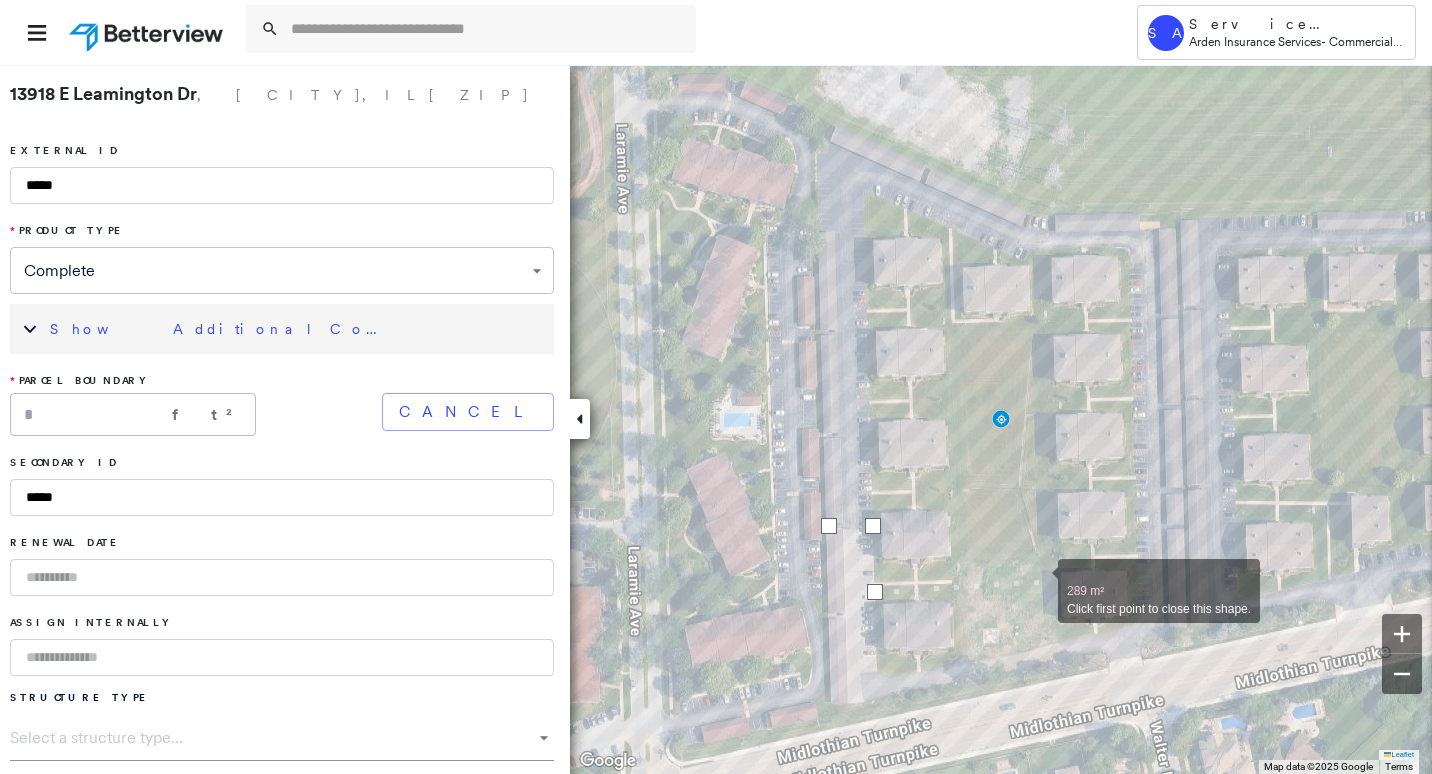 click at bounding box center (1038, 580) 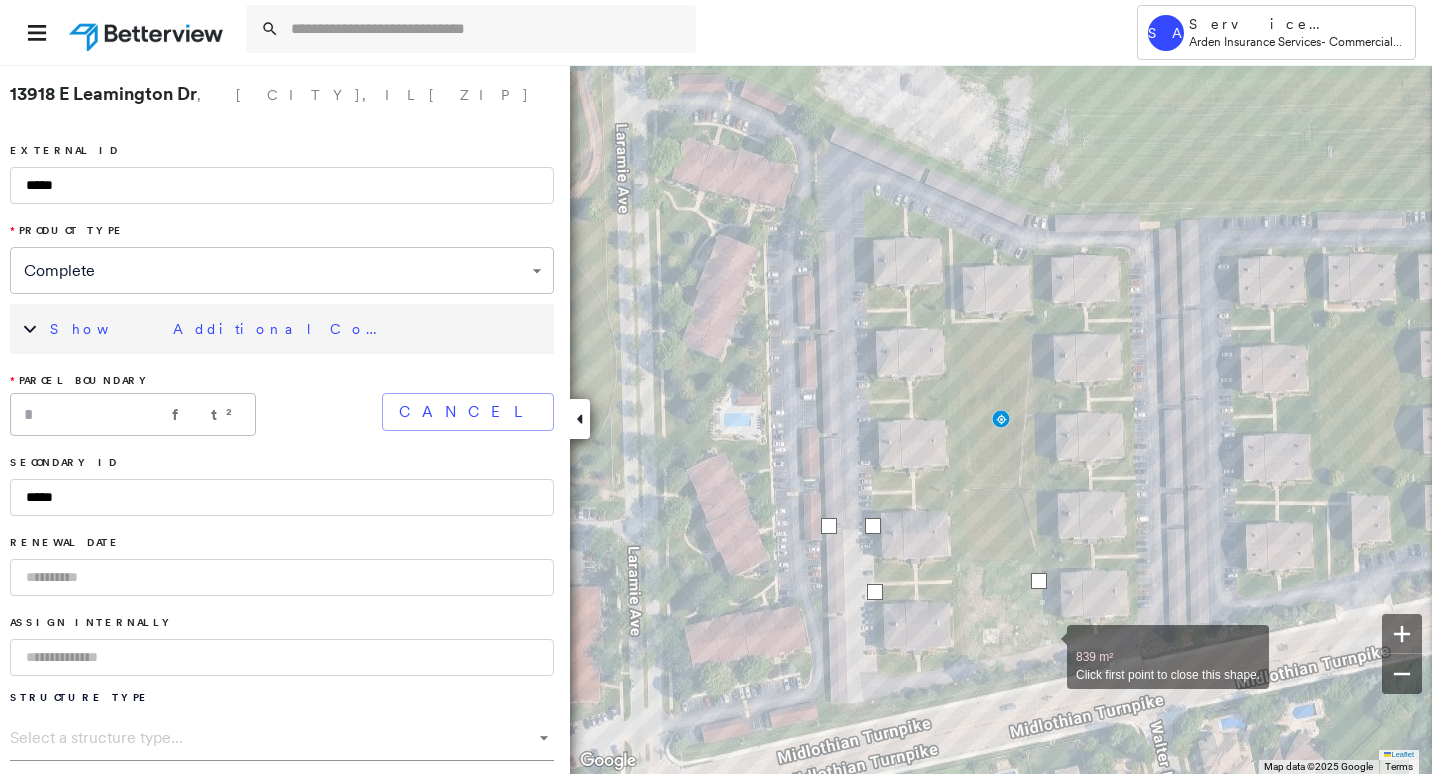 click at bounding box center [1047, 646] 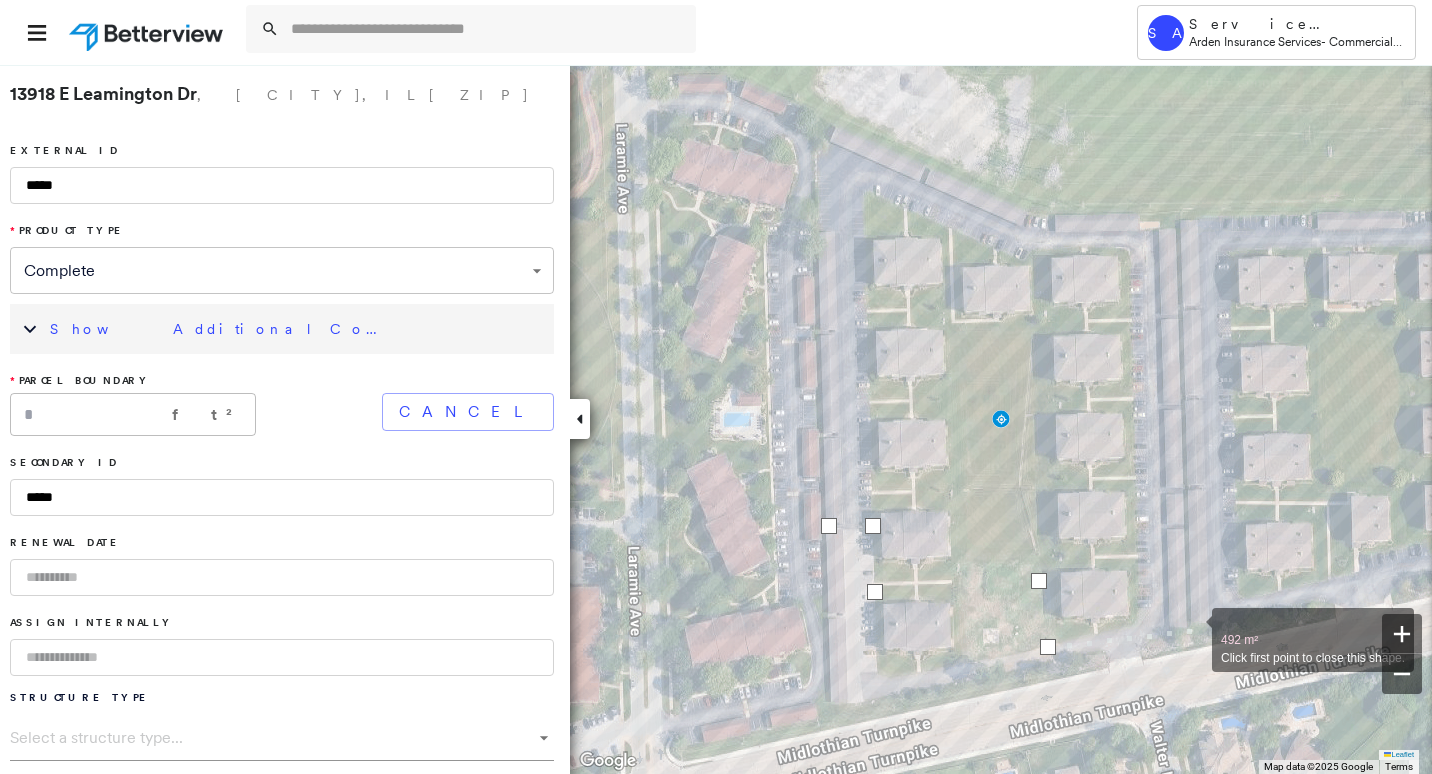 click at bounding box center (1192, 629) 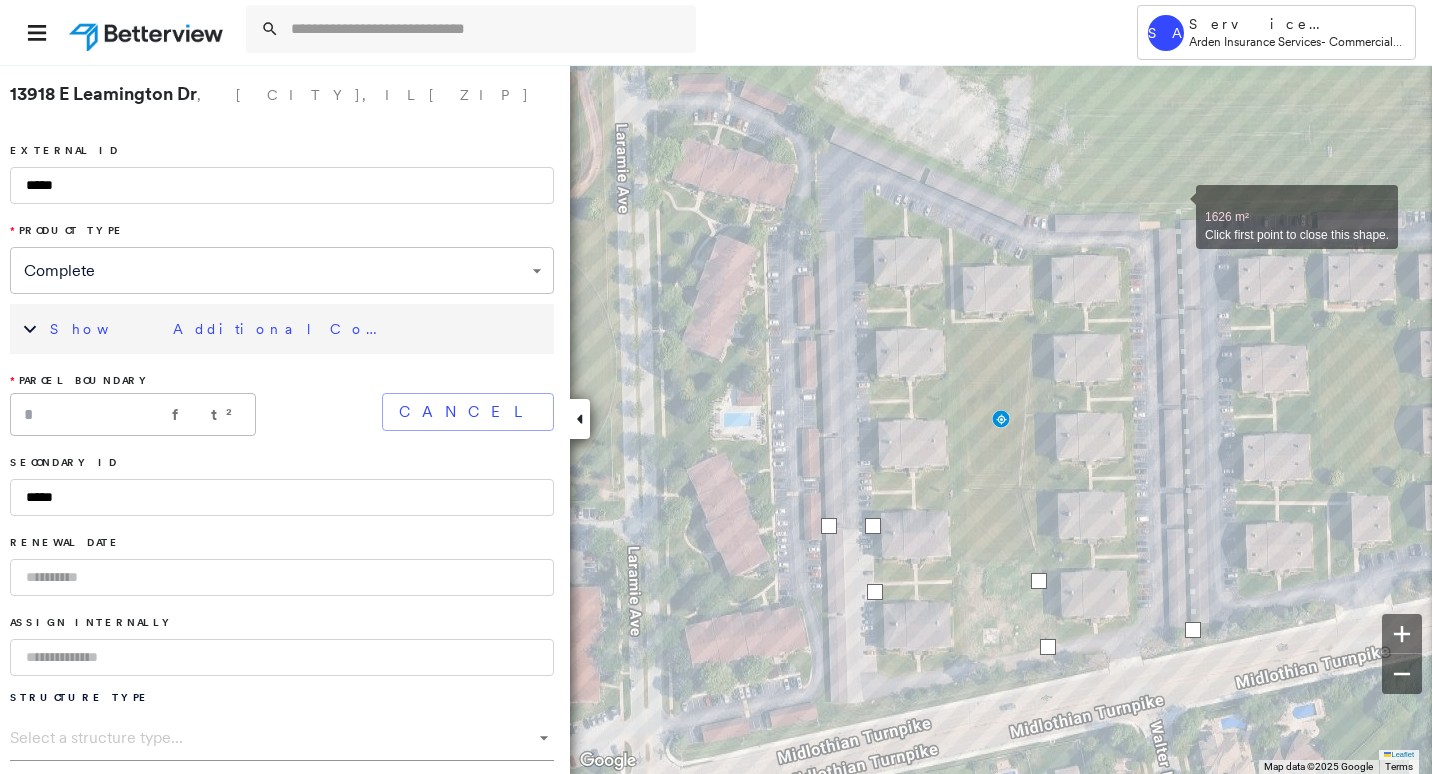 click at bounding box center [1176, 206] 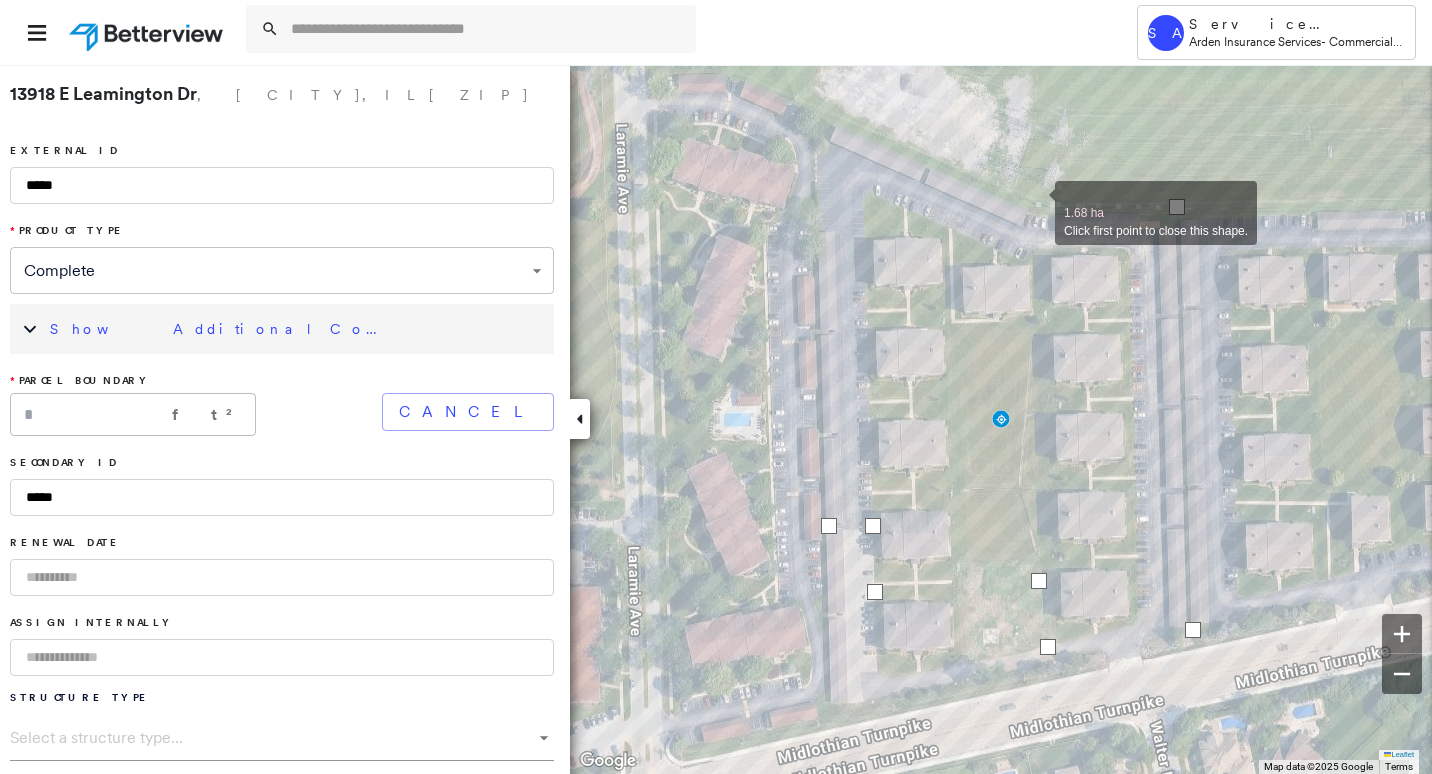 click at bounding box center (1035, 202) 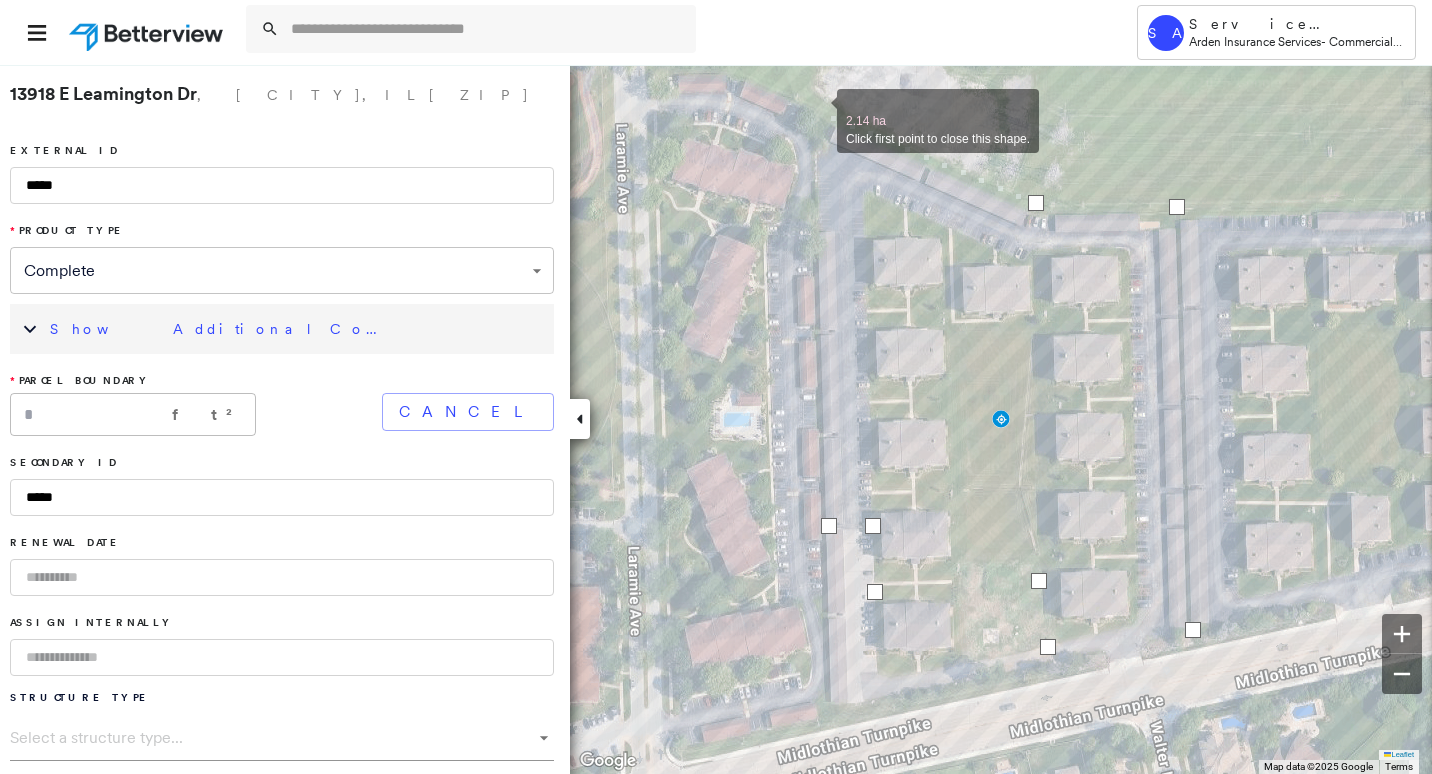 click at bounding box center (817, 110) 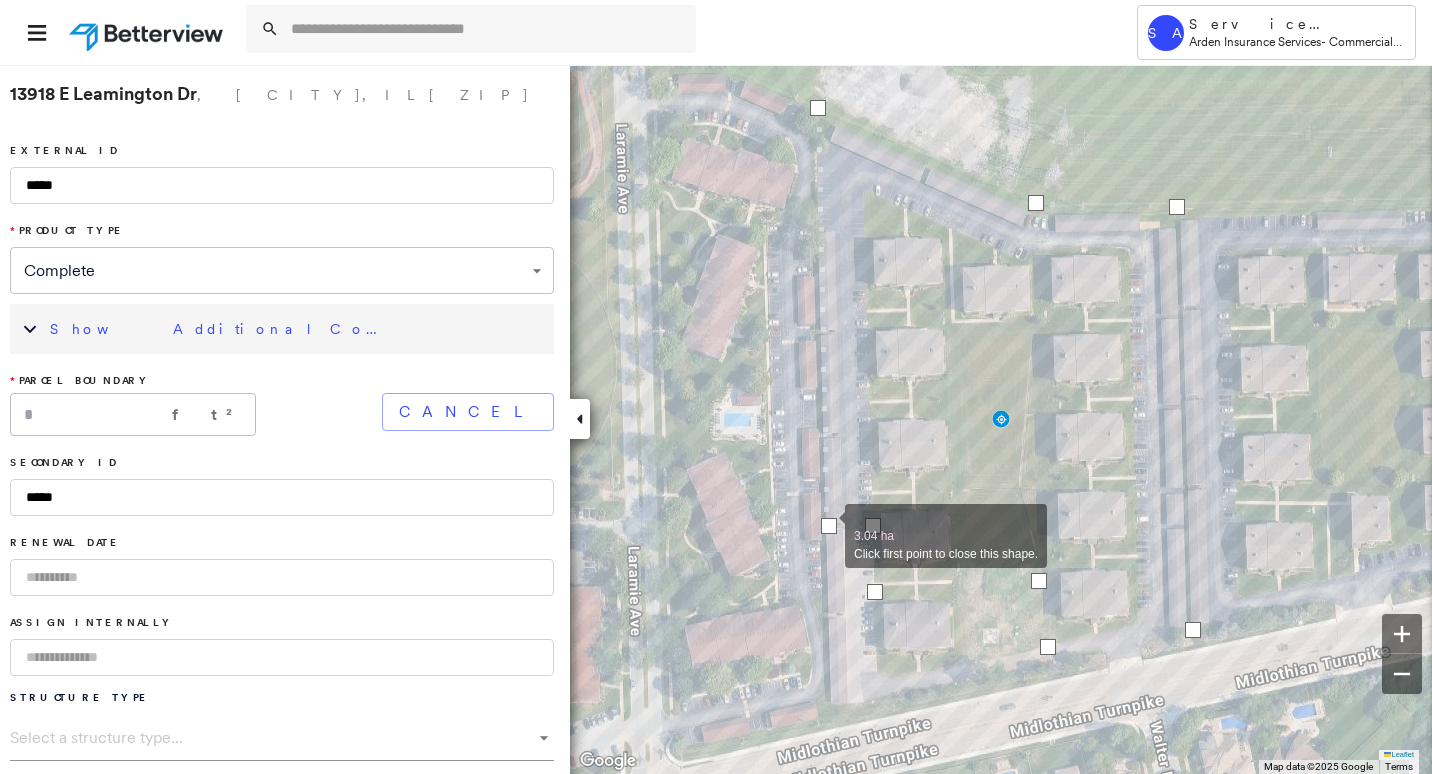 click at bounding box center (829, 526) 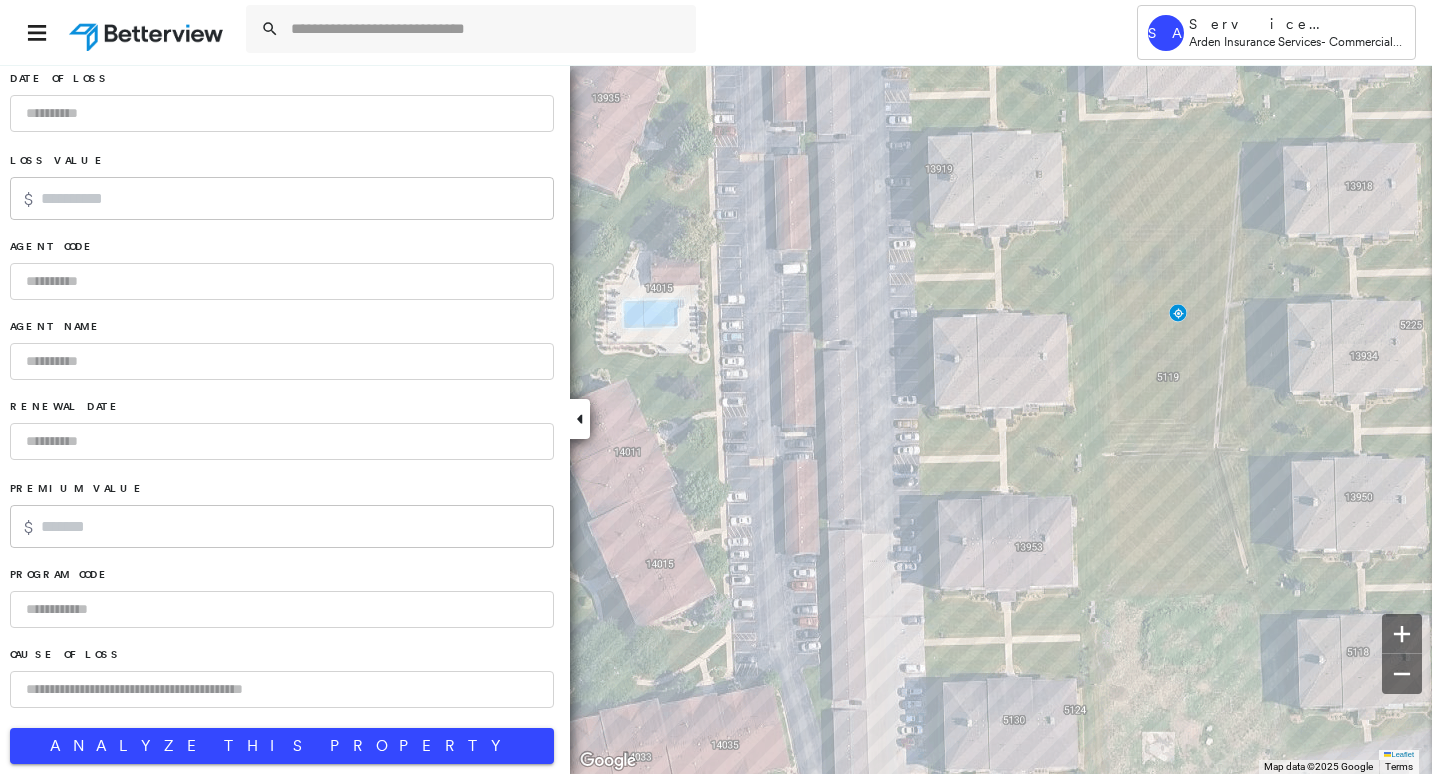 scroll, scrollTop: 1279, scrollLeft: 0, axis: vertical 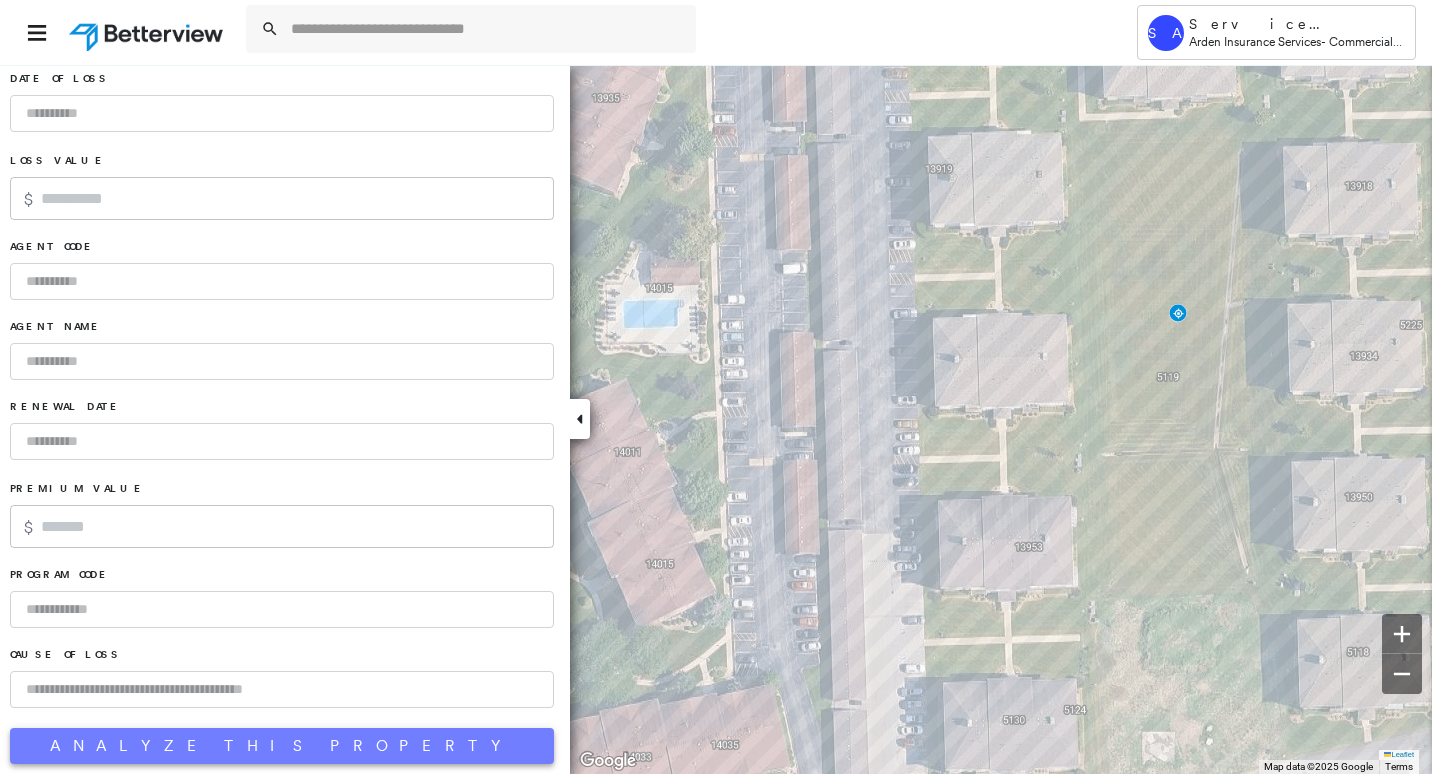 click on "Analyze This Property" at bounding box center [282, 746] 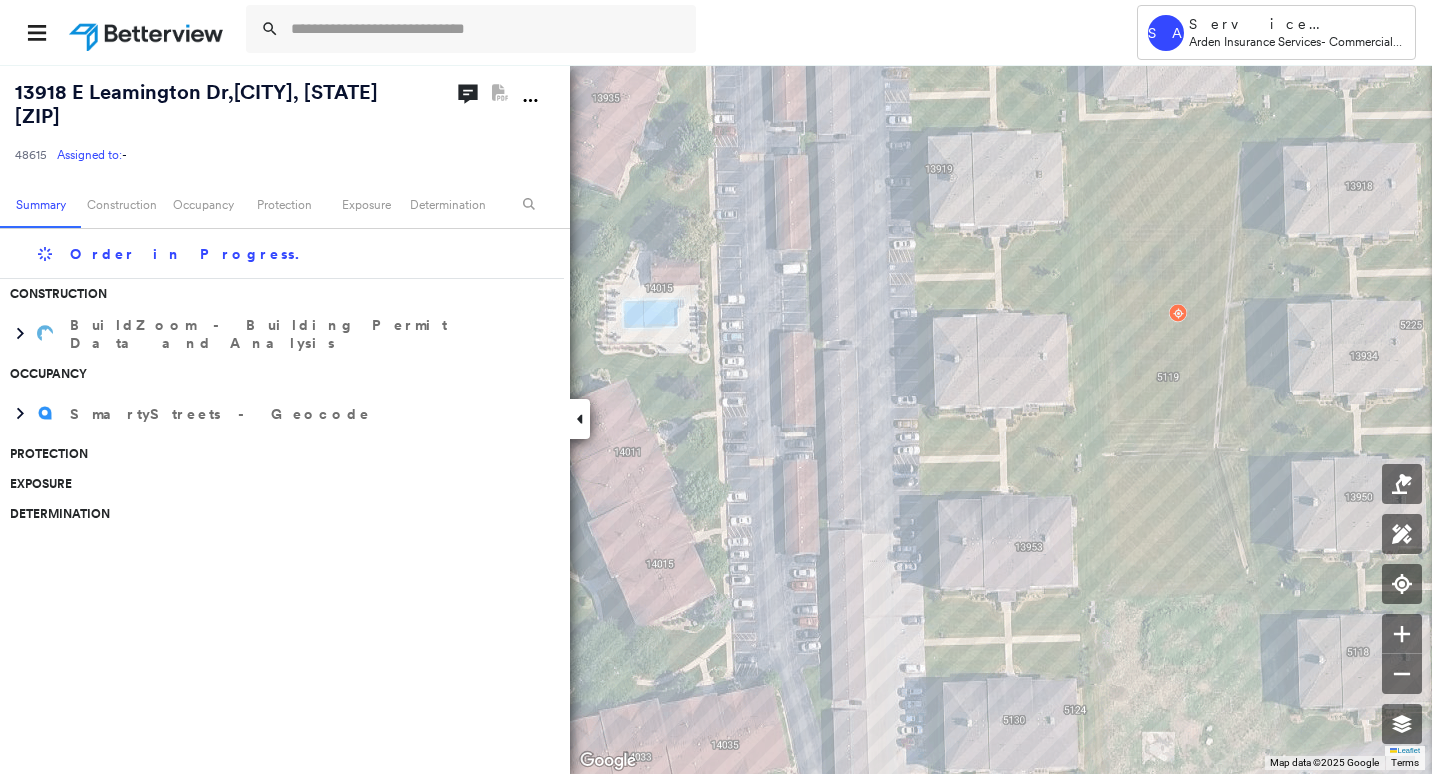 click on "13918 E Leamington Dr ,  Crestwood, IL 60418" at bounding box center [196, 104] 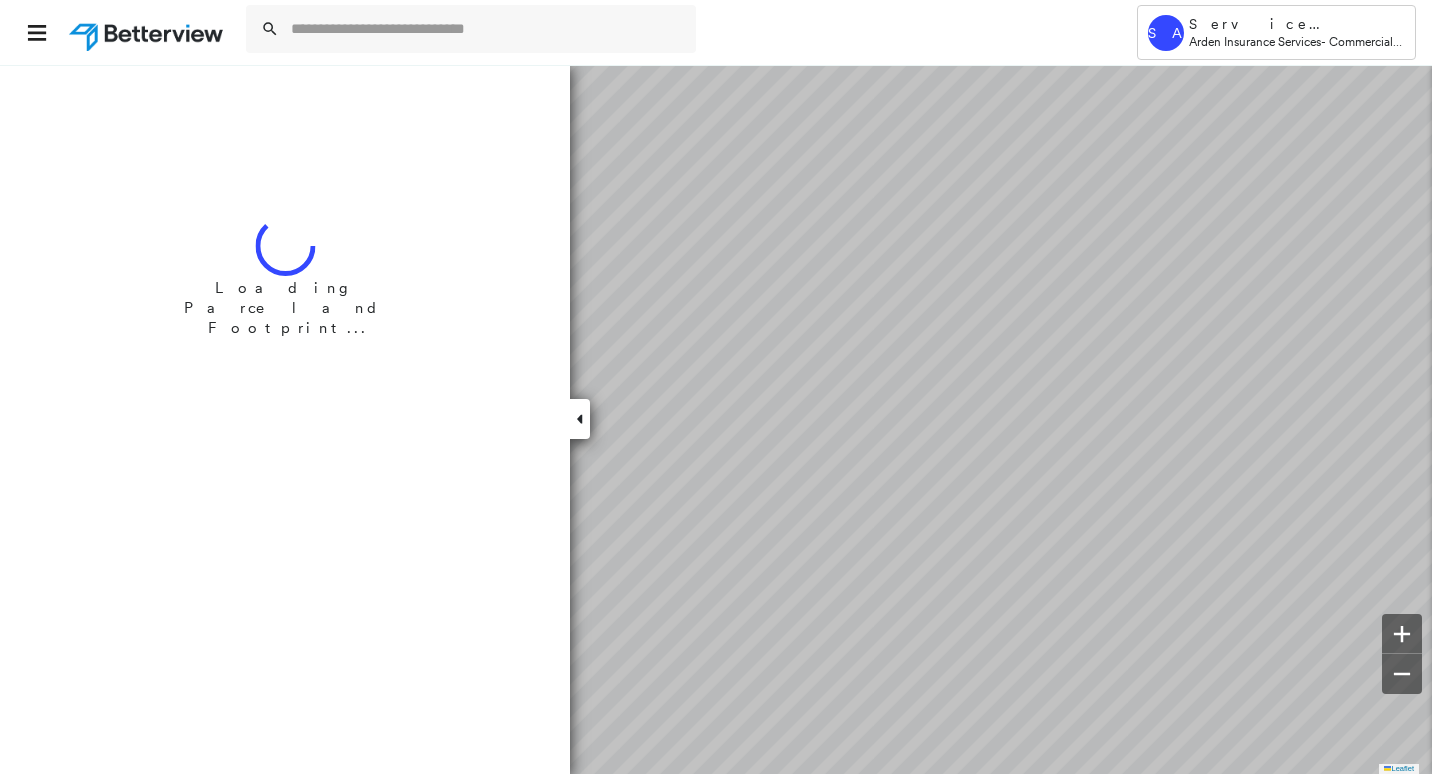 scroll, scrollTop: 0, scrollLeft: 0, axis: both 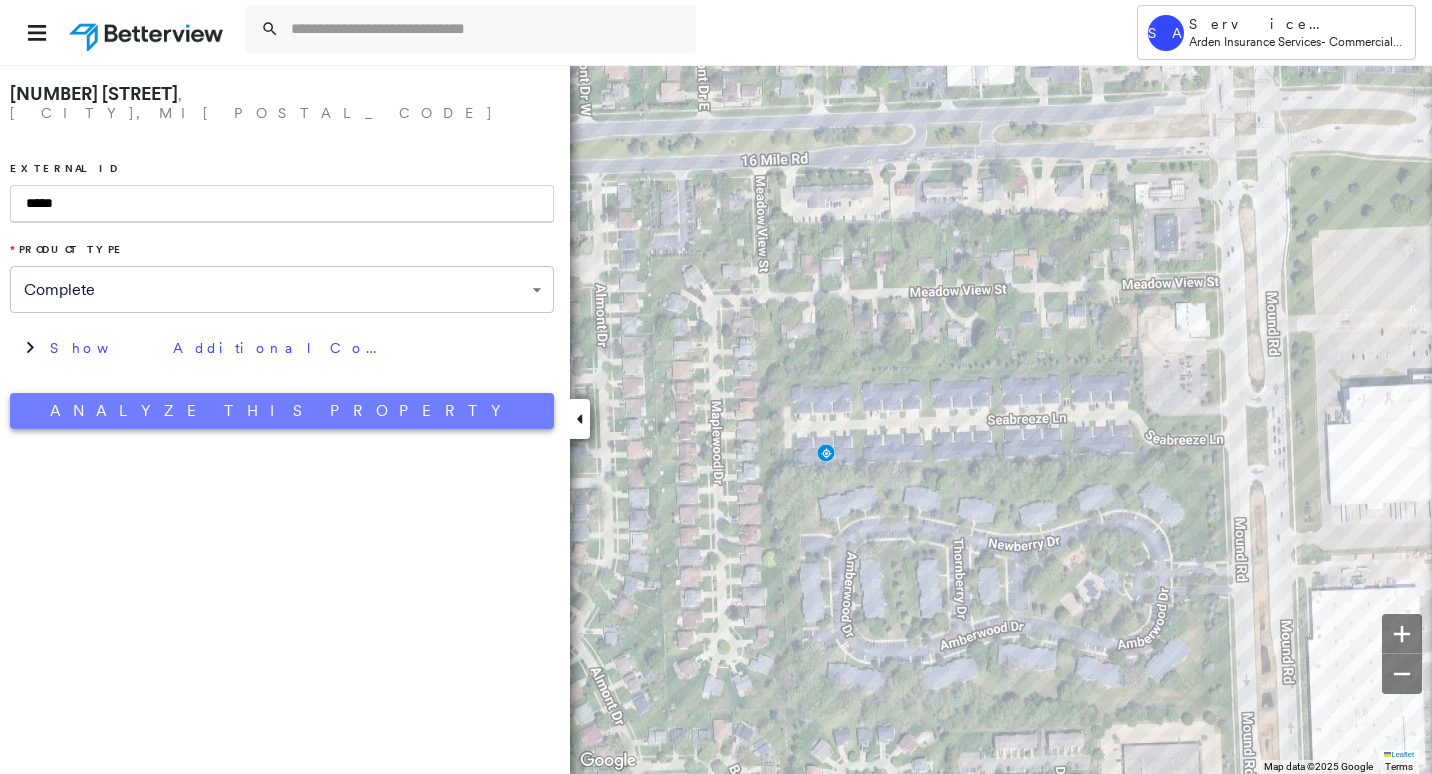 click on "Analyze This Property" at bounding box center (282, 411) 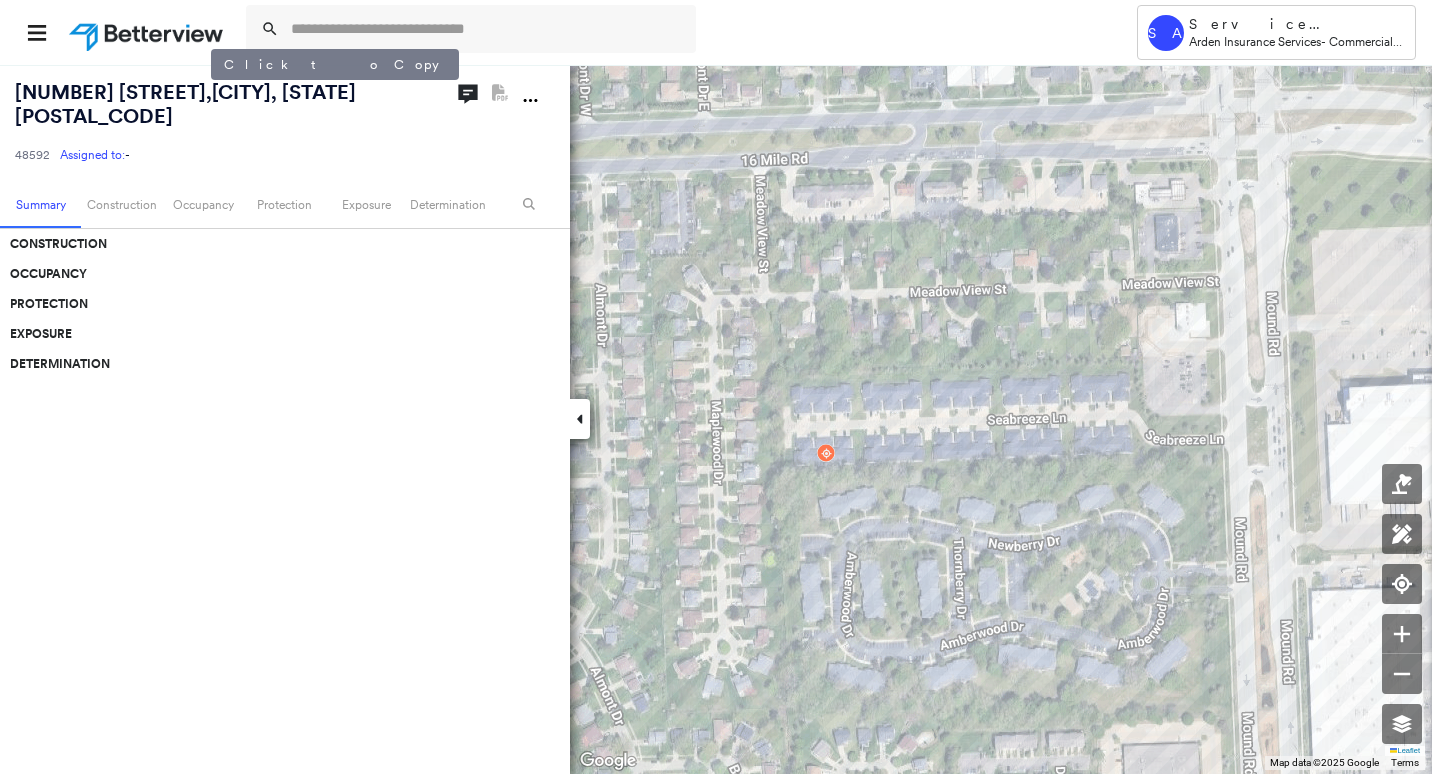 click on "[NUMBER] [STREET] , [CITY], [STATE] [POSTAL_CODE]" at bounding box center [185, 104] 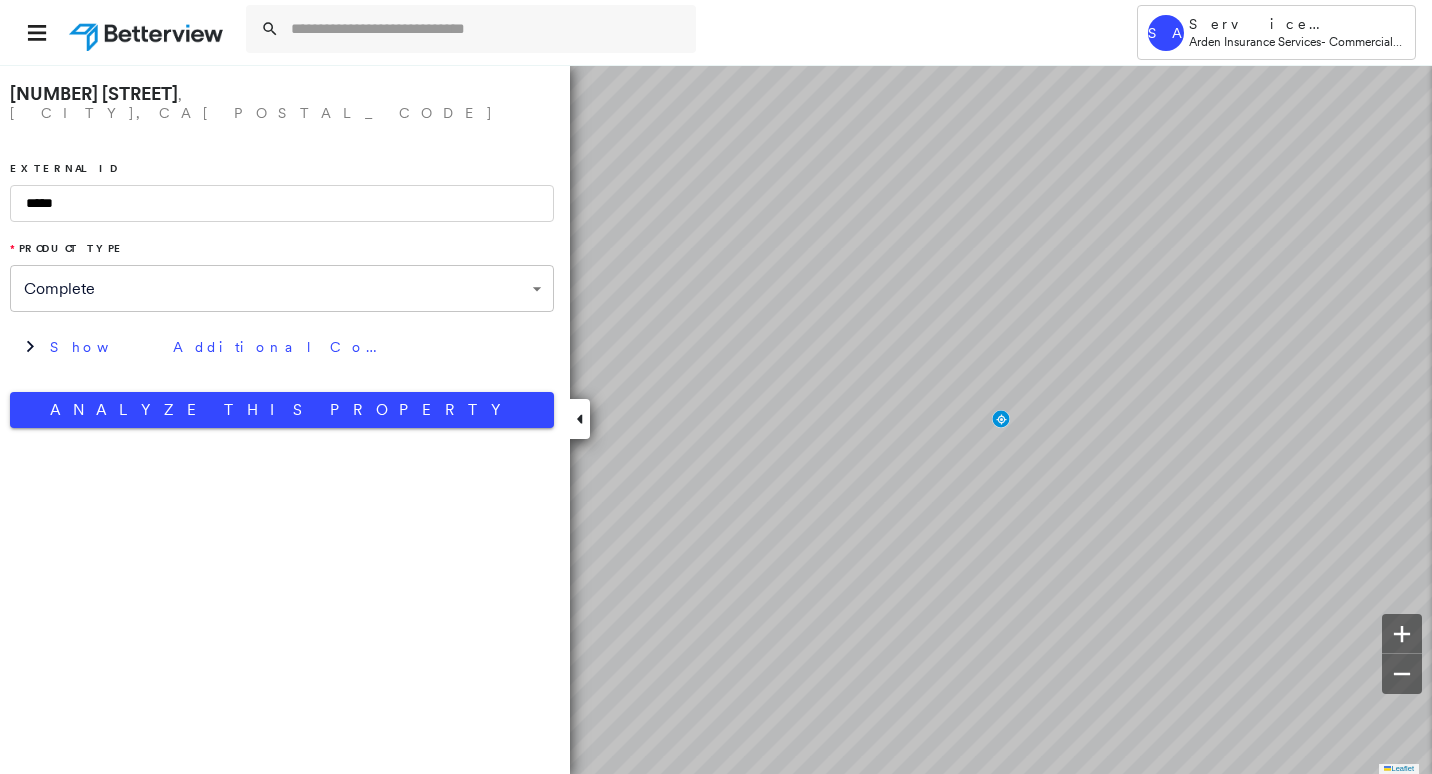 scroll, scrollTop: 0, scrollLeft: 0, axis: both 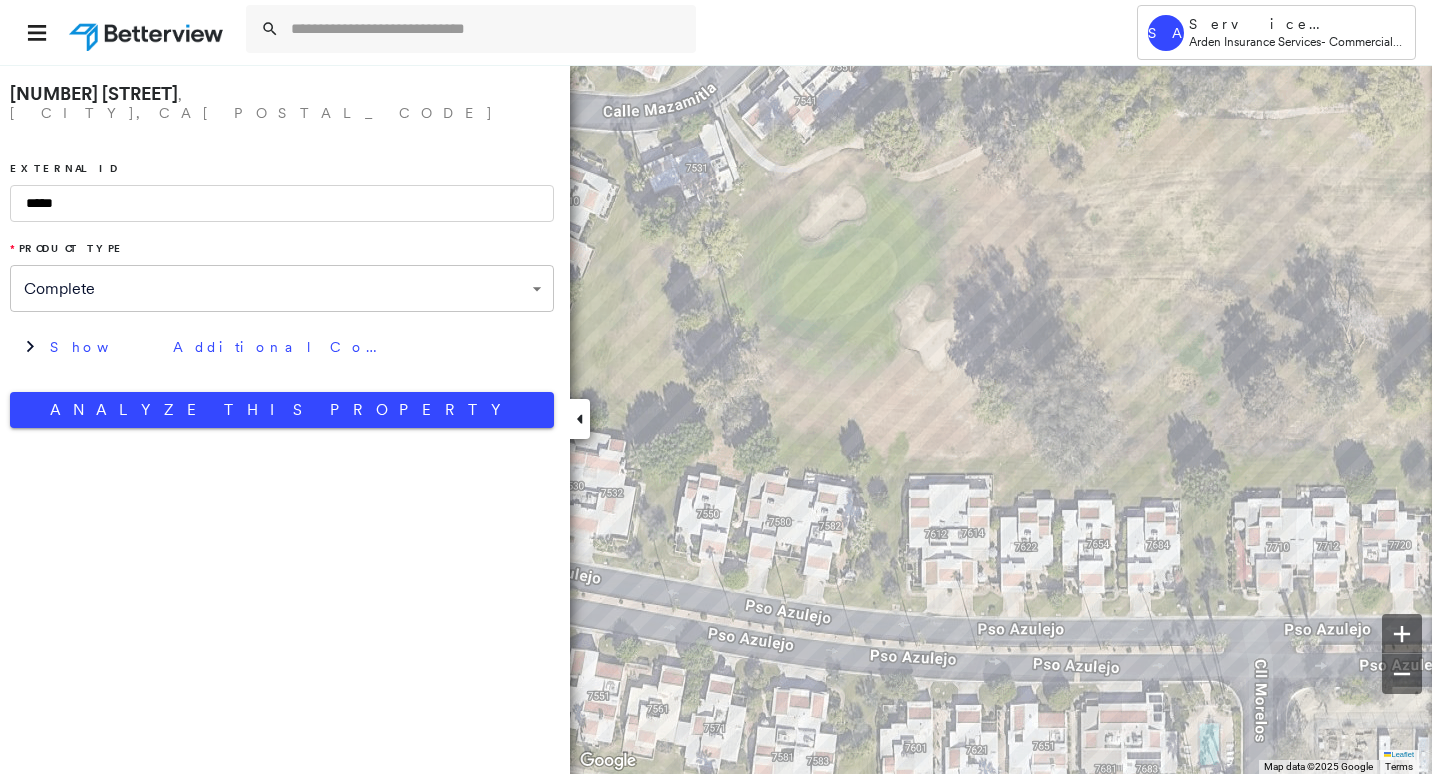 click at bounding box center [580, 419] 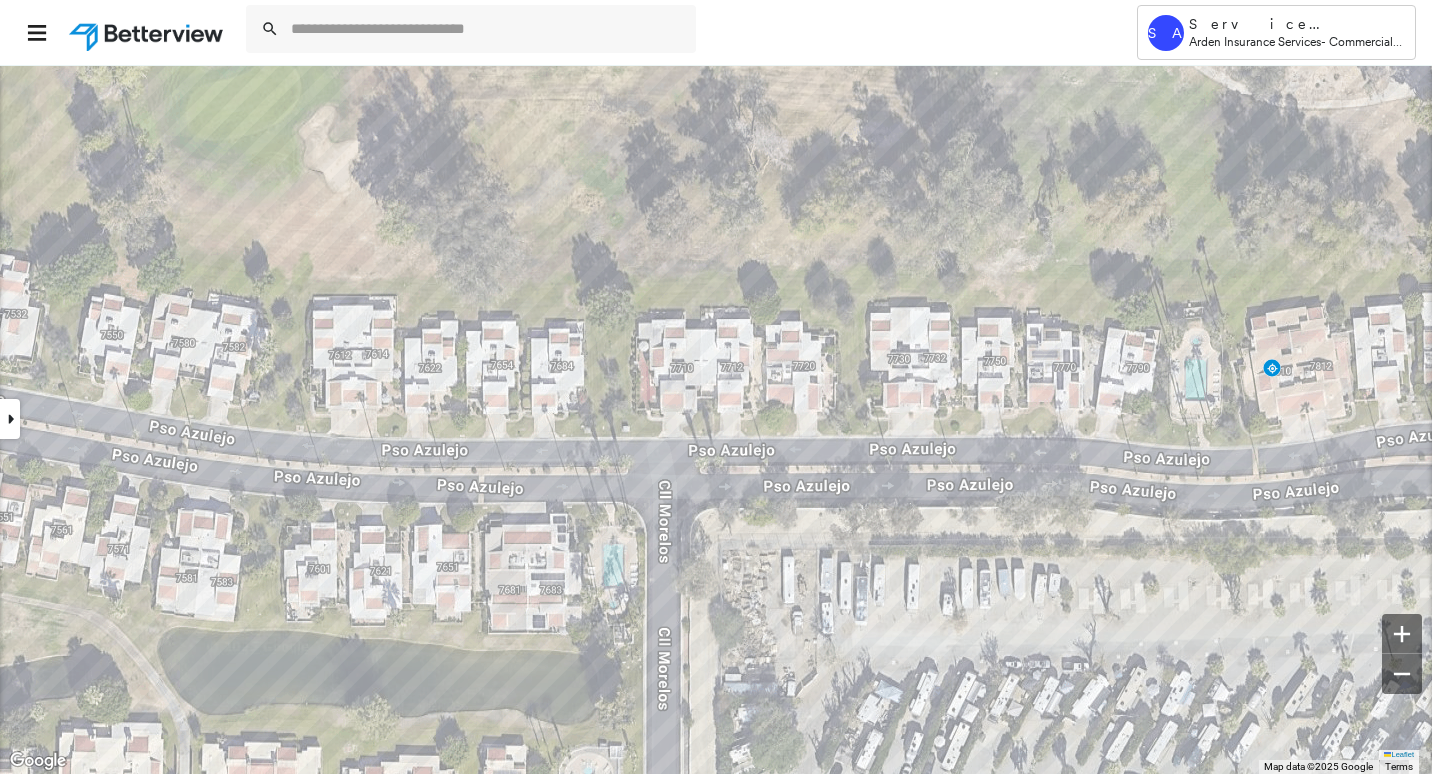 click at bounding box center (10, 419) 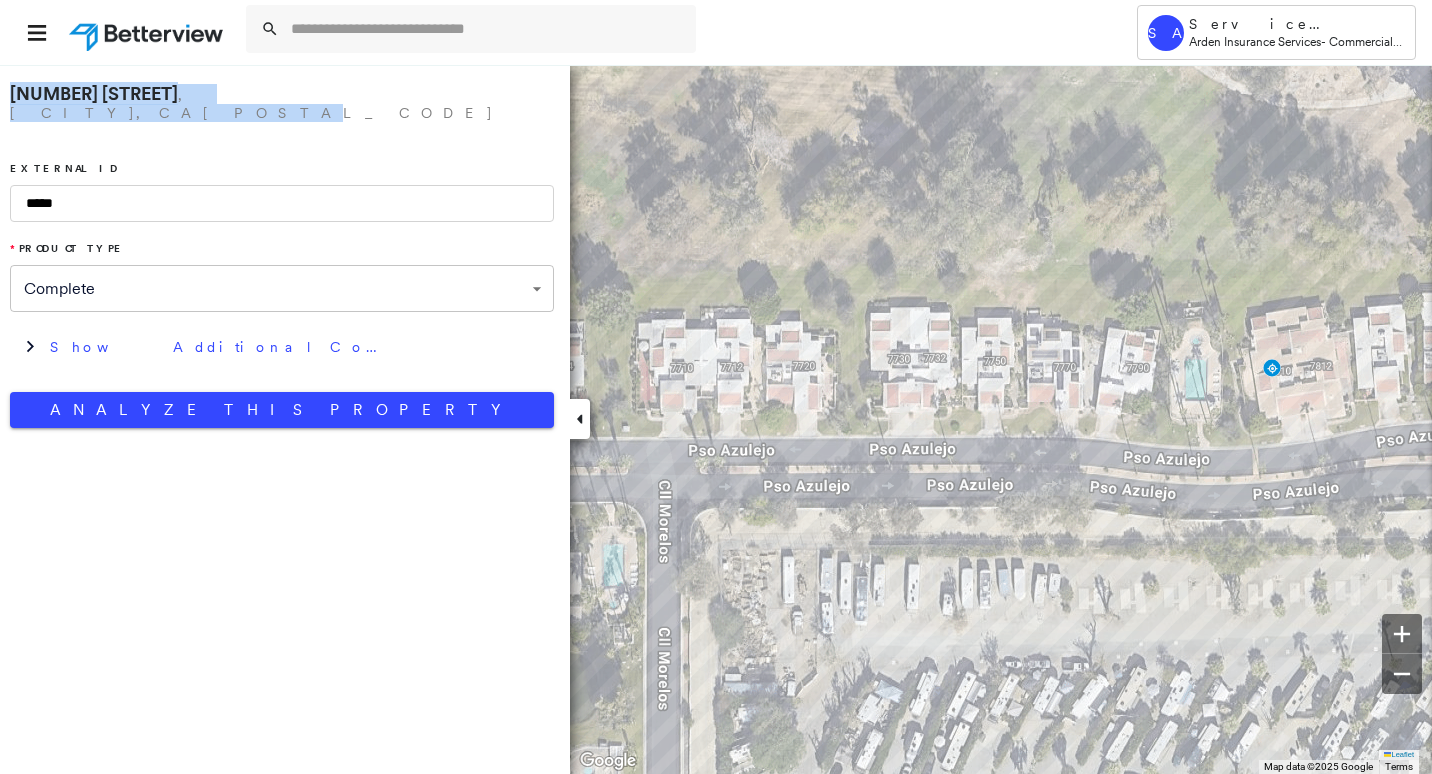 drag, startPoint x: 362, startPoint y: 89, endPoint x: -28, endPoint y: 84, distance: 390.03204 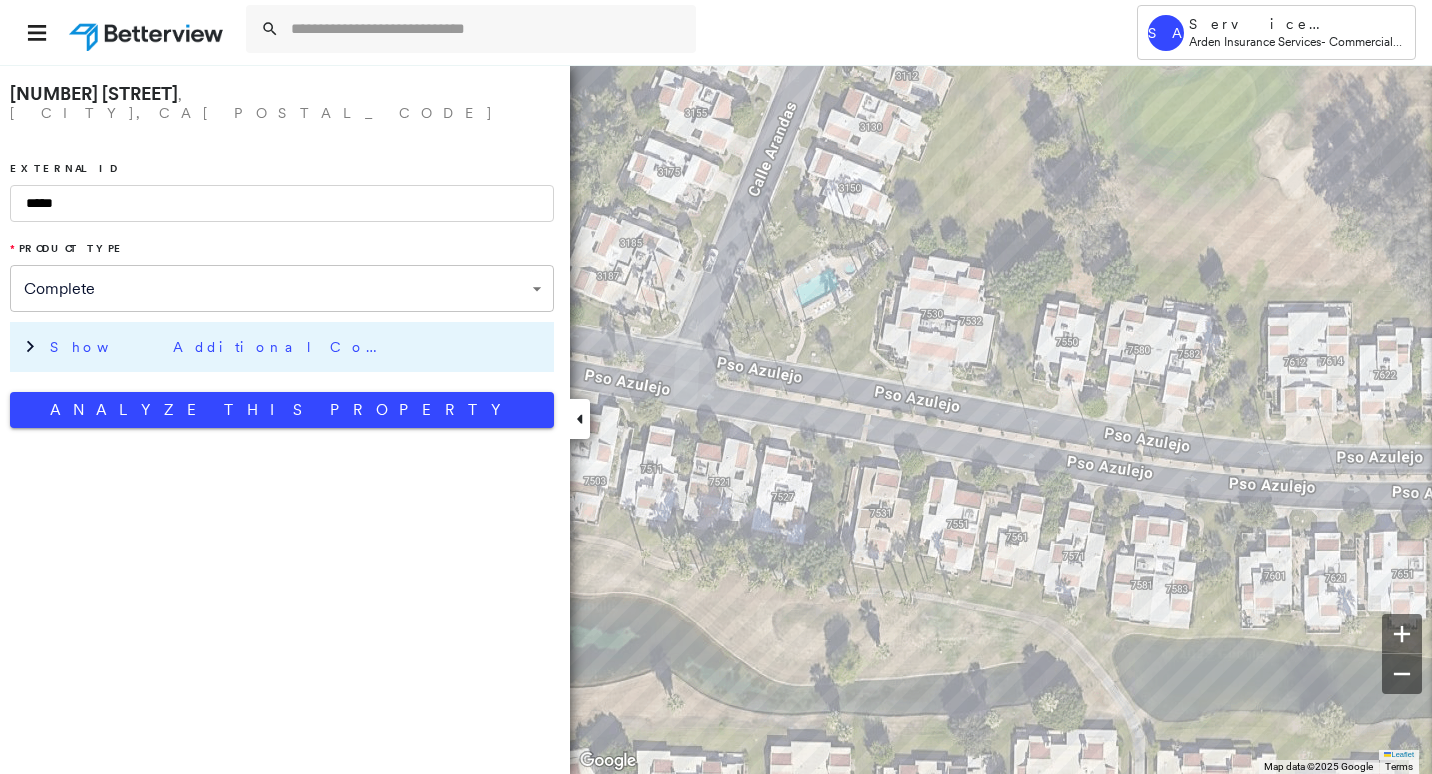 click on "Show Additional Company Data" at bounding box center (297, 347) 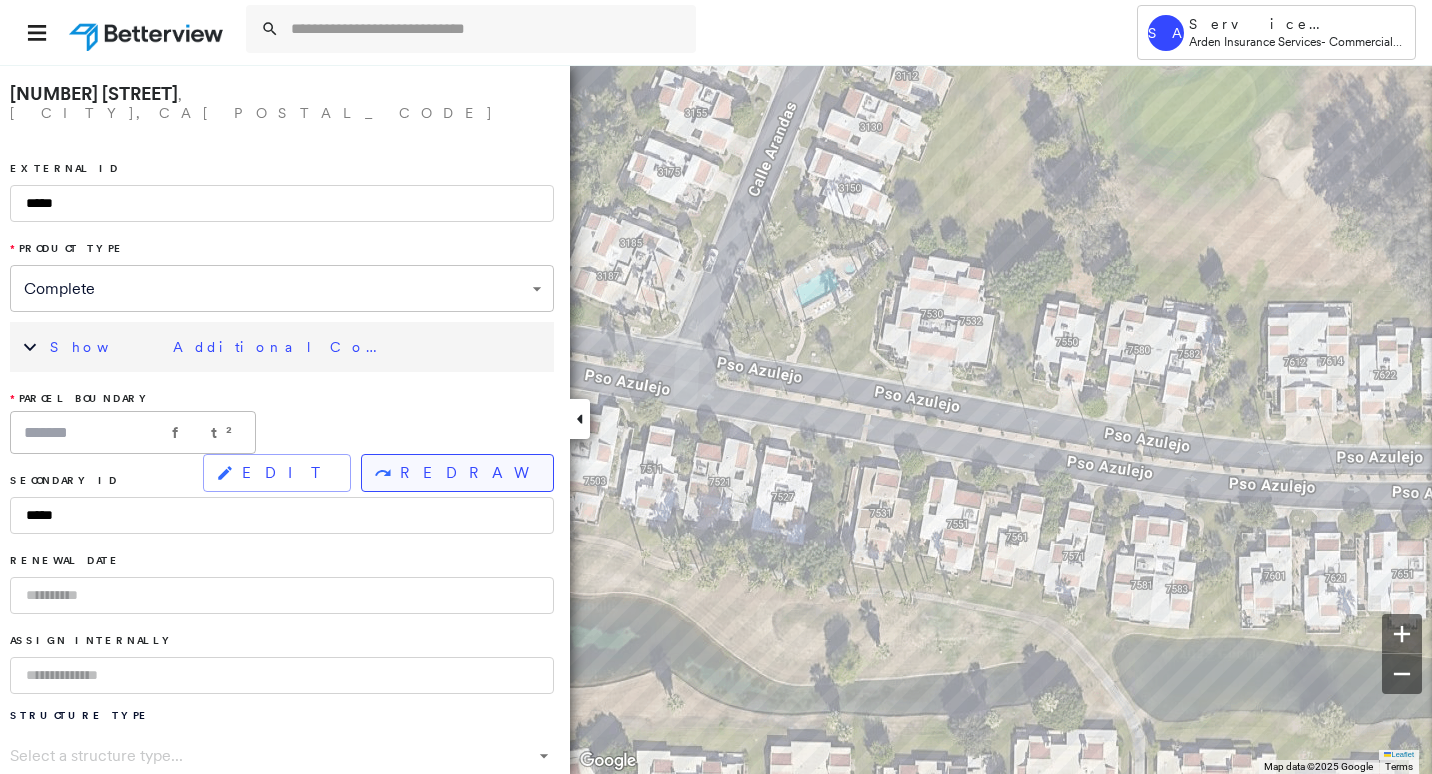 click on "REDRAW" at bounding box center (468, 473) 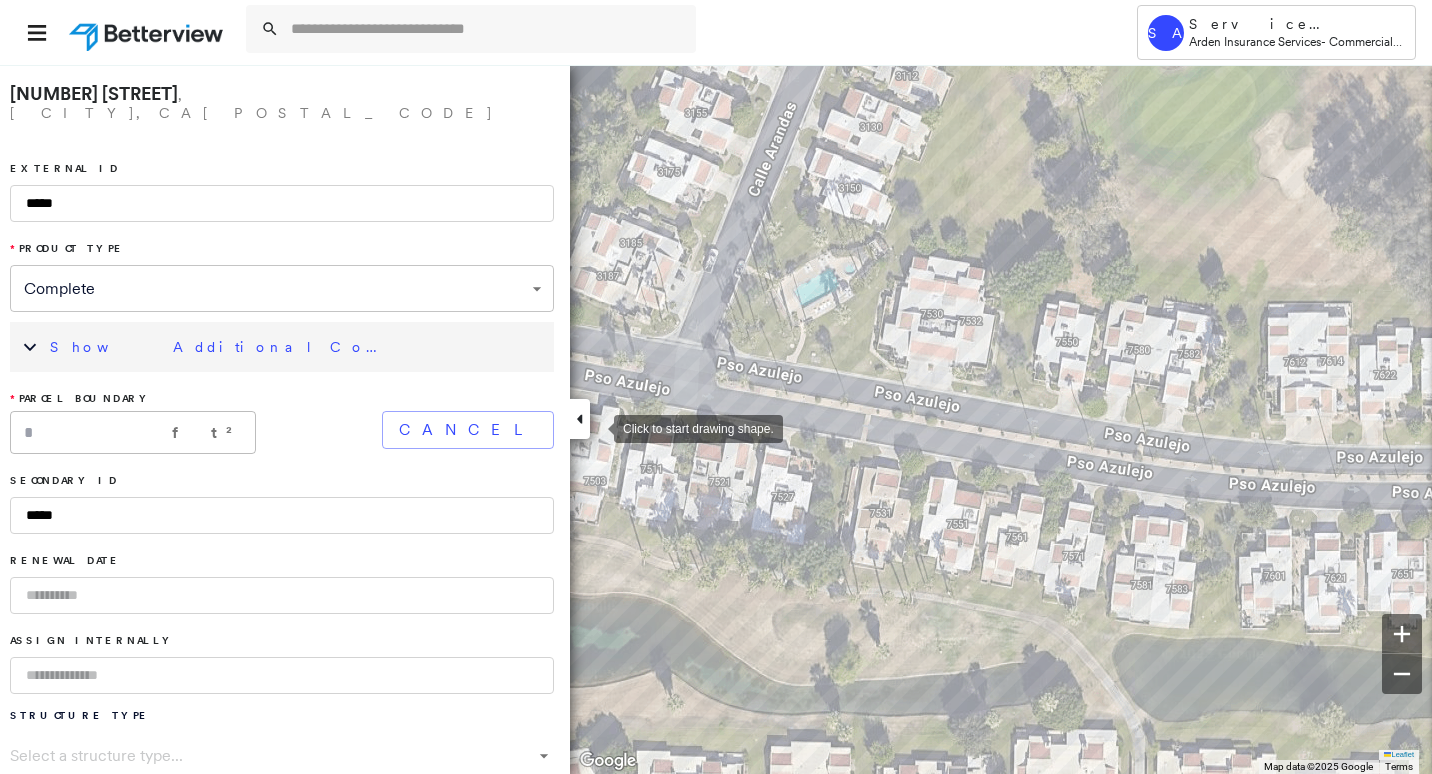 click at bounding box center [580, 419] 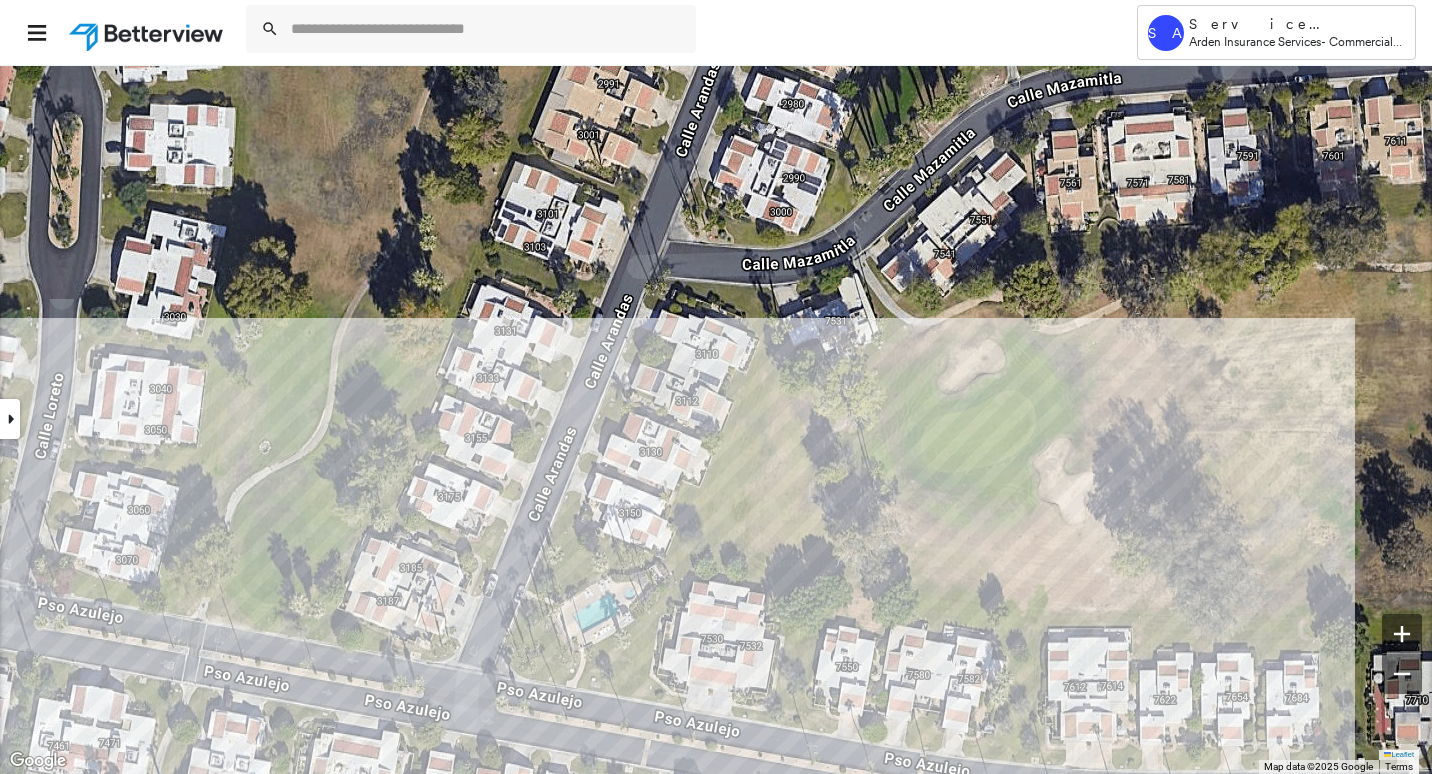 drag, startPoint x: 575, startPoint y: 440, endPoint x: 452, endPoint y: 612, distance: 211.45448 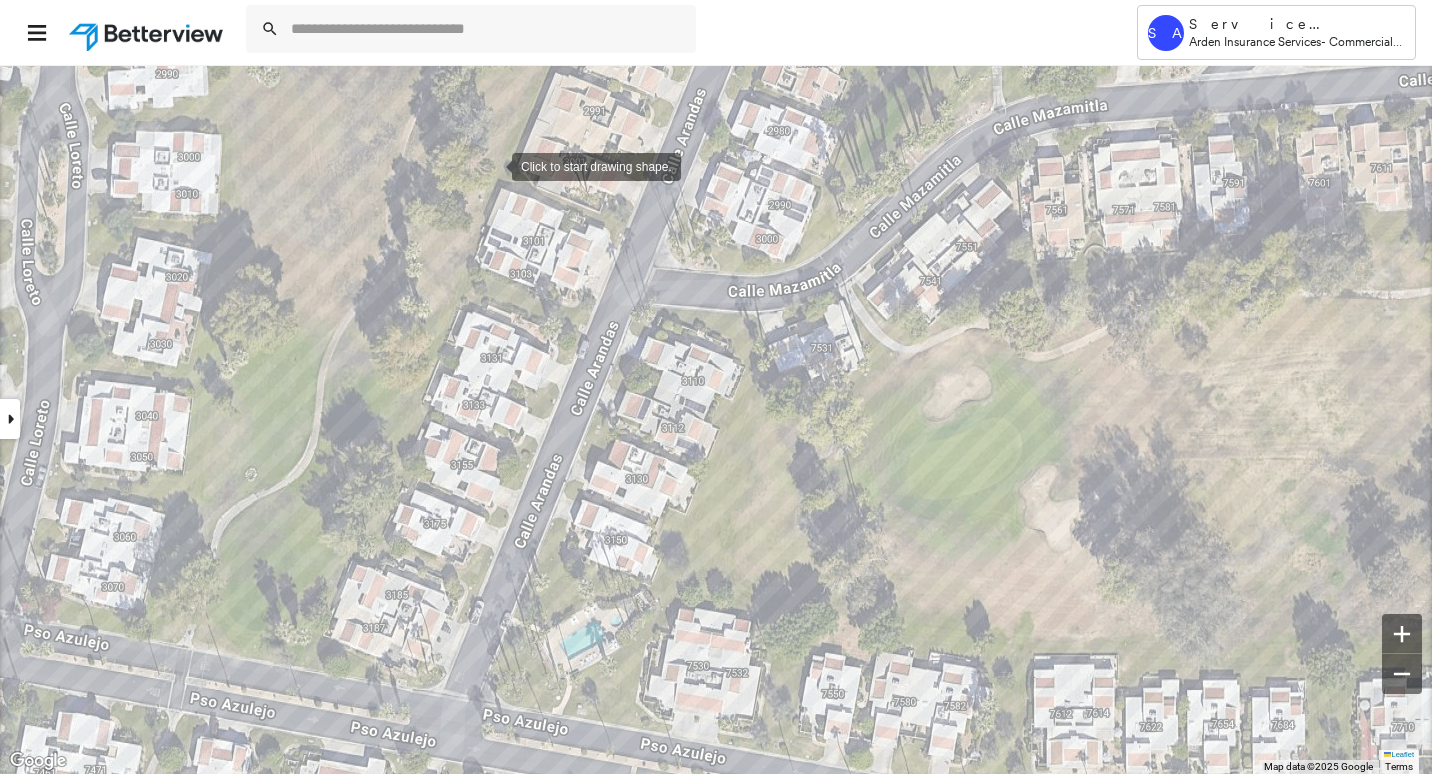 click at bounding box center (492, 165) 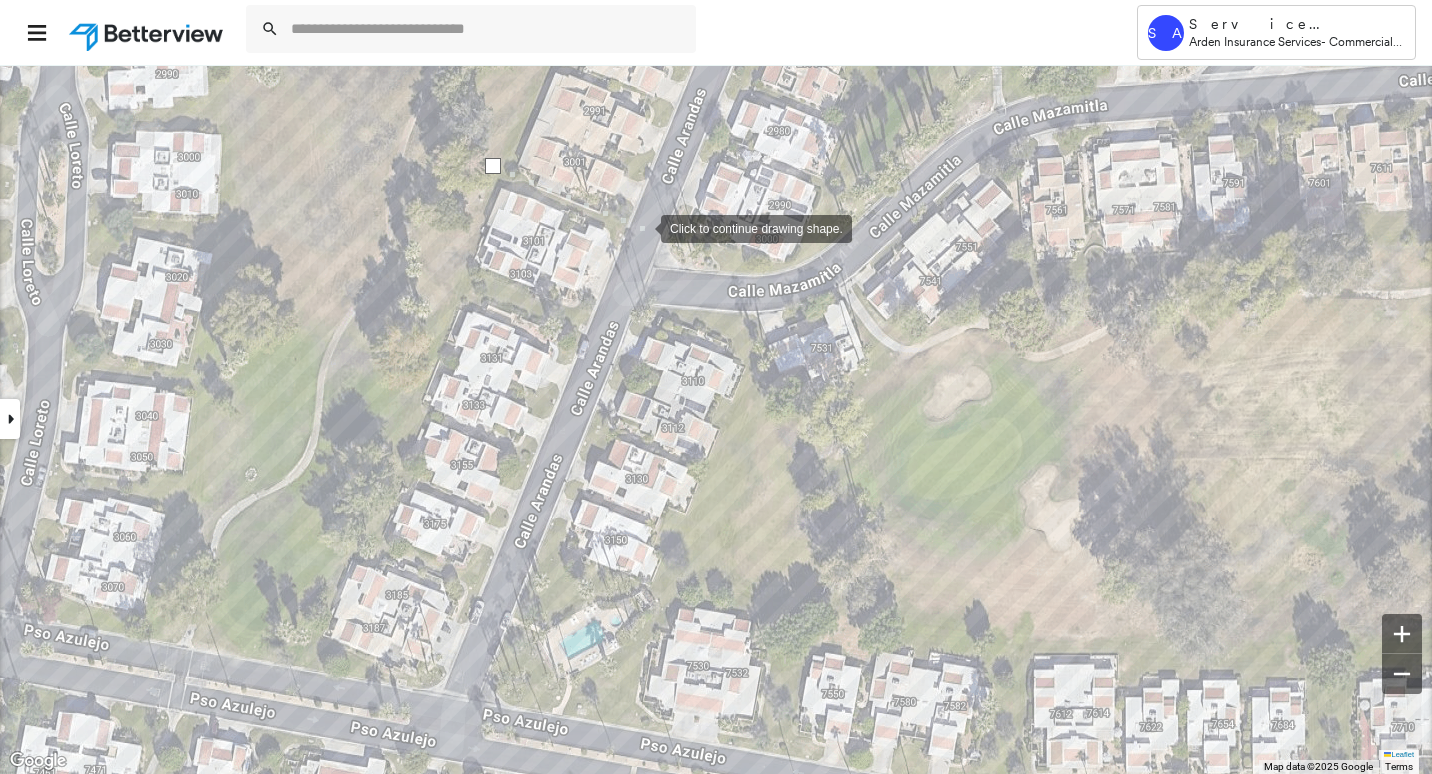 click at bounding box center [641, 227] 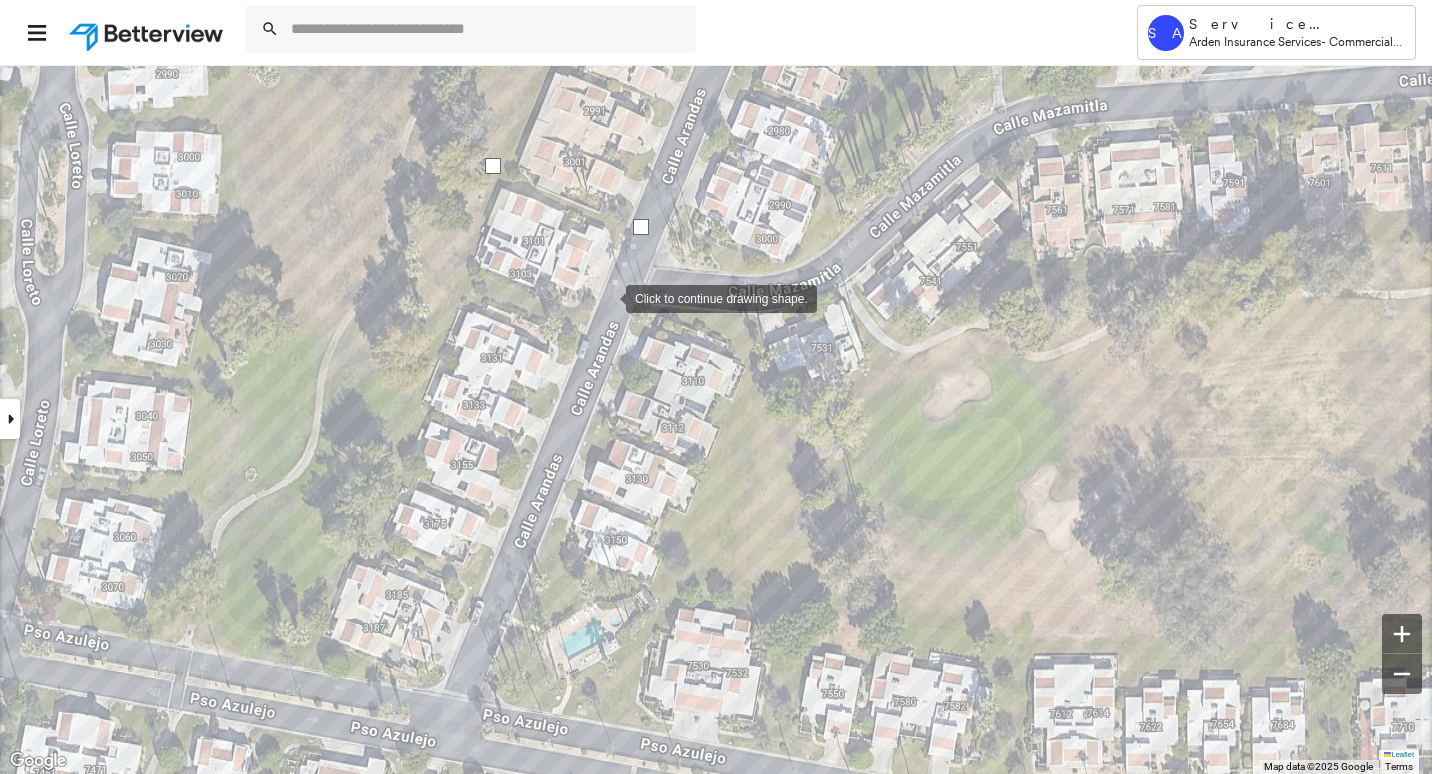 click at bounding box center [606, 297] 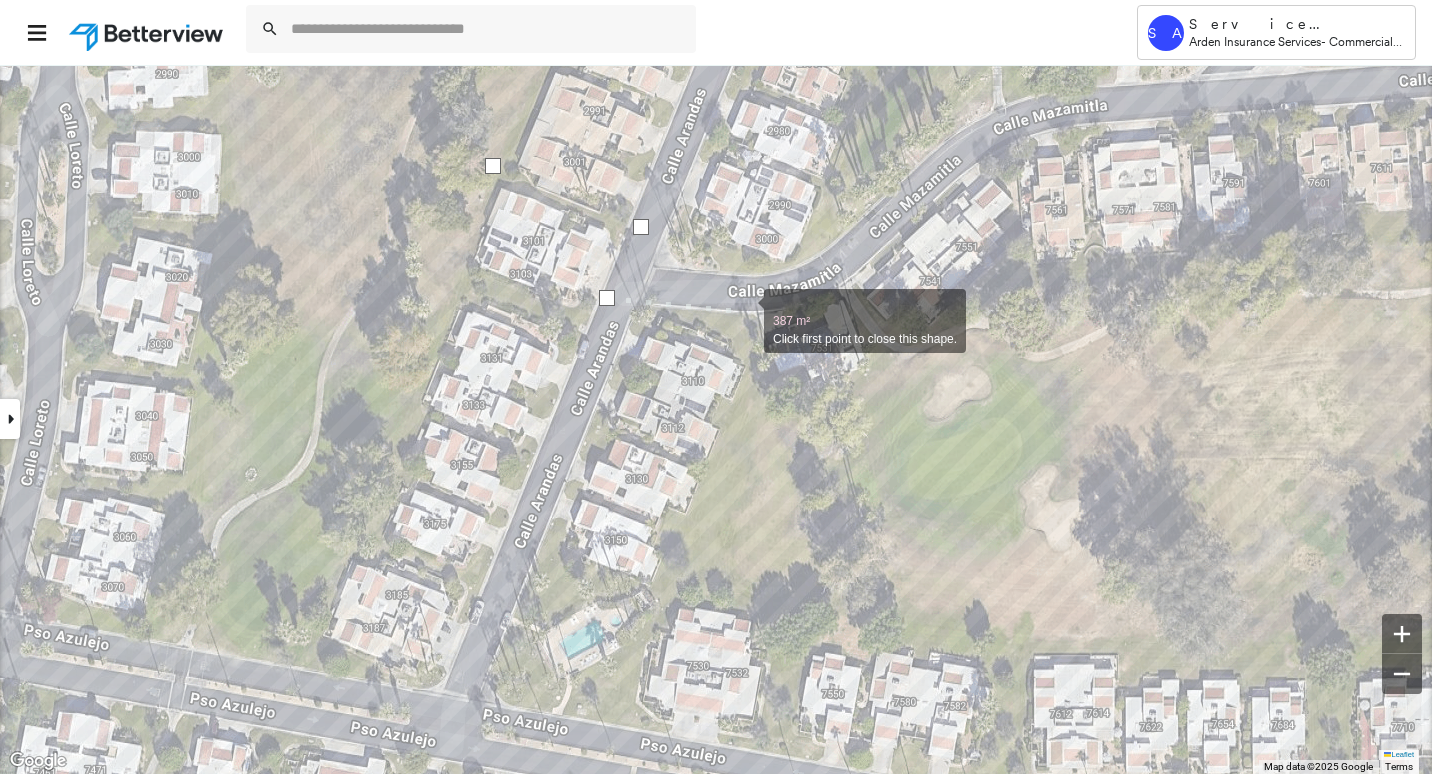 drag, startPoint x: 744, startPoint y: 310, endPoint x: 747, endPoint y: 339, distance: 29.15476 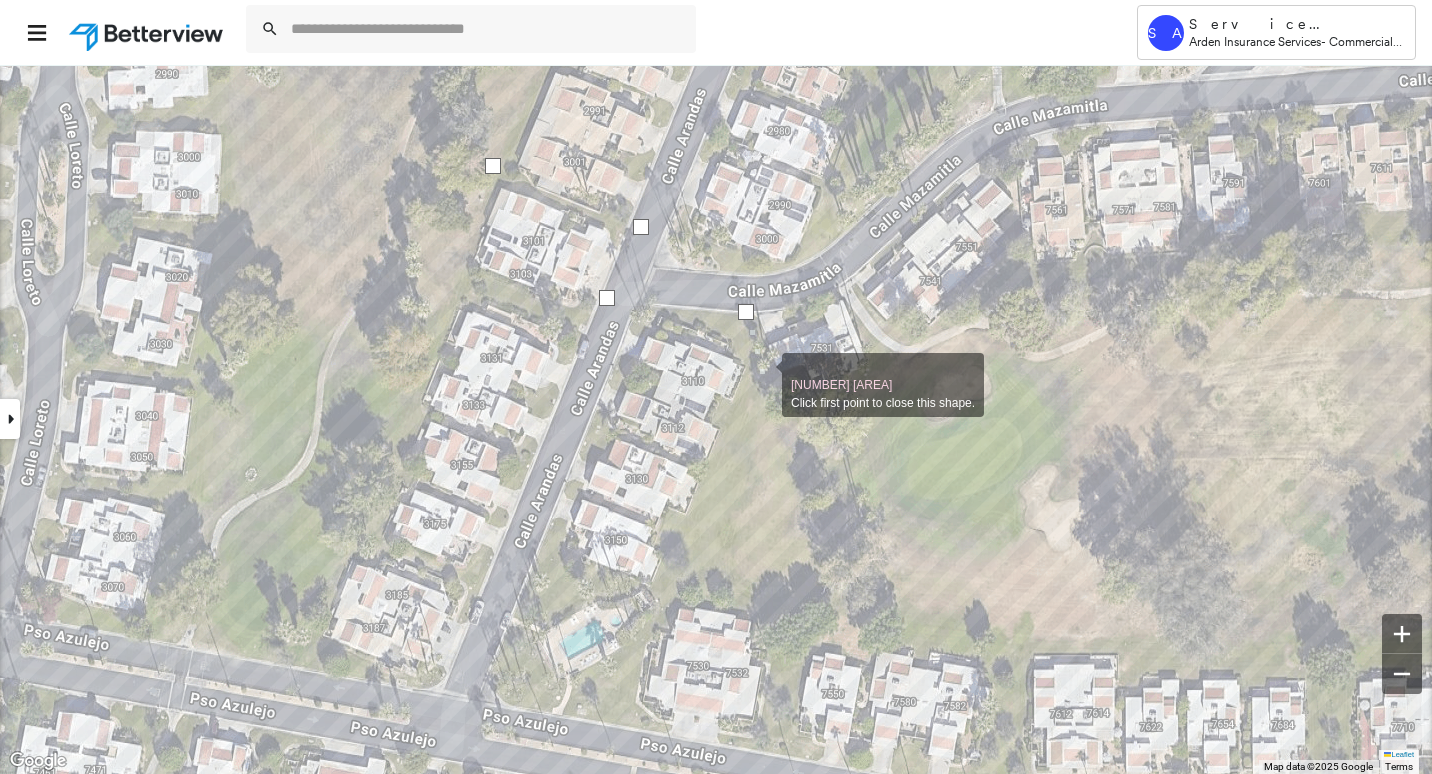drag, startPoint x: 762, startPoint y: 374, endPoint x: 740, endPoint y: 439, distance: 68.622154 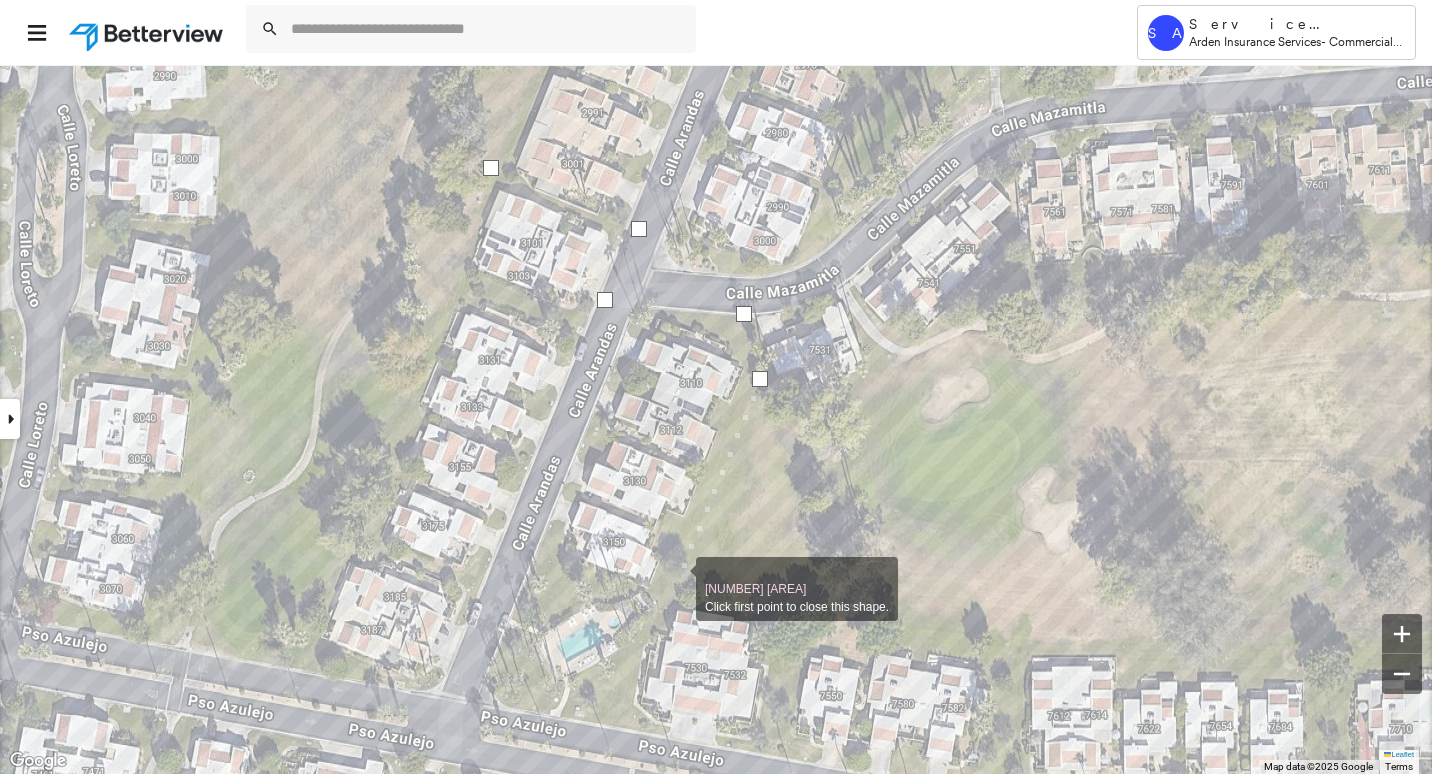 click at bounding box center (676, 578) 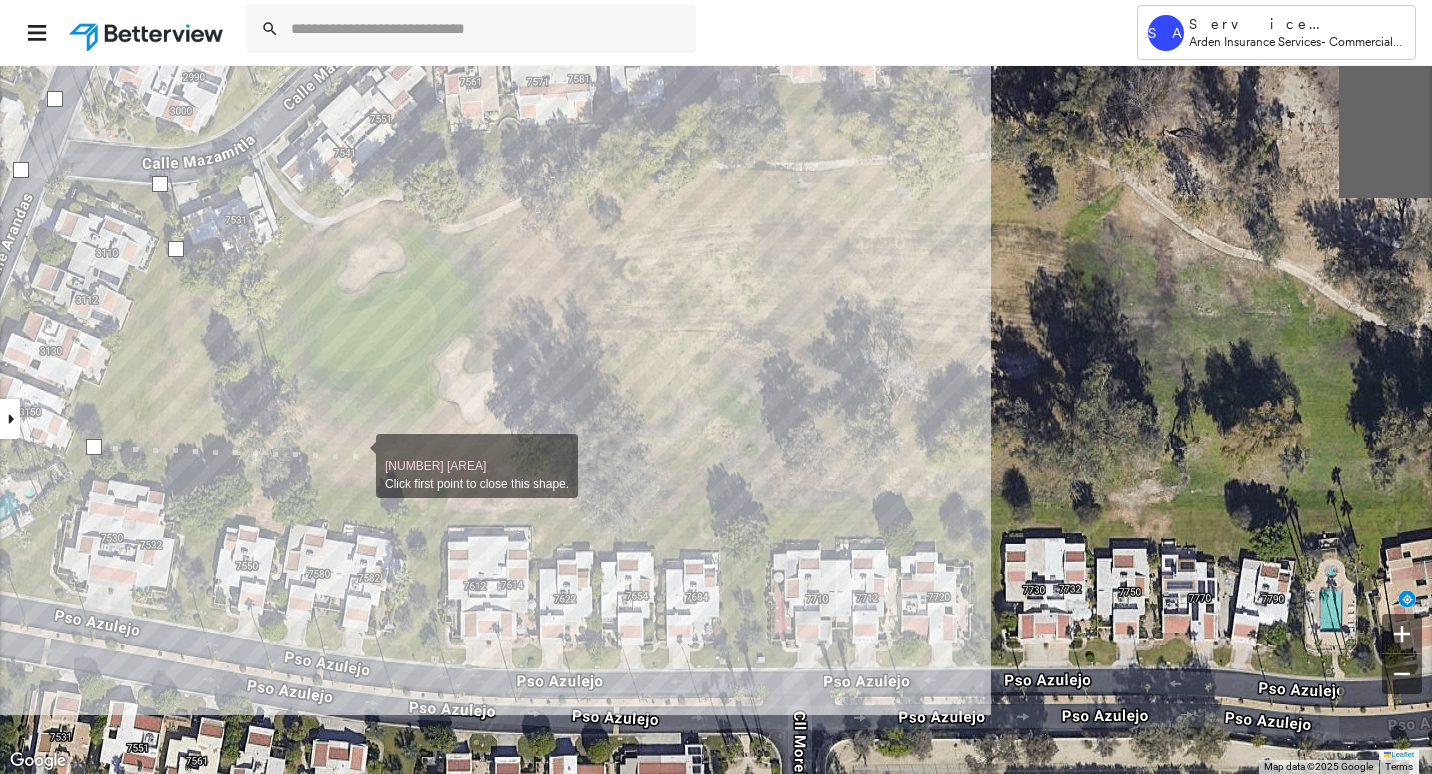 drag, startPoint x: 944, startPoint y: 586, endPoint x: 360, endPoint y: 456, distance: 598.29425 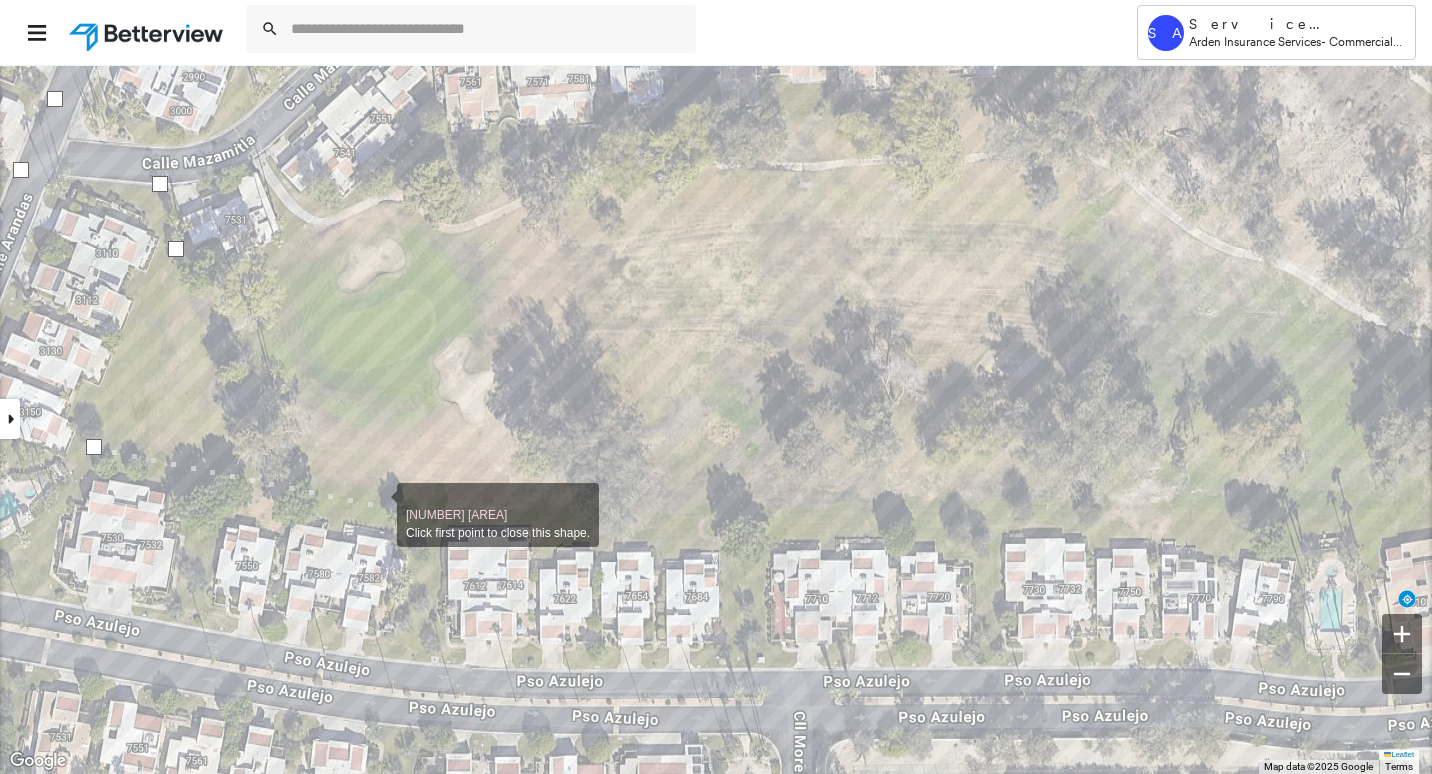 click at bounding box center [377, 504] 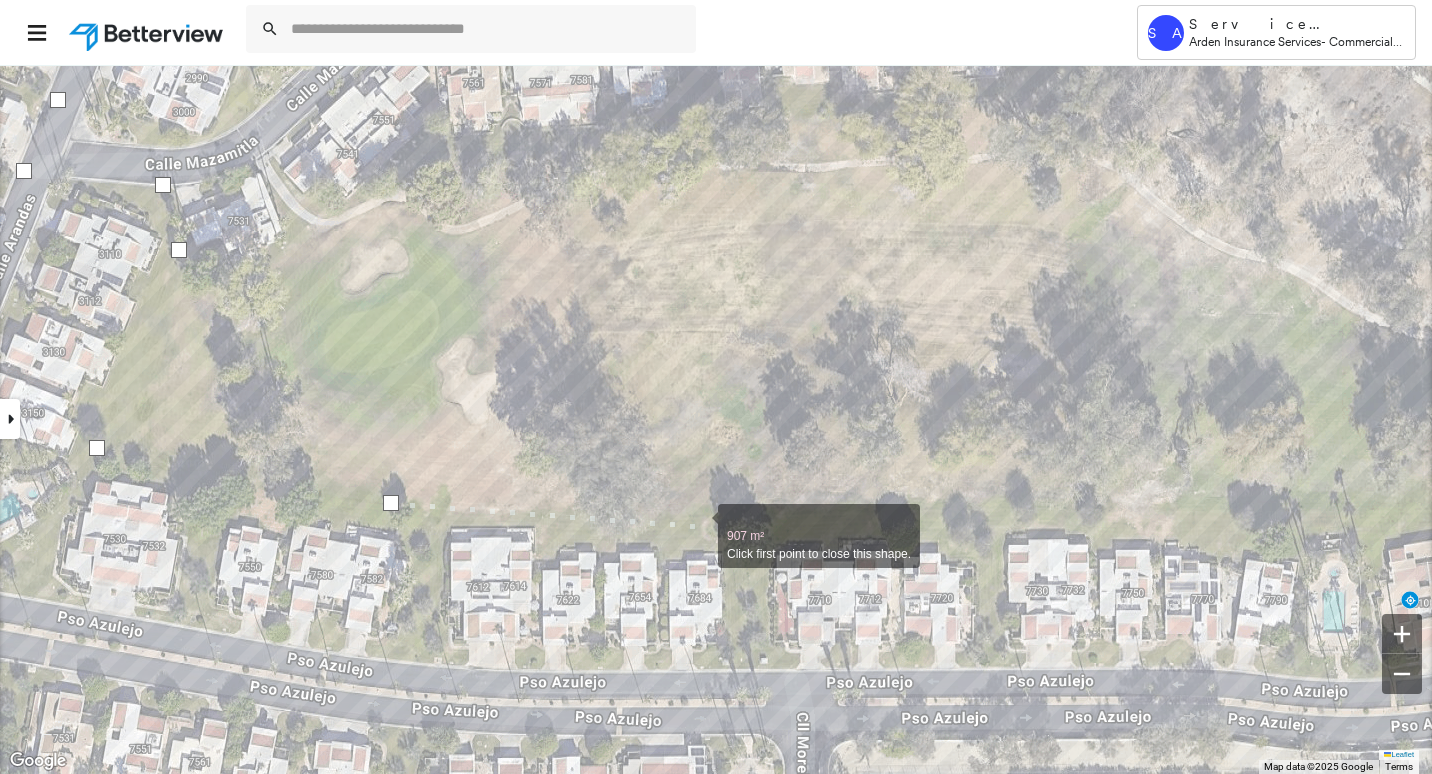 click at bounding box center [698, 525] 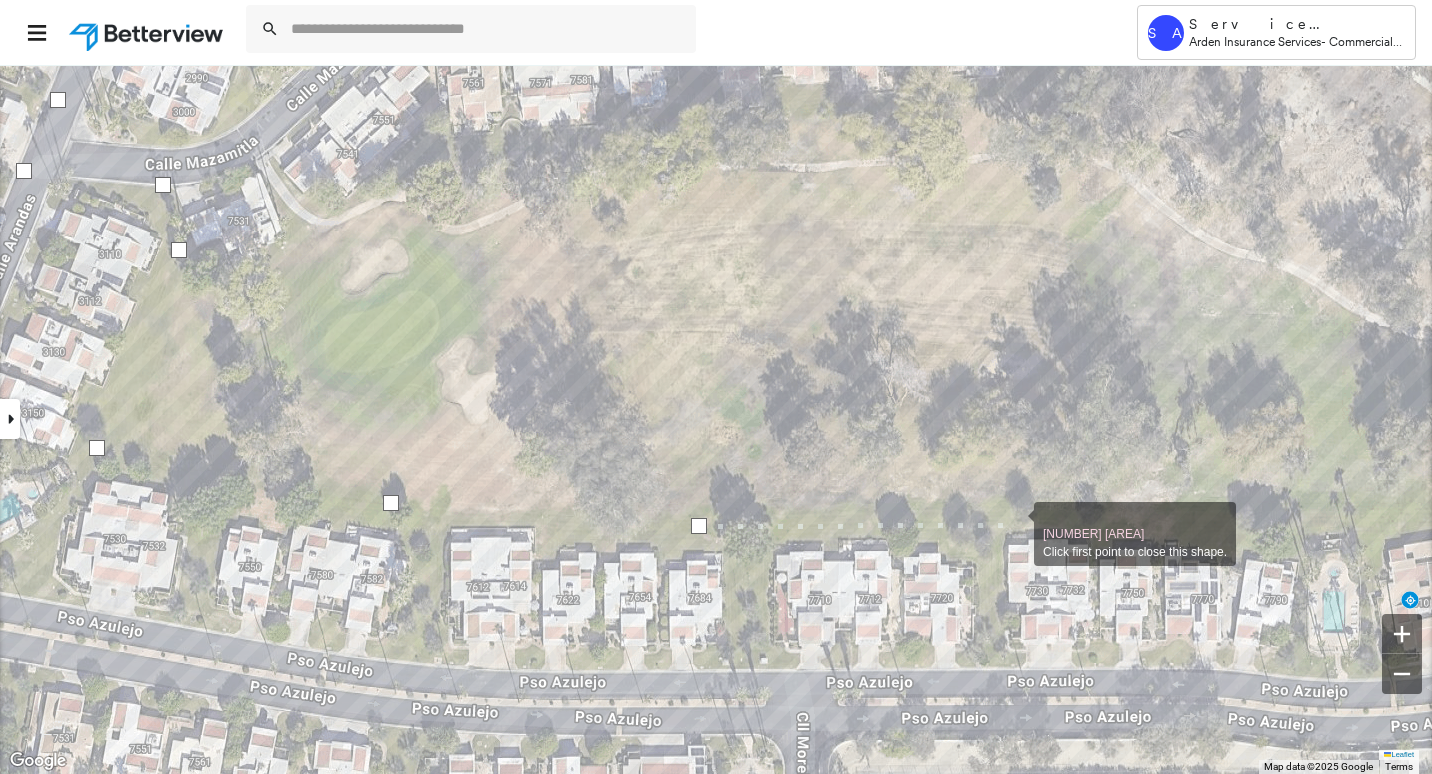 drag, startPoint x: 1019, startPoint y: 523, endPoint x: 1070, endPoint y: 516, distance: 51.47815 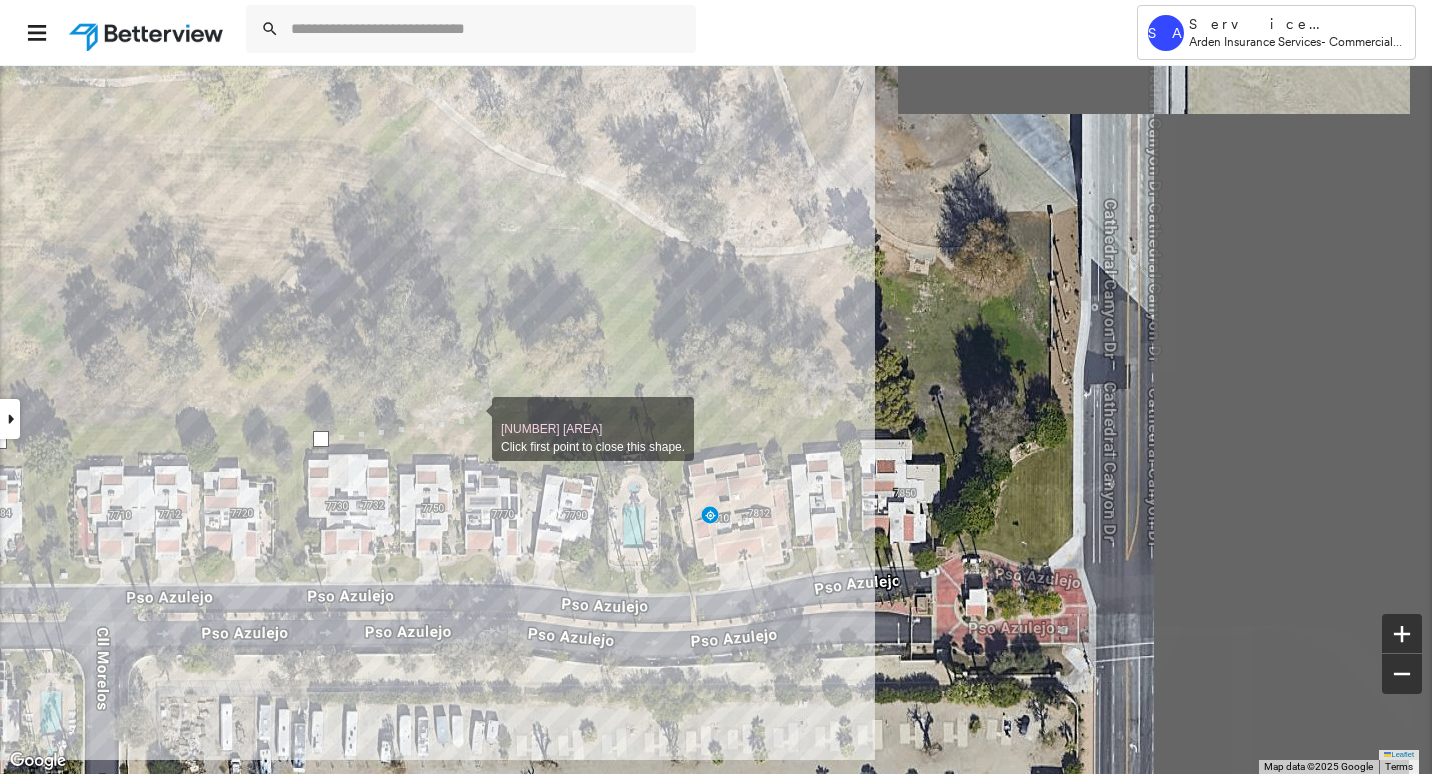 drag, startPoint x: 1162, startPoint y: 503, endPoint x: 475, endPoint y: 418, distance: 692.2384 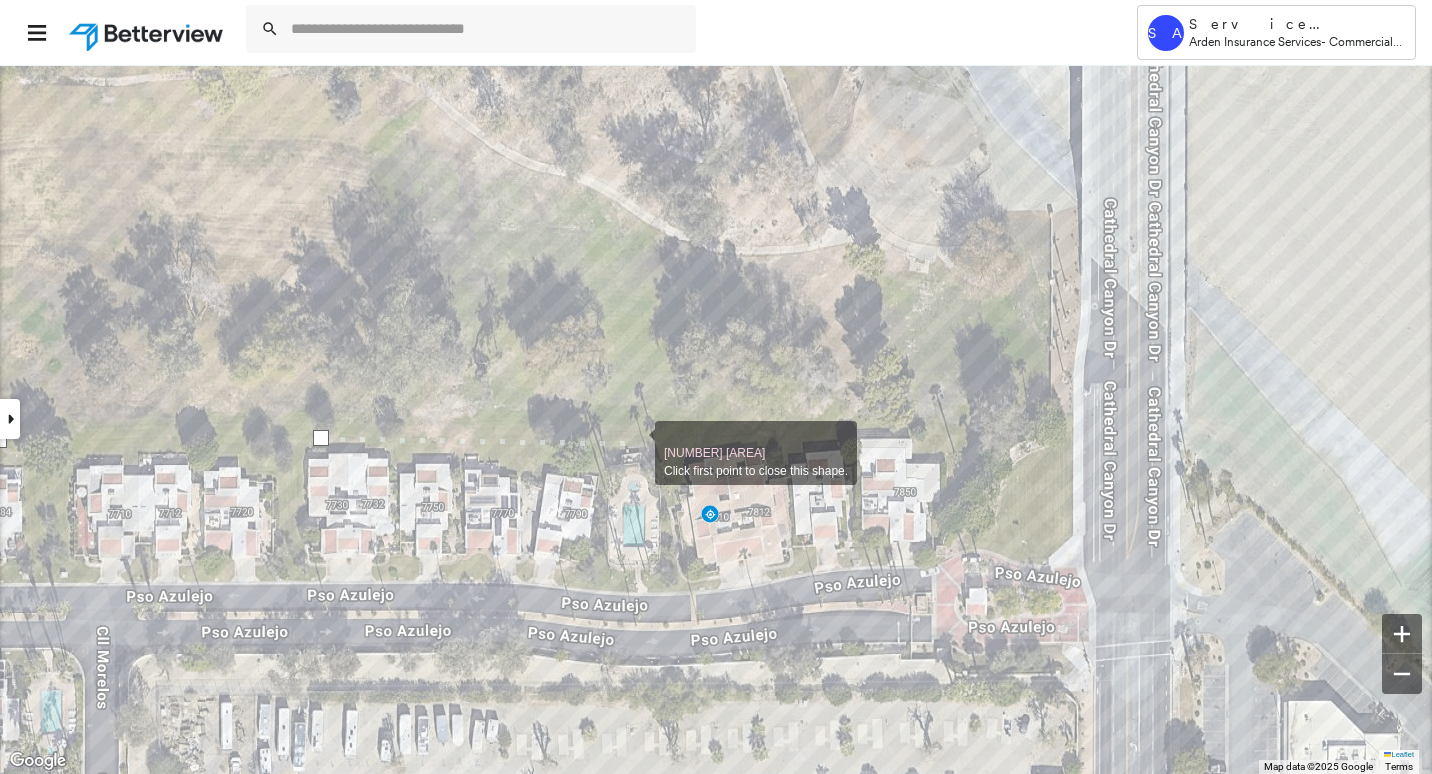 click at bounding box center [635, 442] 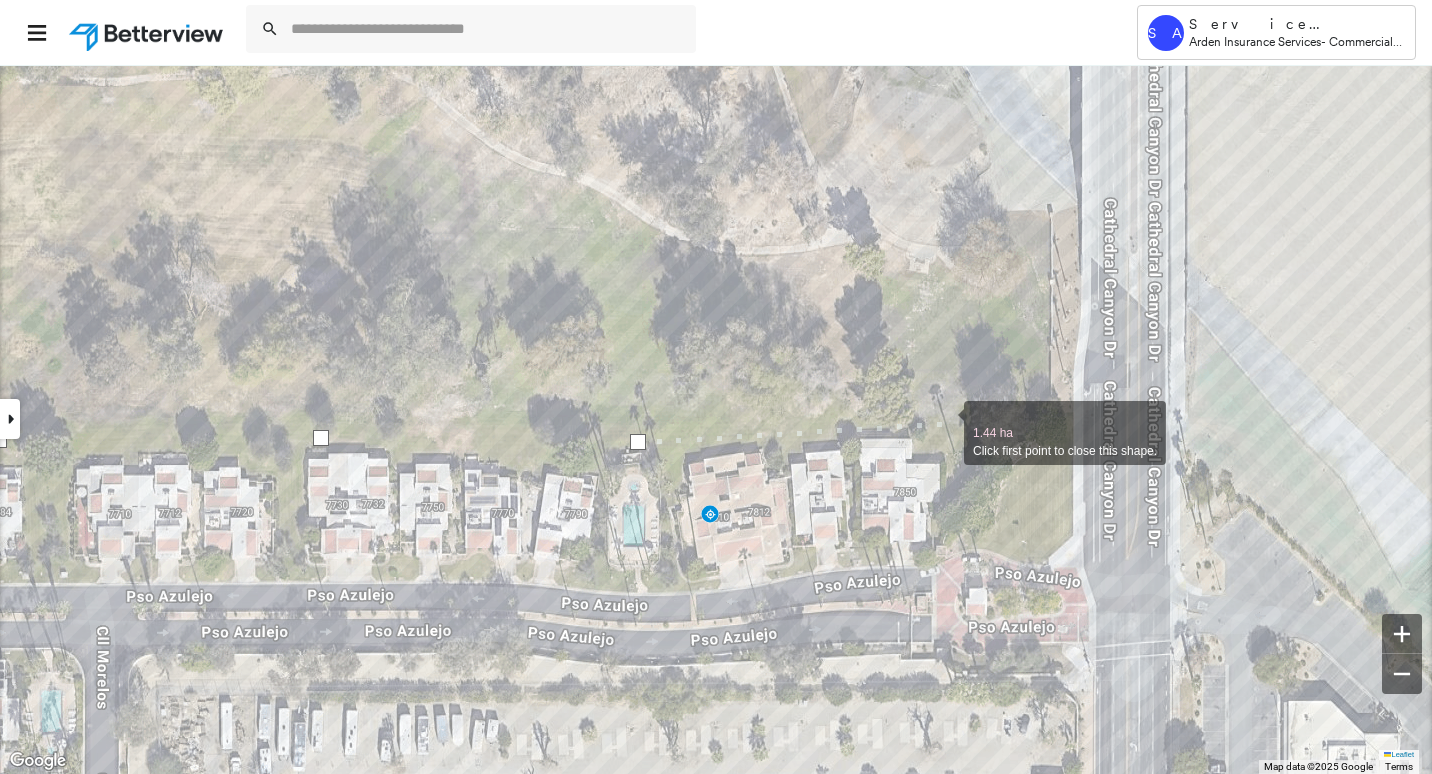 click at bounding box center (944, 422) 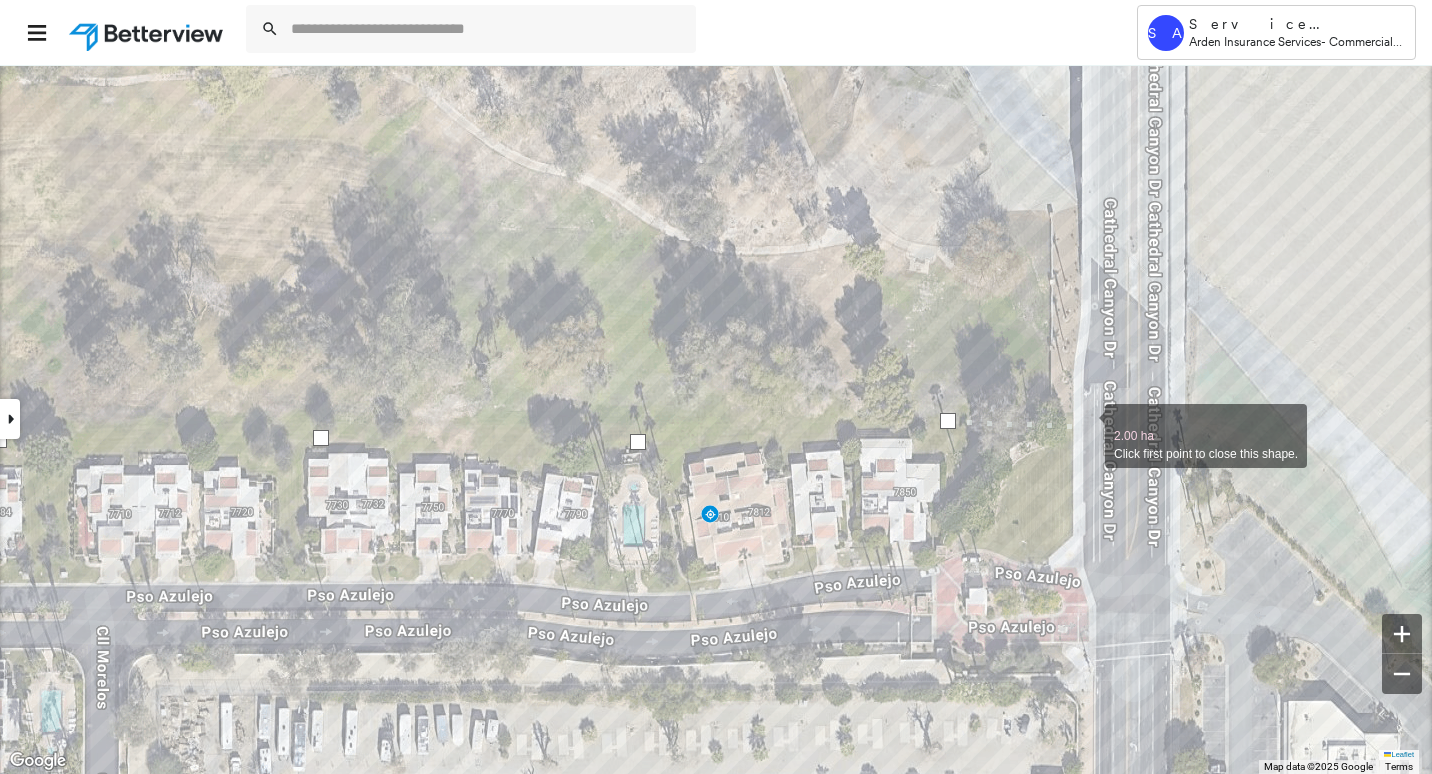 click at bounding box center (1085, 425) 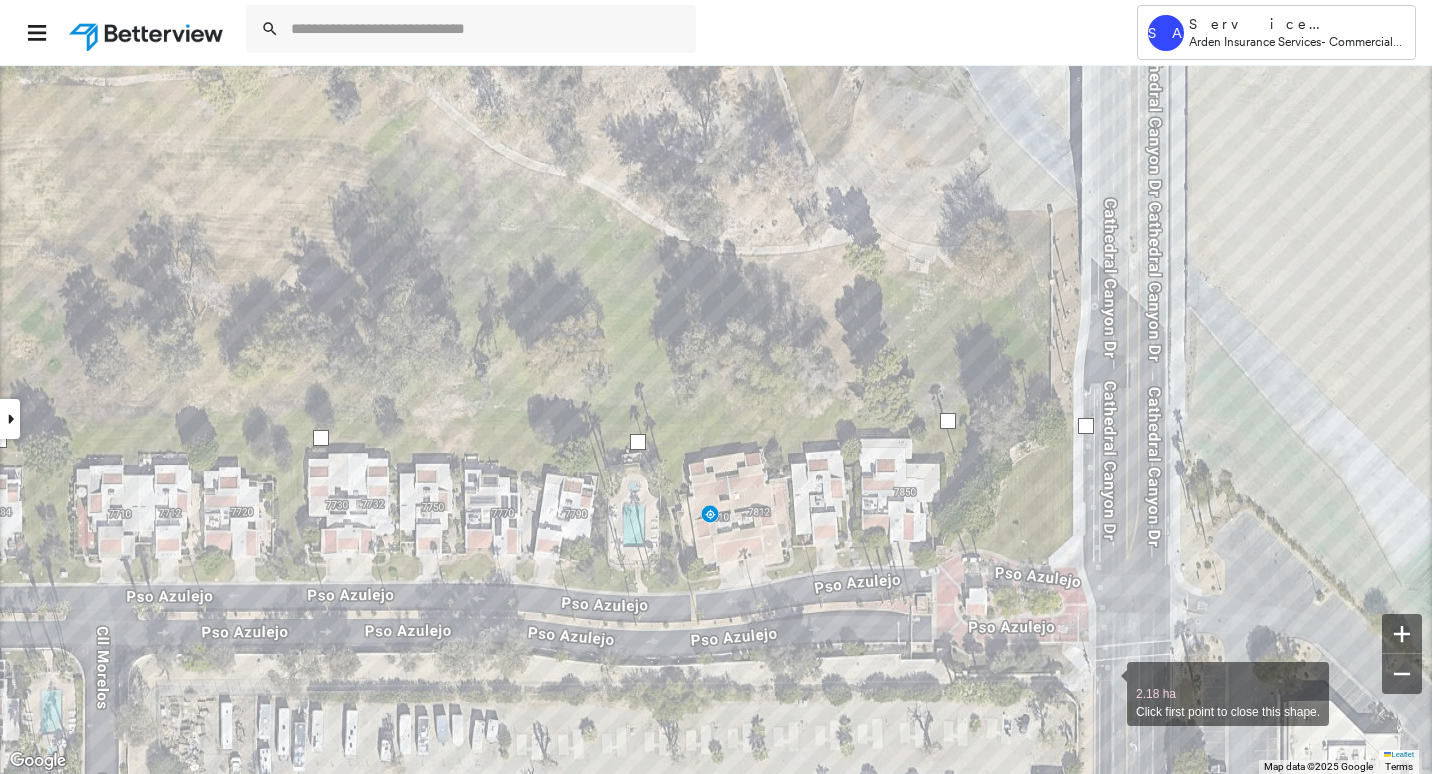 click at bounding box center [1107, 683] 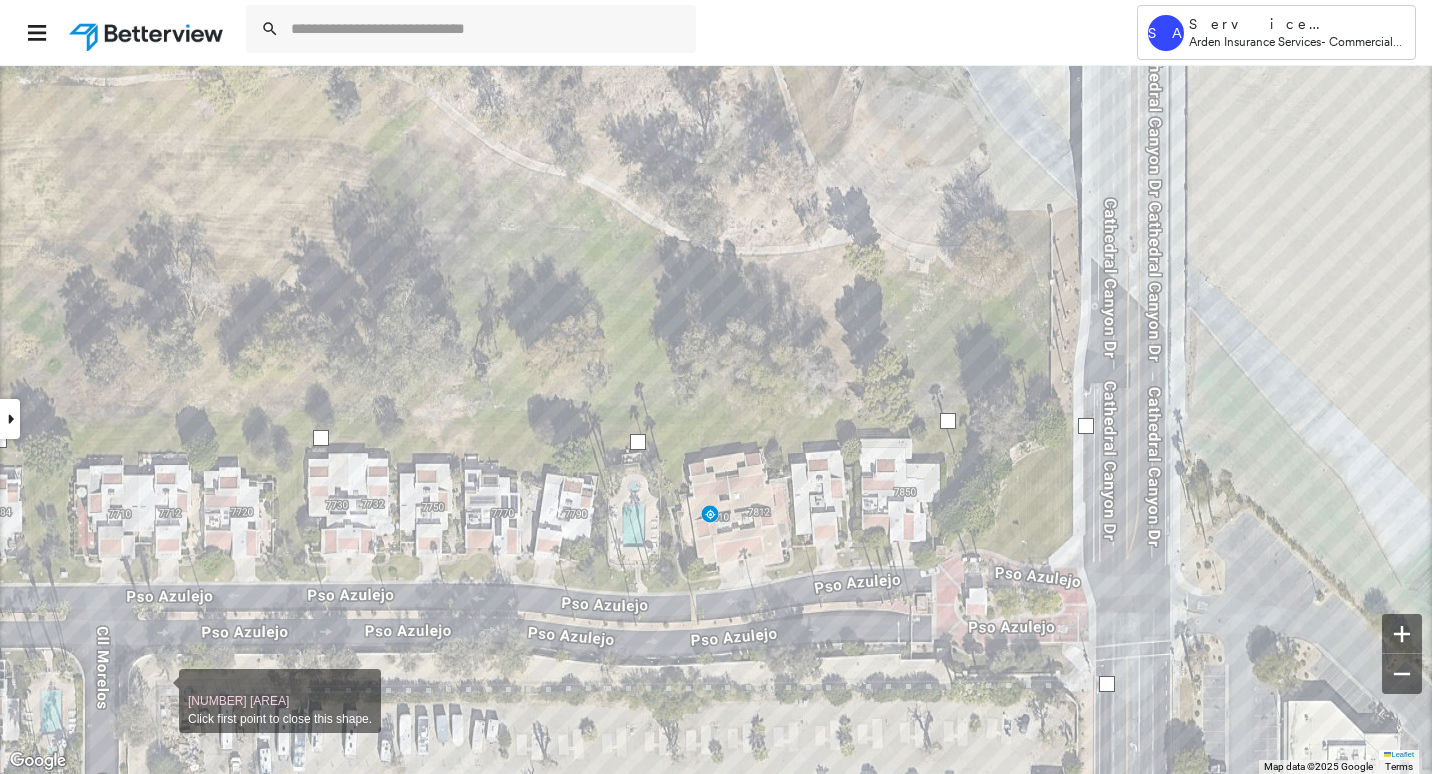 click at bounding box center [159, 690] 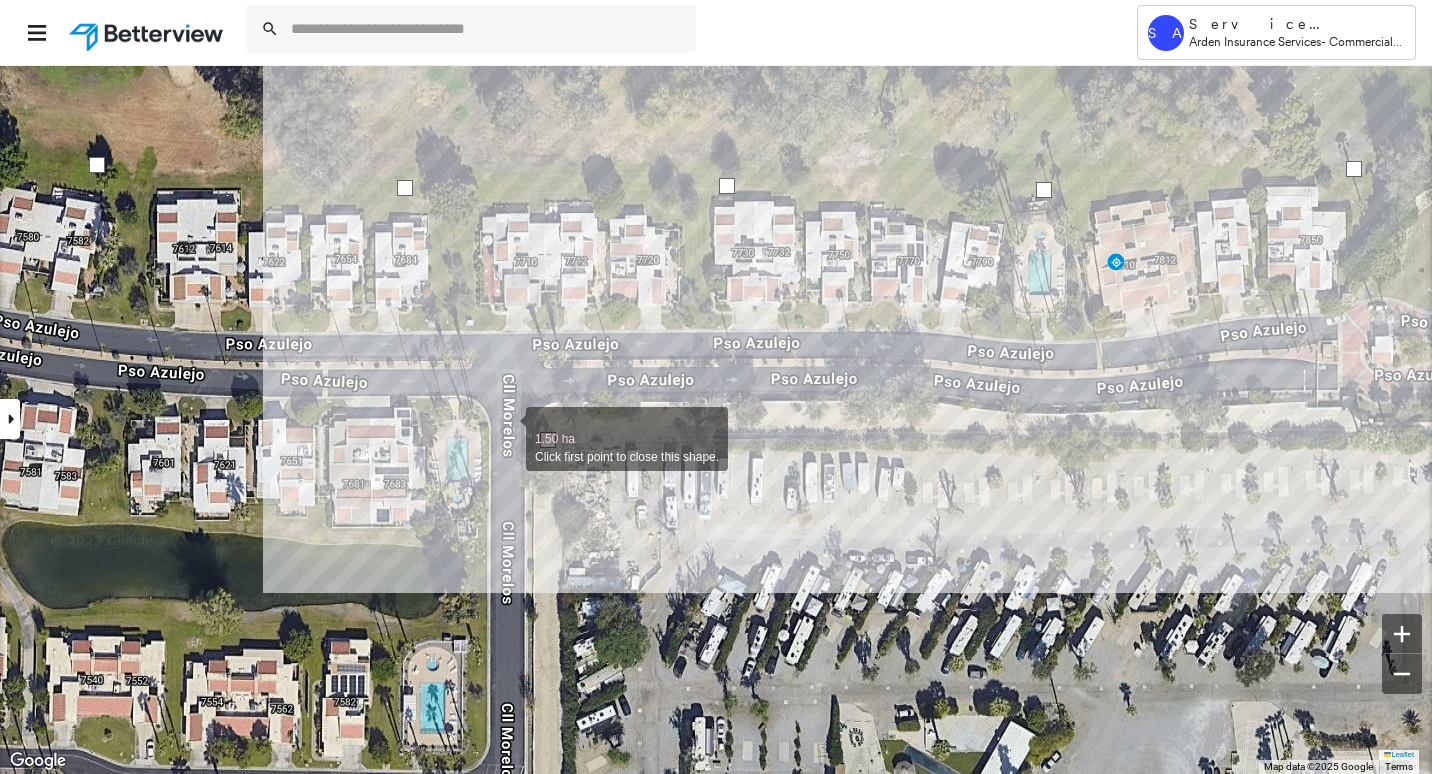 drag, startPoint x: 100, startPoint y: 681, endPoint x: 506, endPoint y: 429, distance: 477.84933 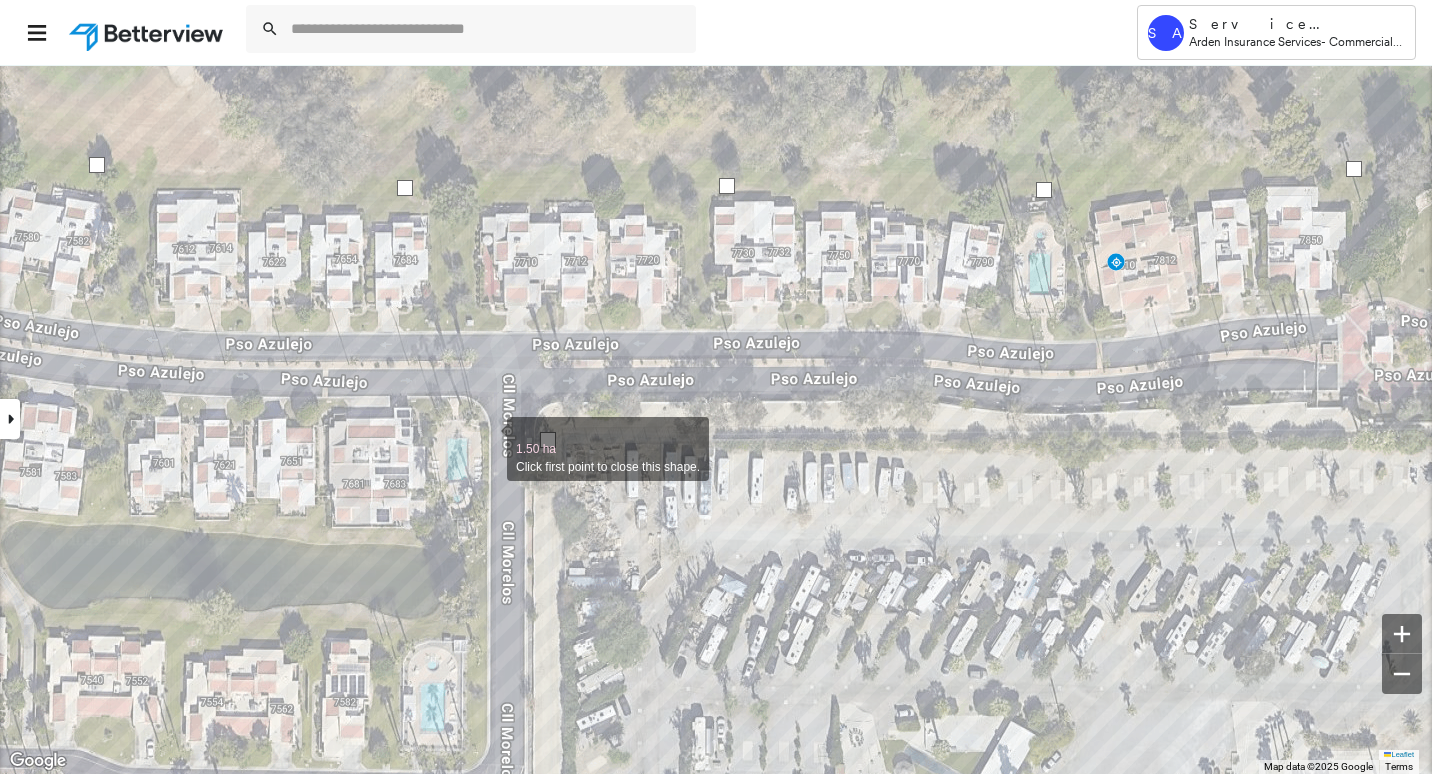 click at bounding box center [487, 438] 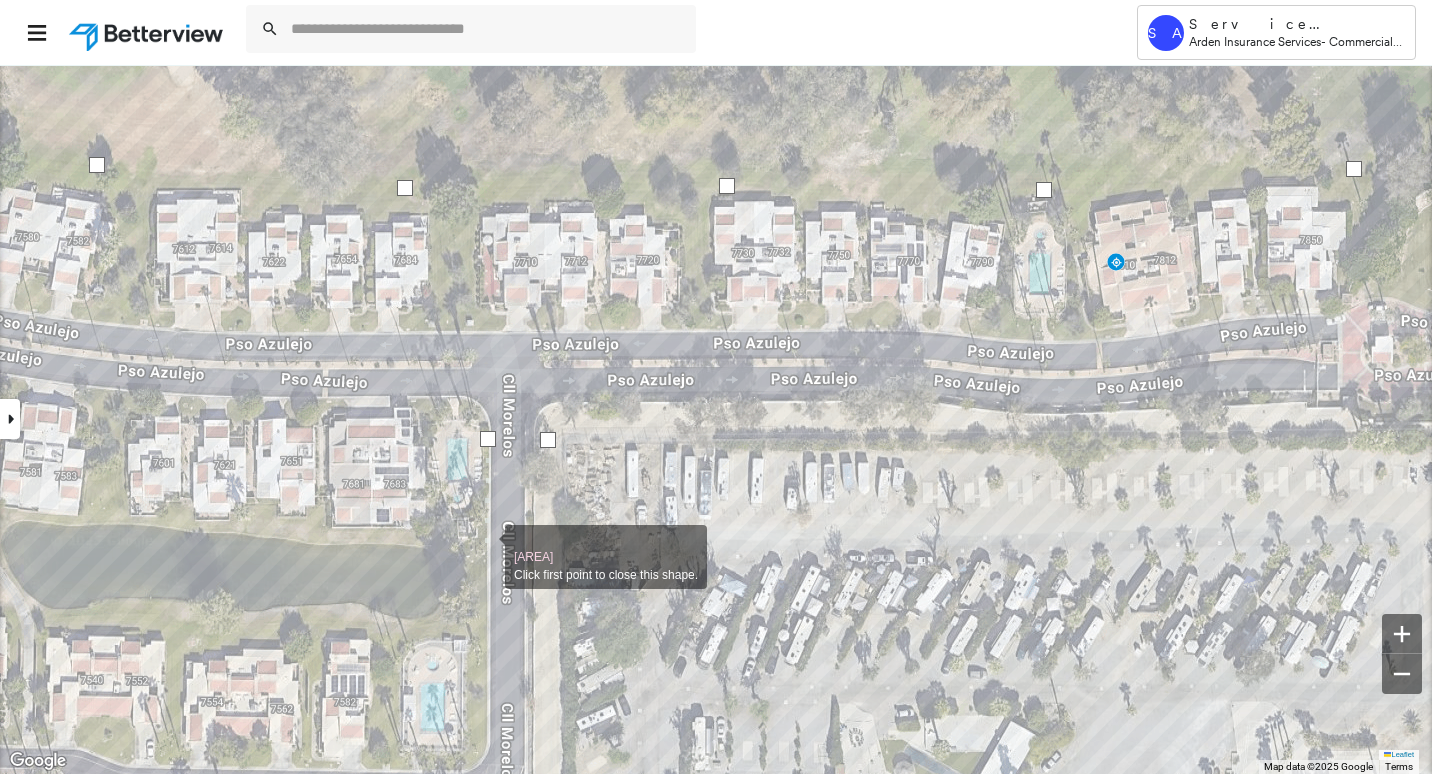 click at bounding box center (485, 546) 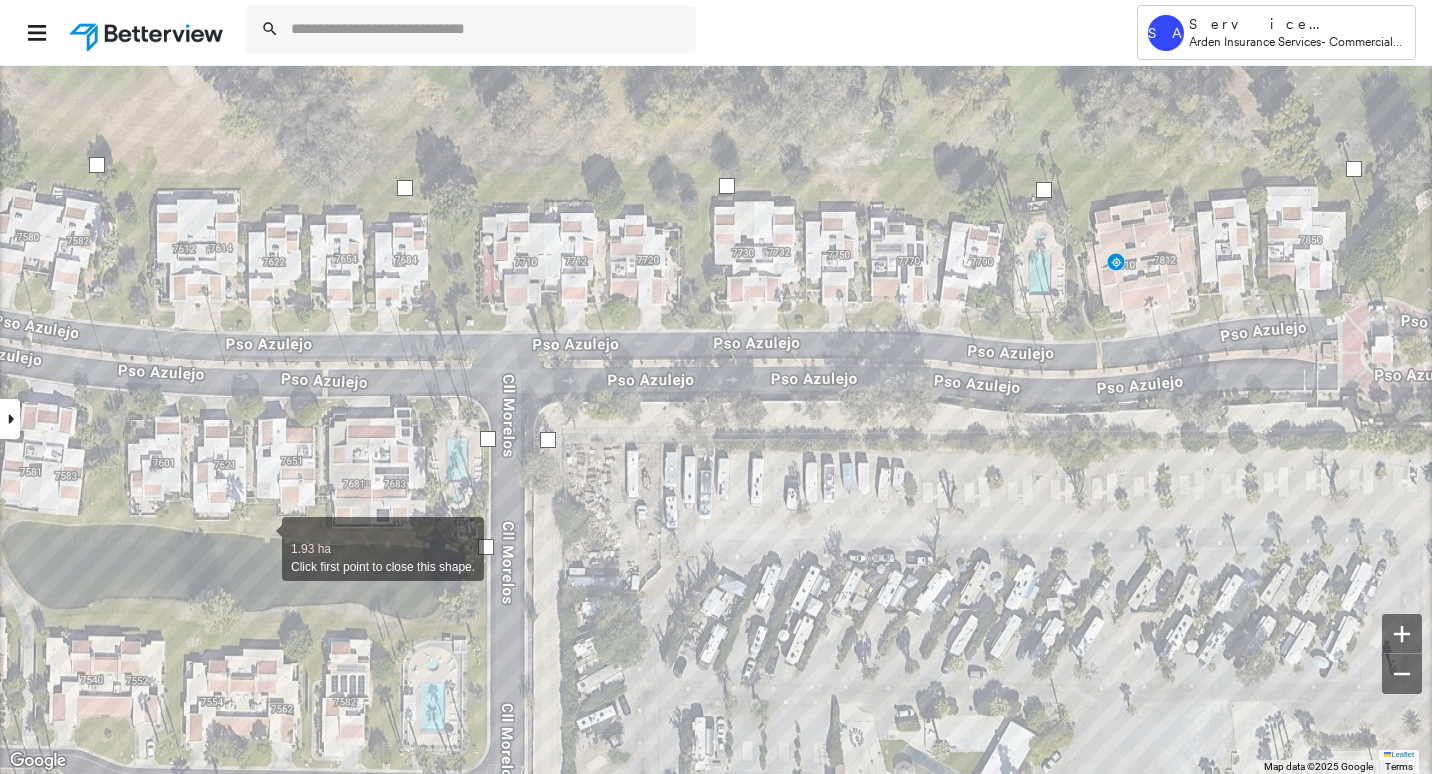 click at bounding box center [262, 538] 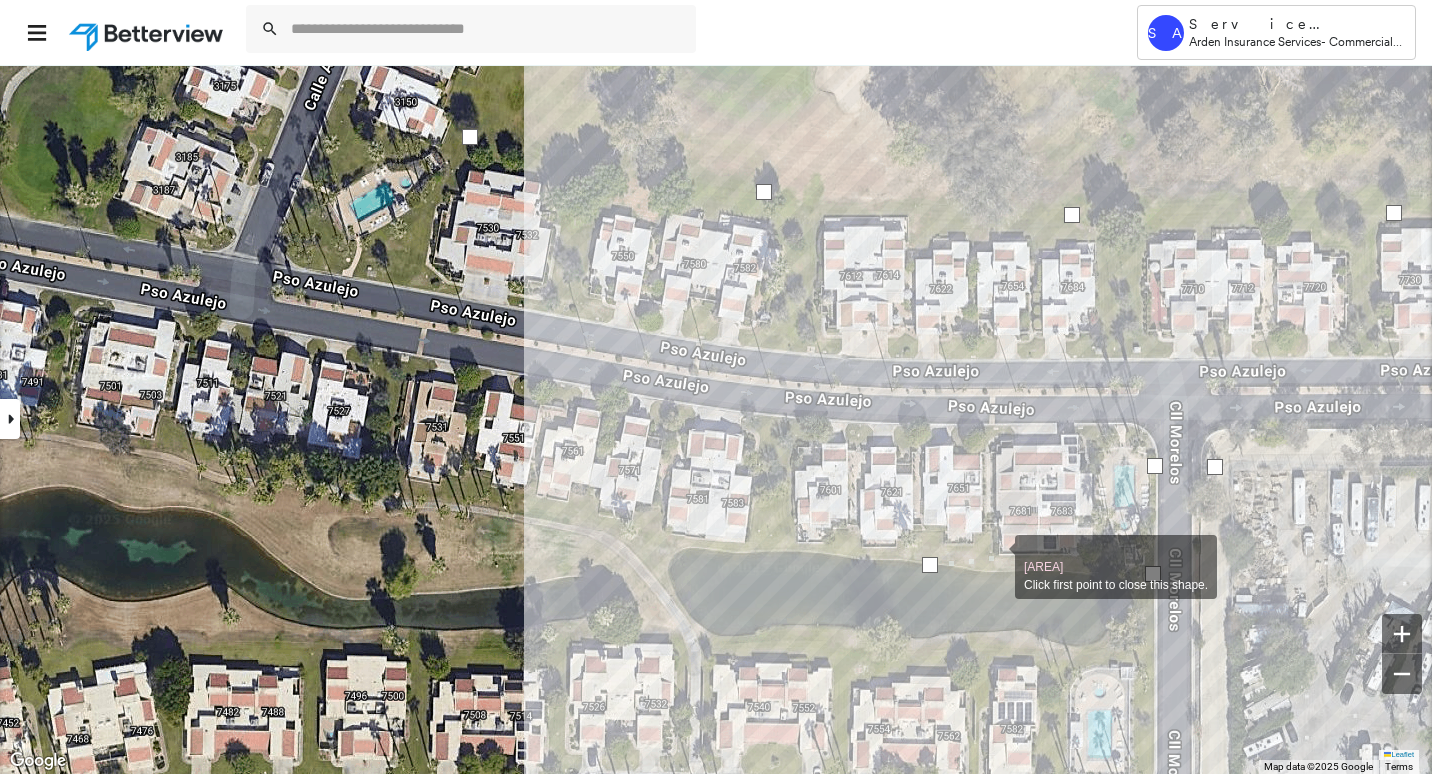 click on "2.49 ha Click first point to close this shape." at bounding box center [-208, -240] 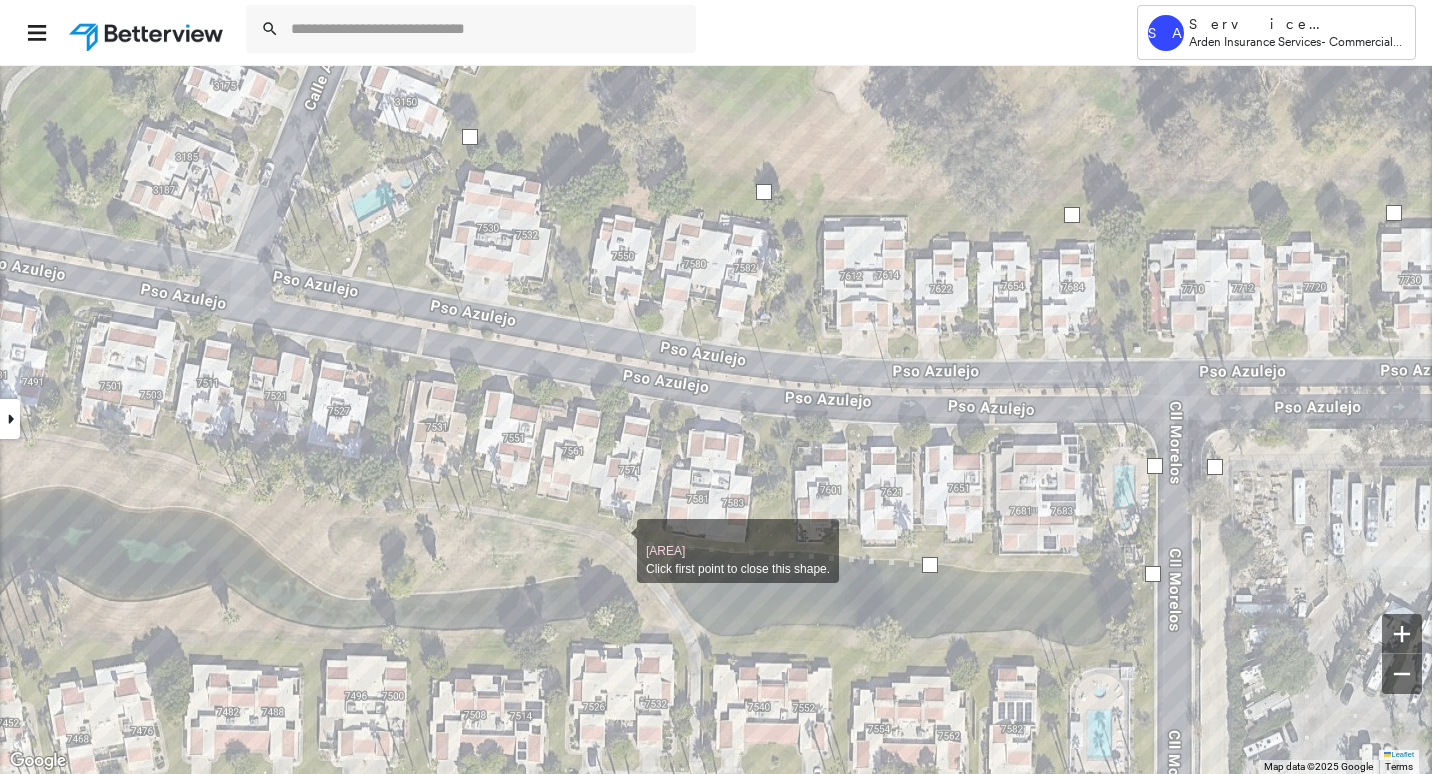 click at bounding box center (617, 540) 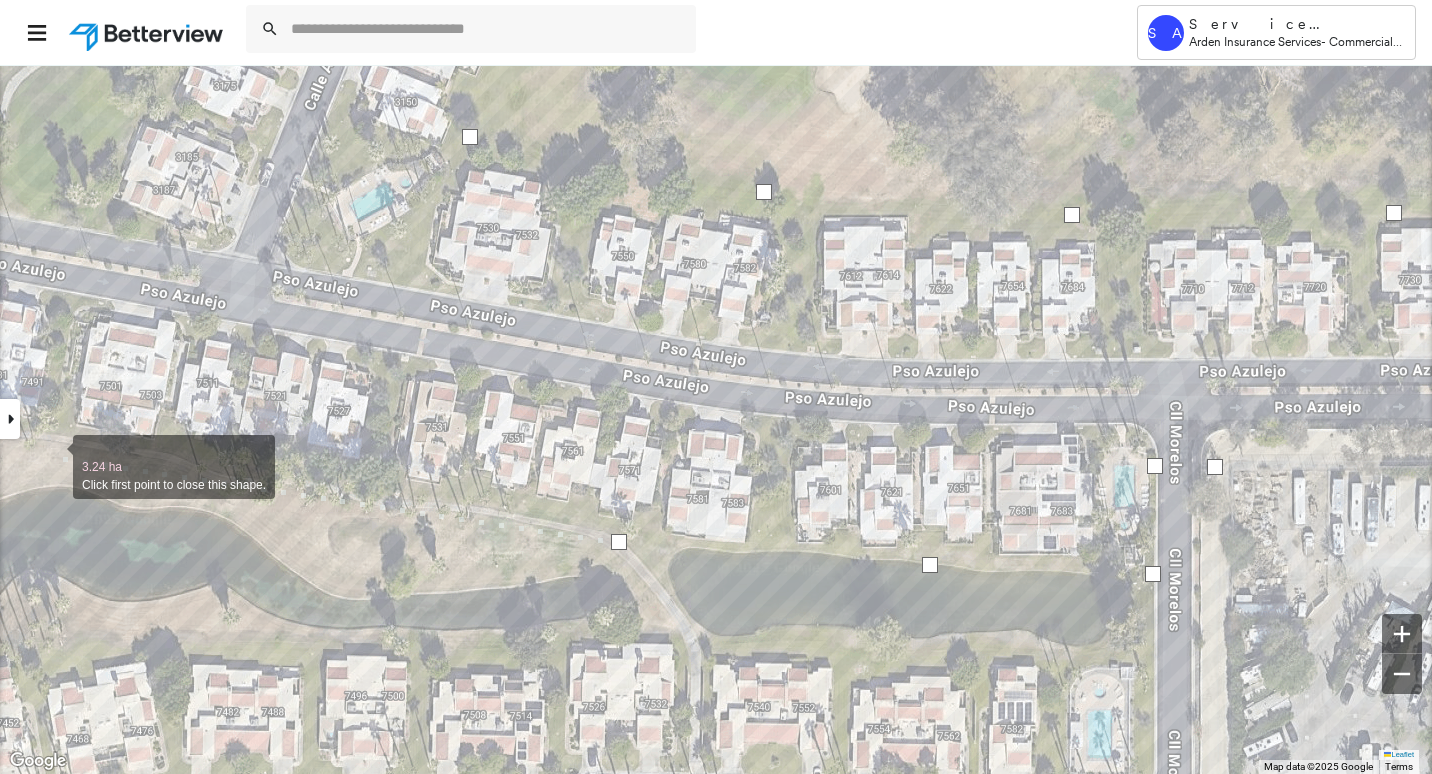 click at bounding box center [53, 456] 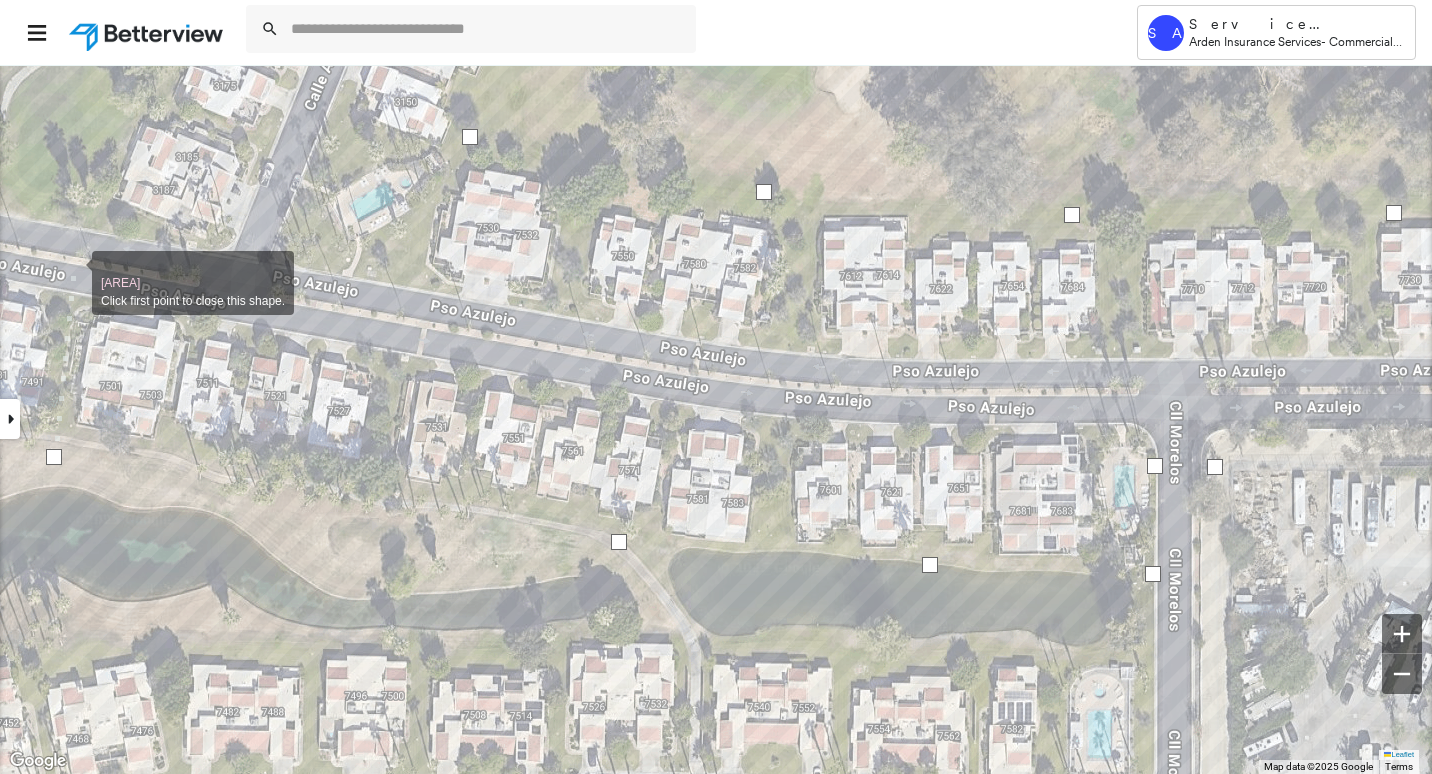 click at bounding box center [72, 272] 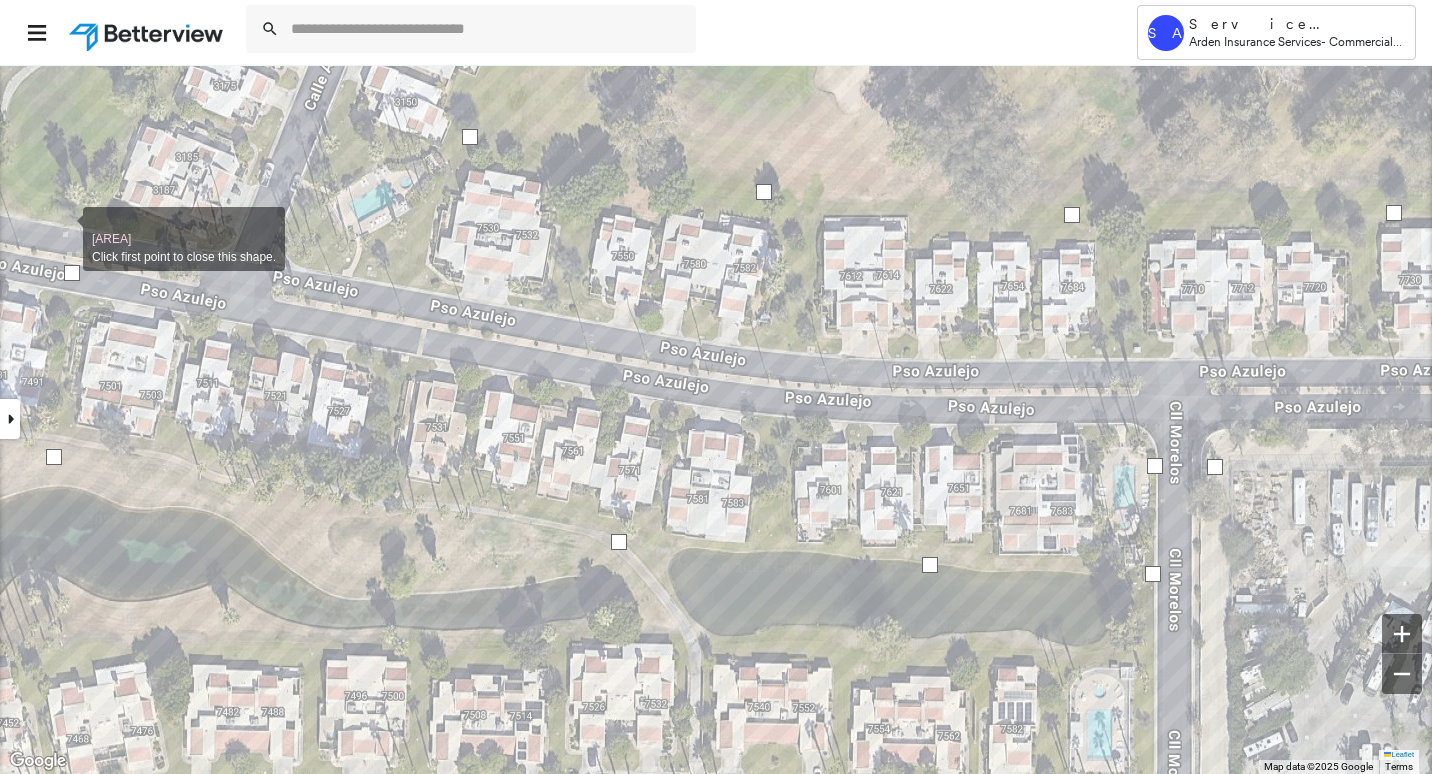 click at bounding box center [63, 228] 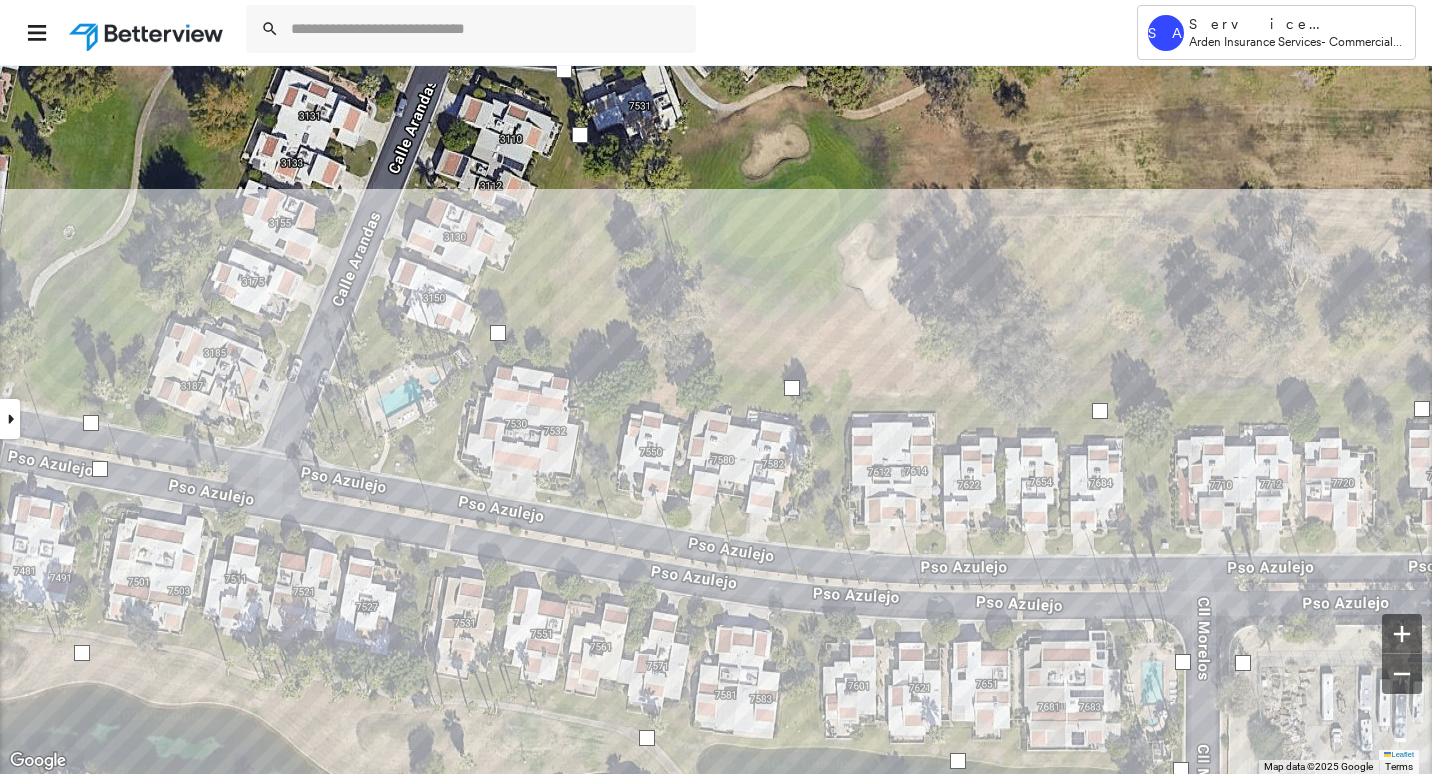drag, startPoint x: 115, startPoint y: 146, endPoint x: 182, endPoint y: 503, distance: 363.2327 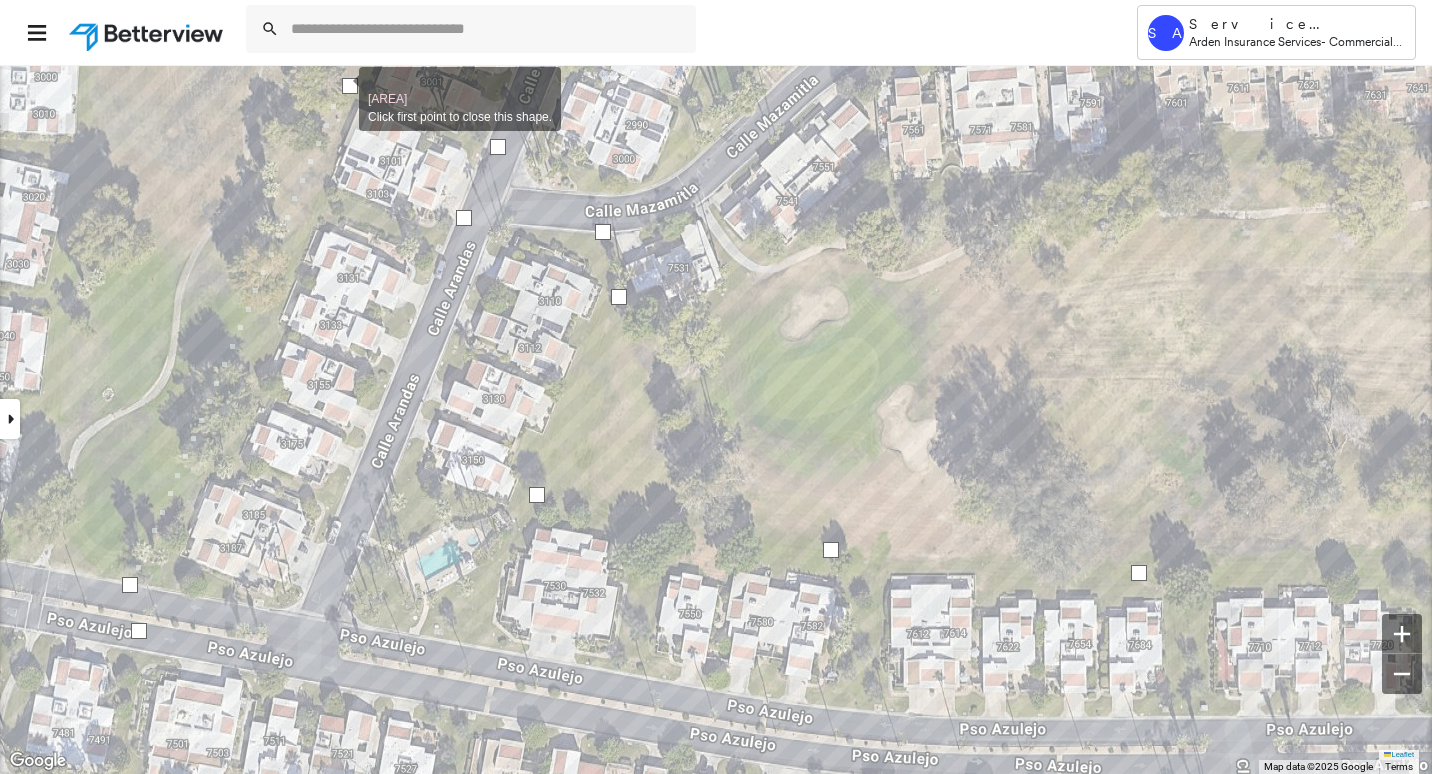 click at bounding box center (339, 88) 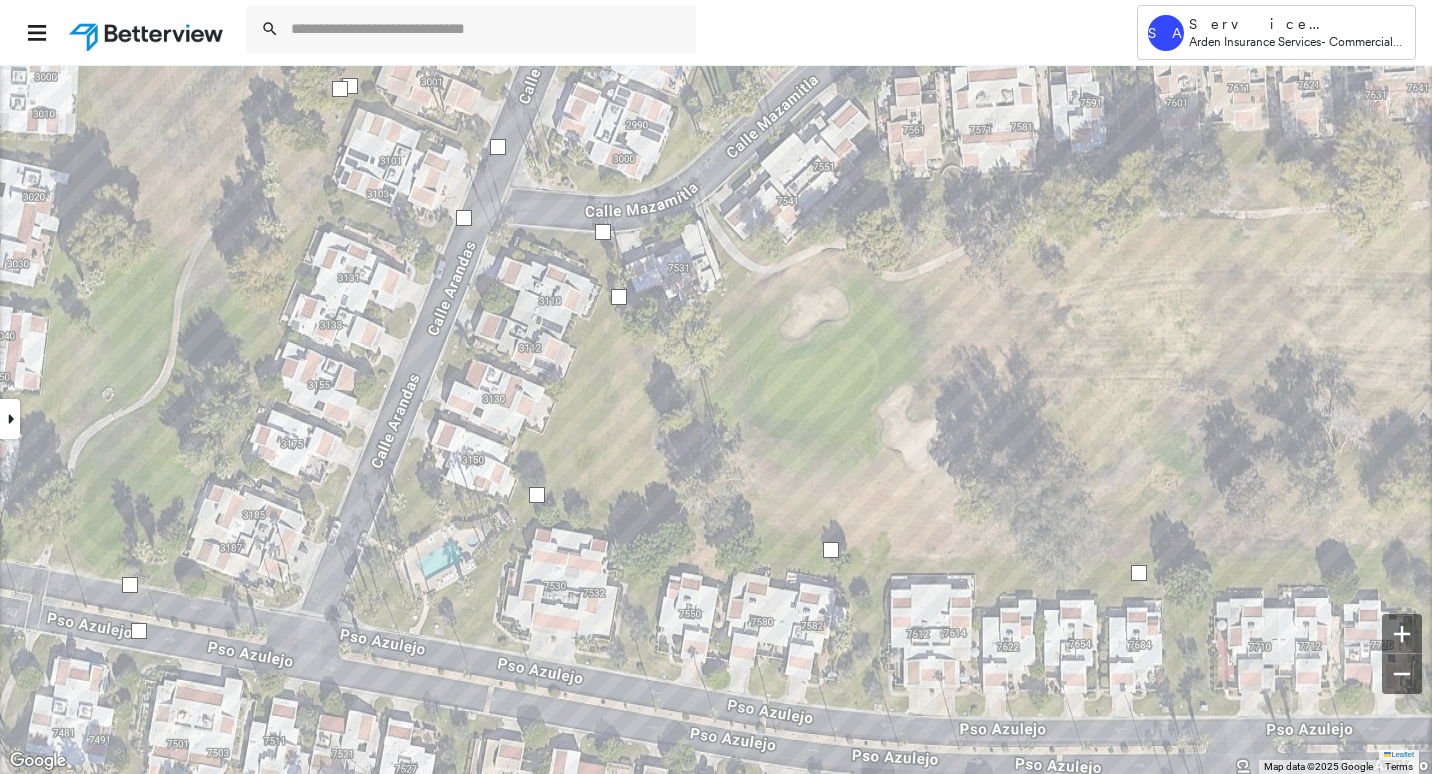 click at bounding box center [340, 89] 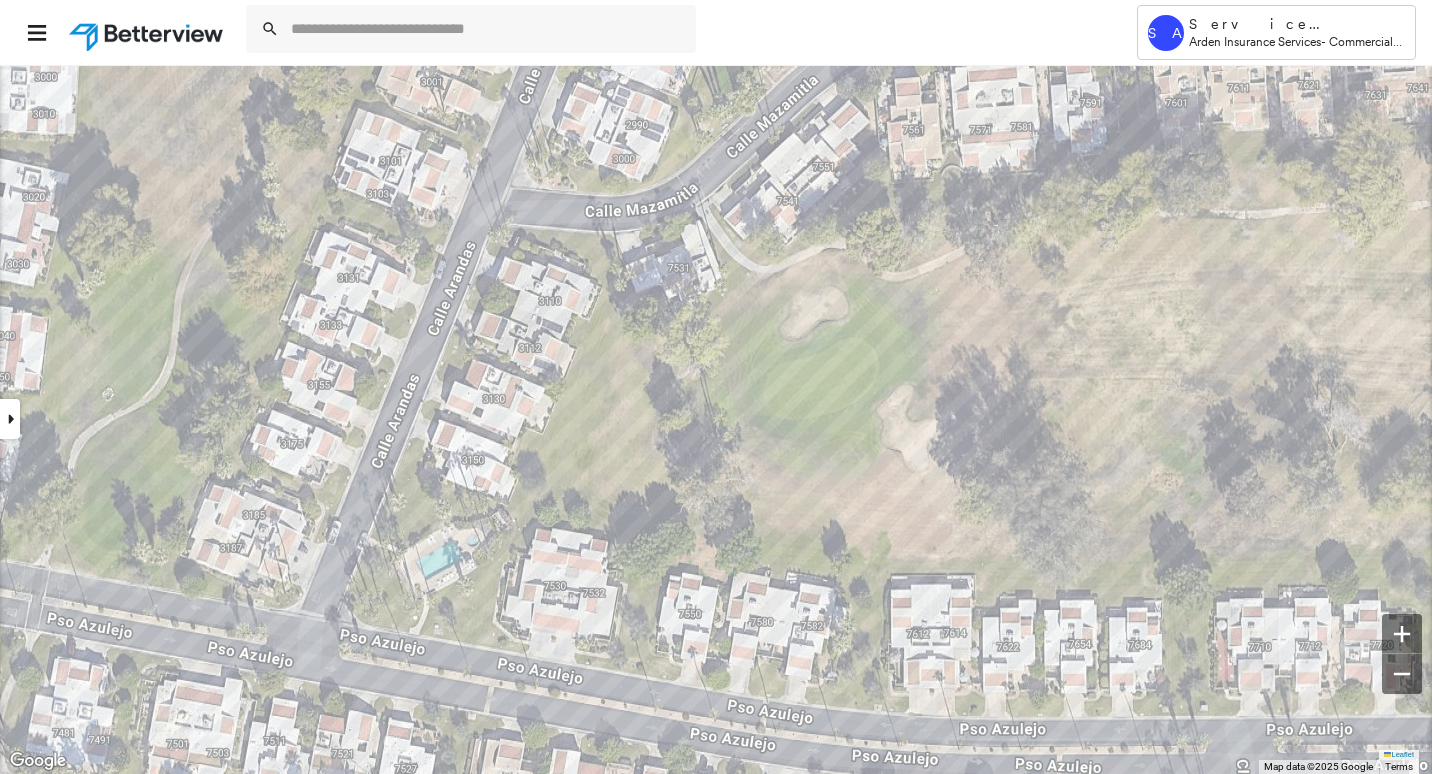 click at bounding box center [10, 419] 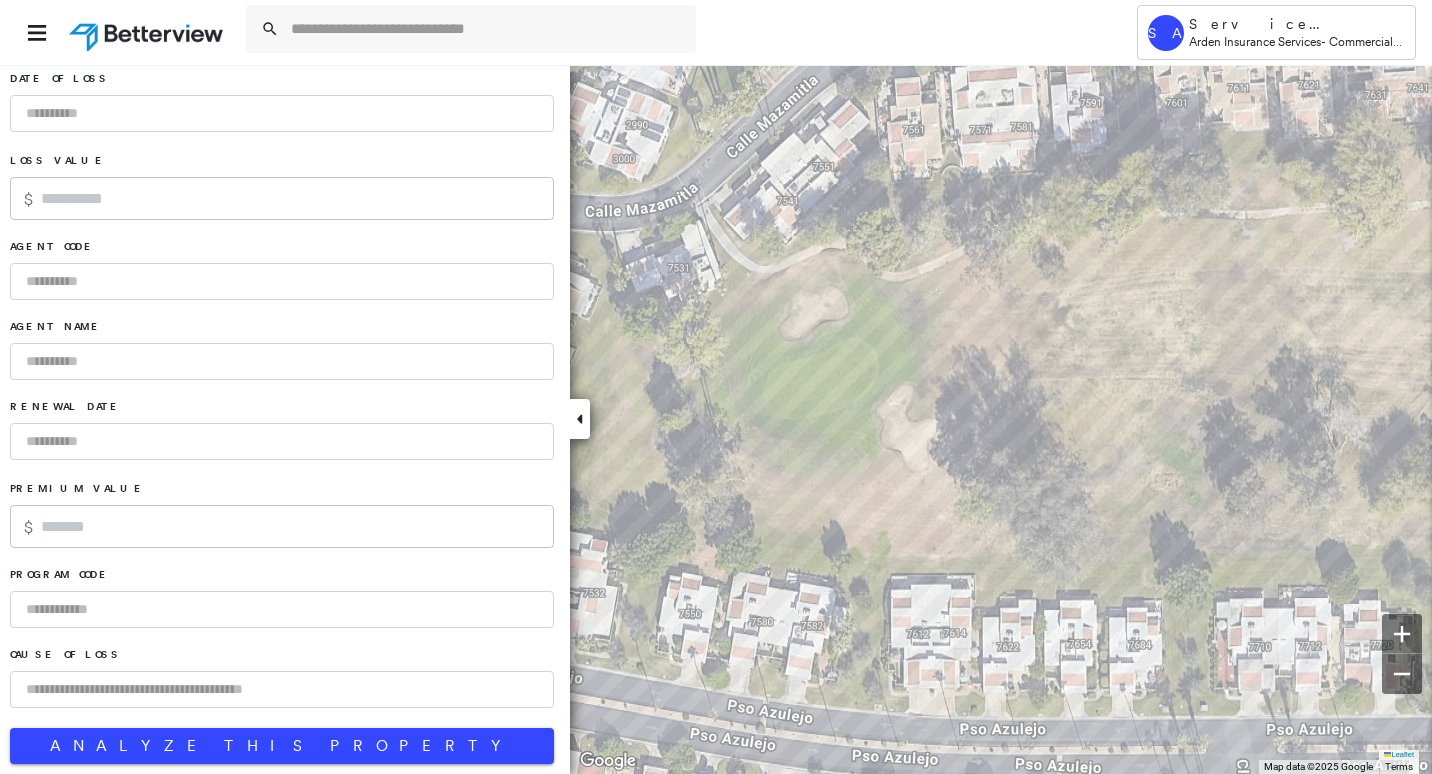 scroll, scrollTop: 1279, scrollLeft: 0, axis: vertical 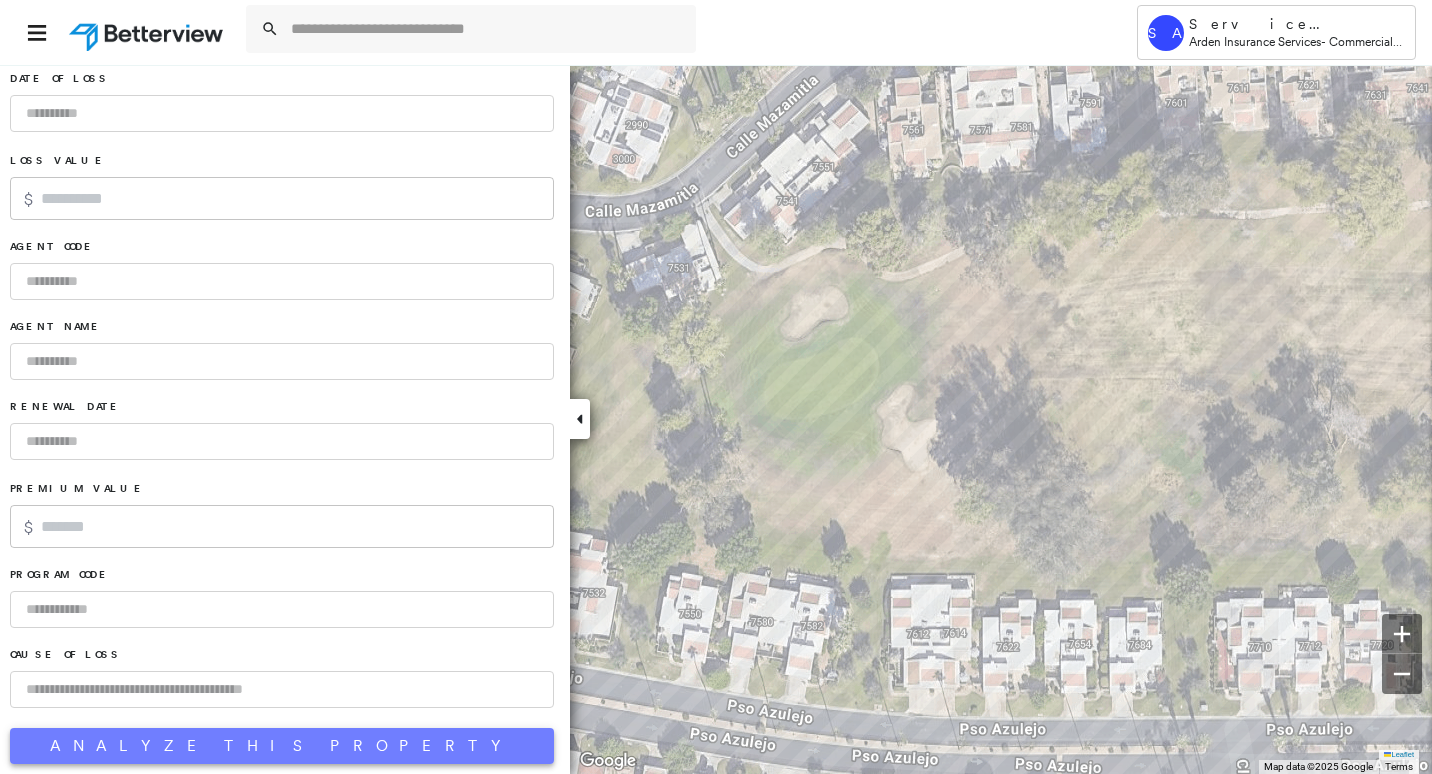 click on "Analyze This Property" at bounding box center (282, 746) 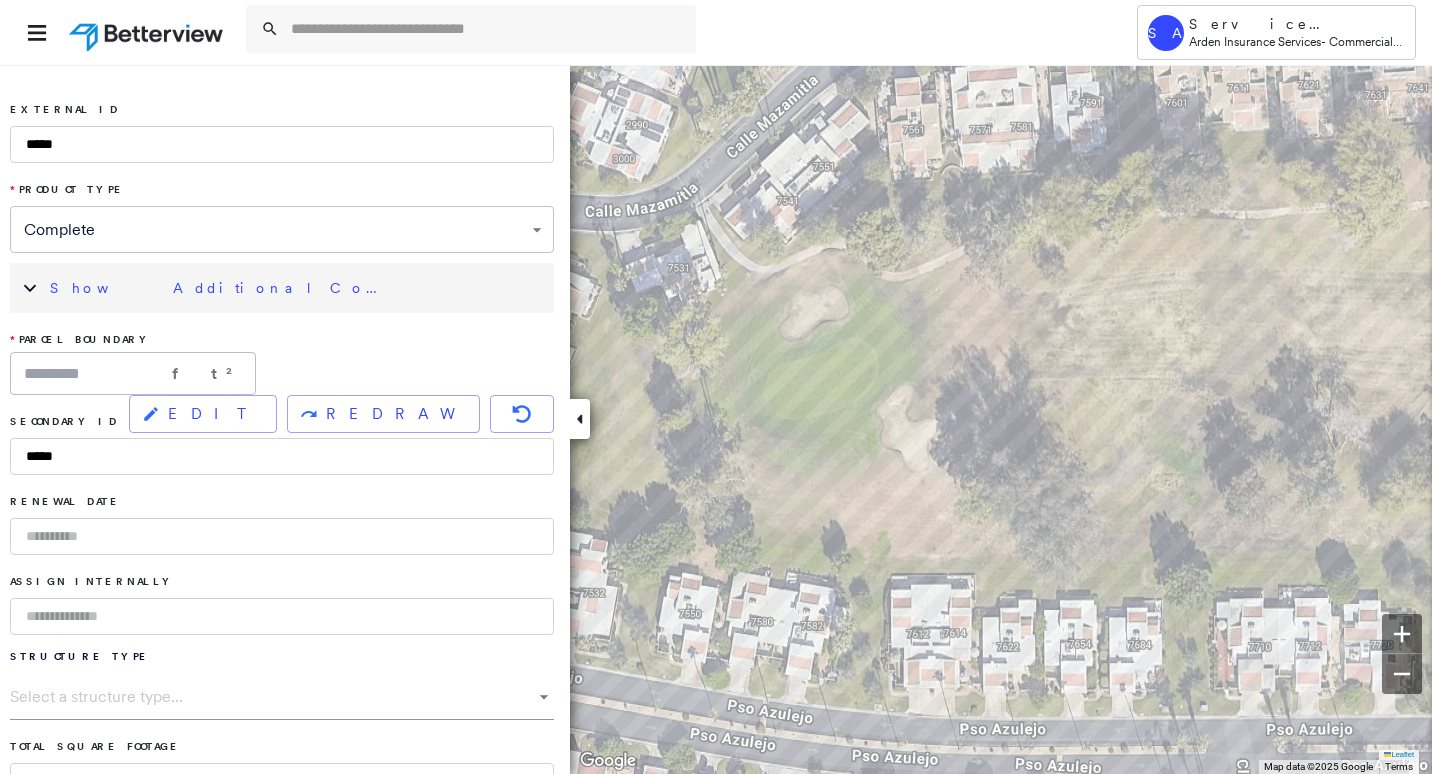 scroll, scrollTop: 0, scrollLeft: 0, axis: both 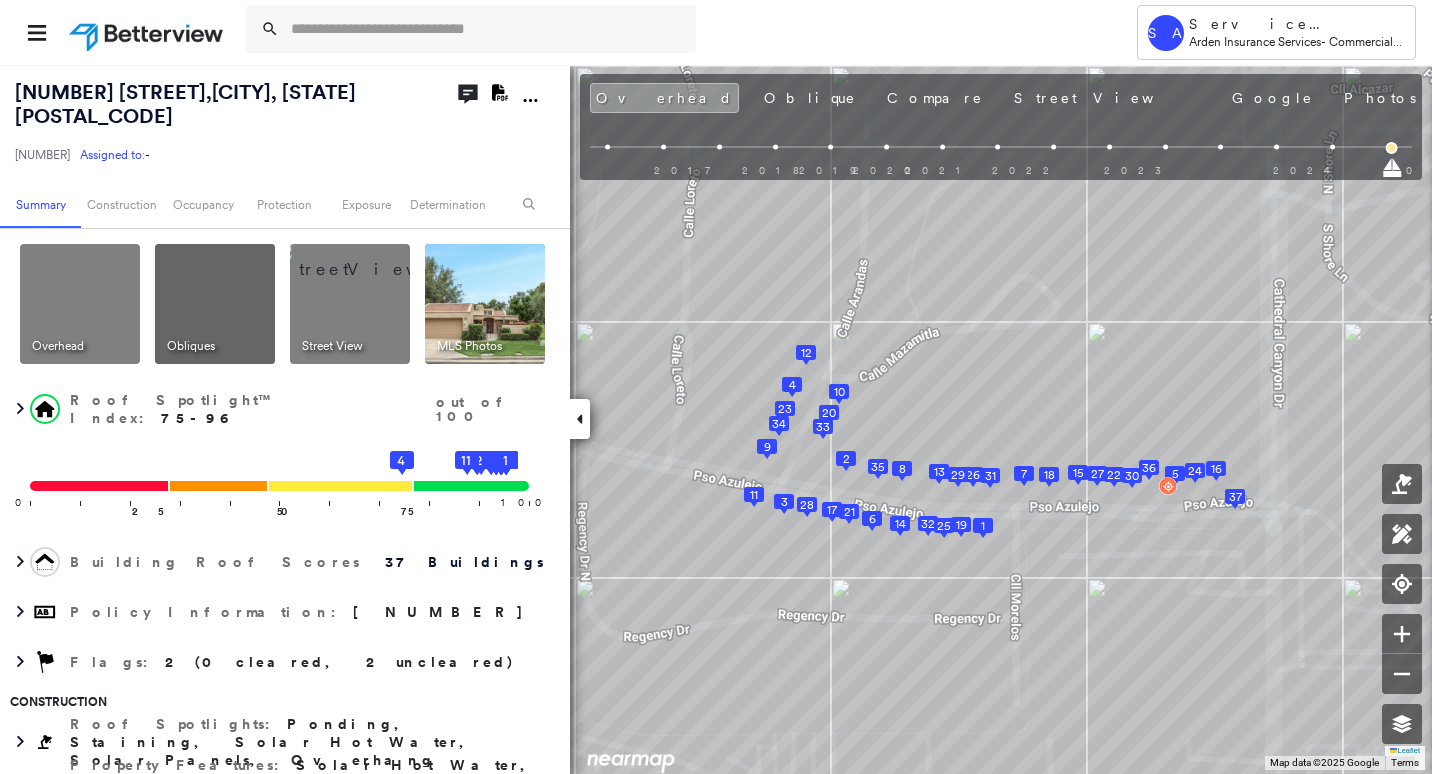 click on "Download PDF Report" 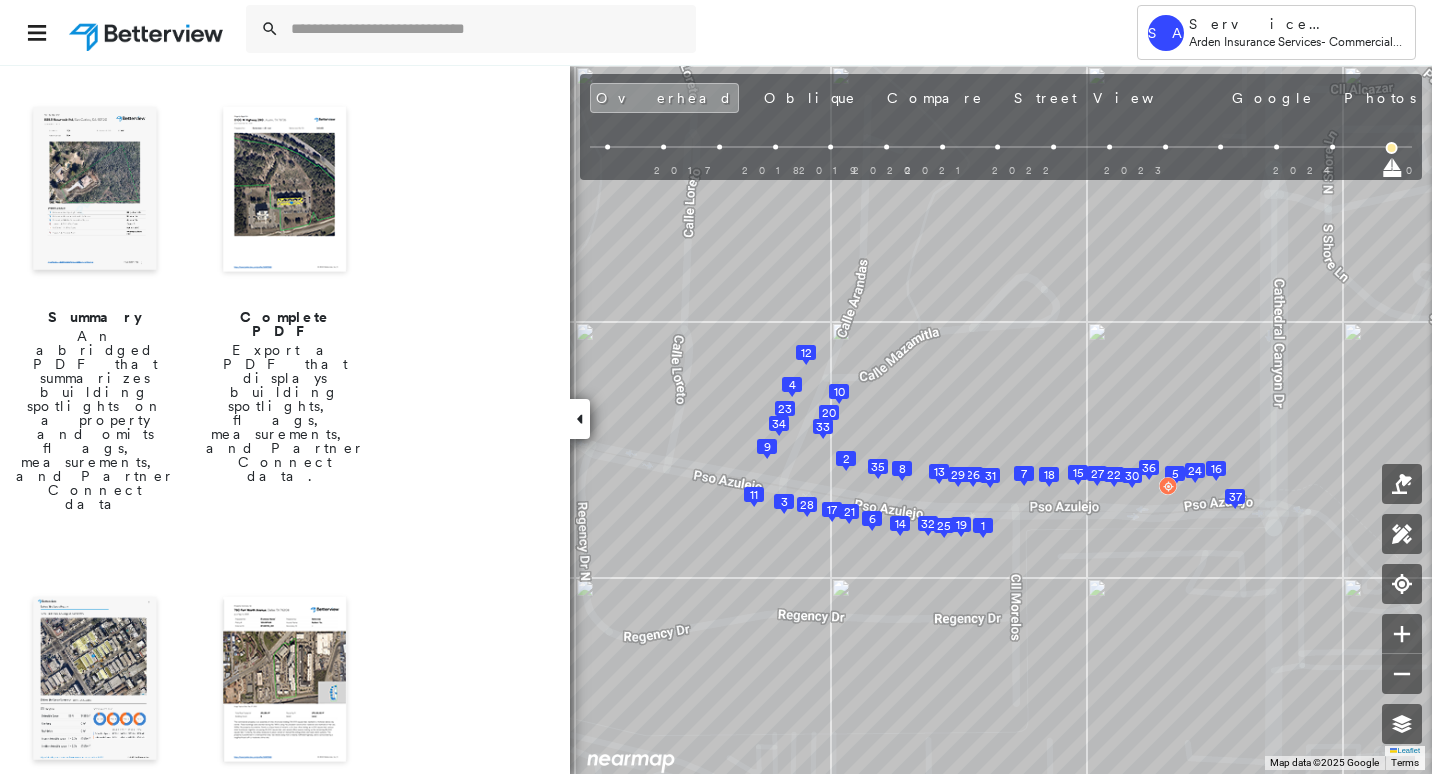 scroll, scrollTop: 300, scrollLeft: 0, axis: vertical 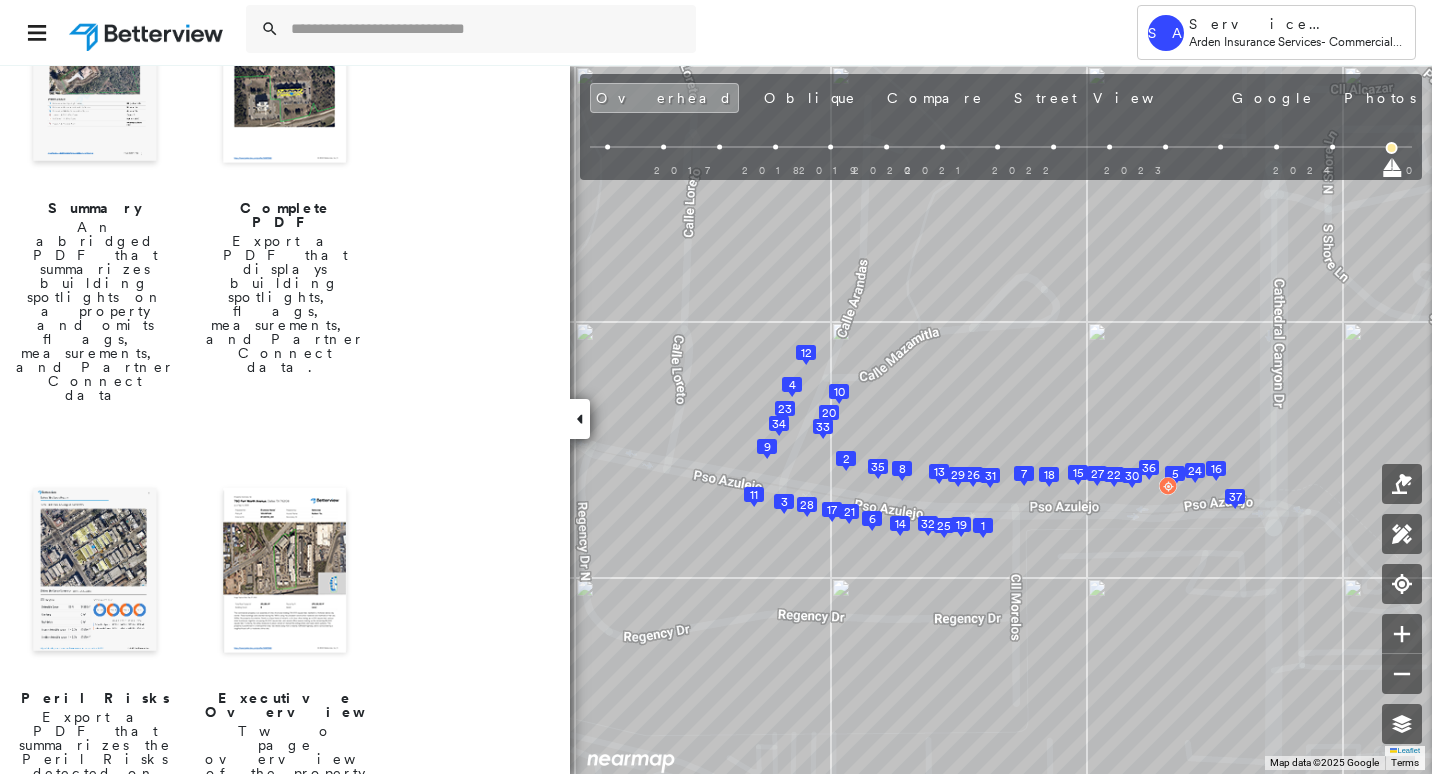 click at bounding box center (95, 572) 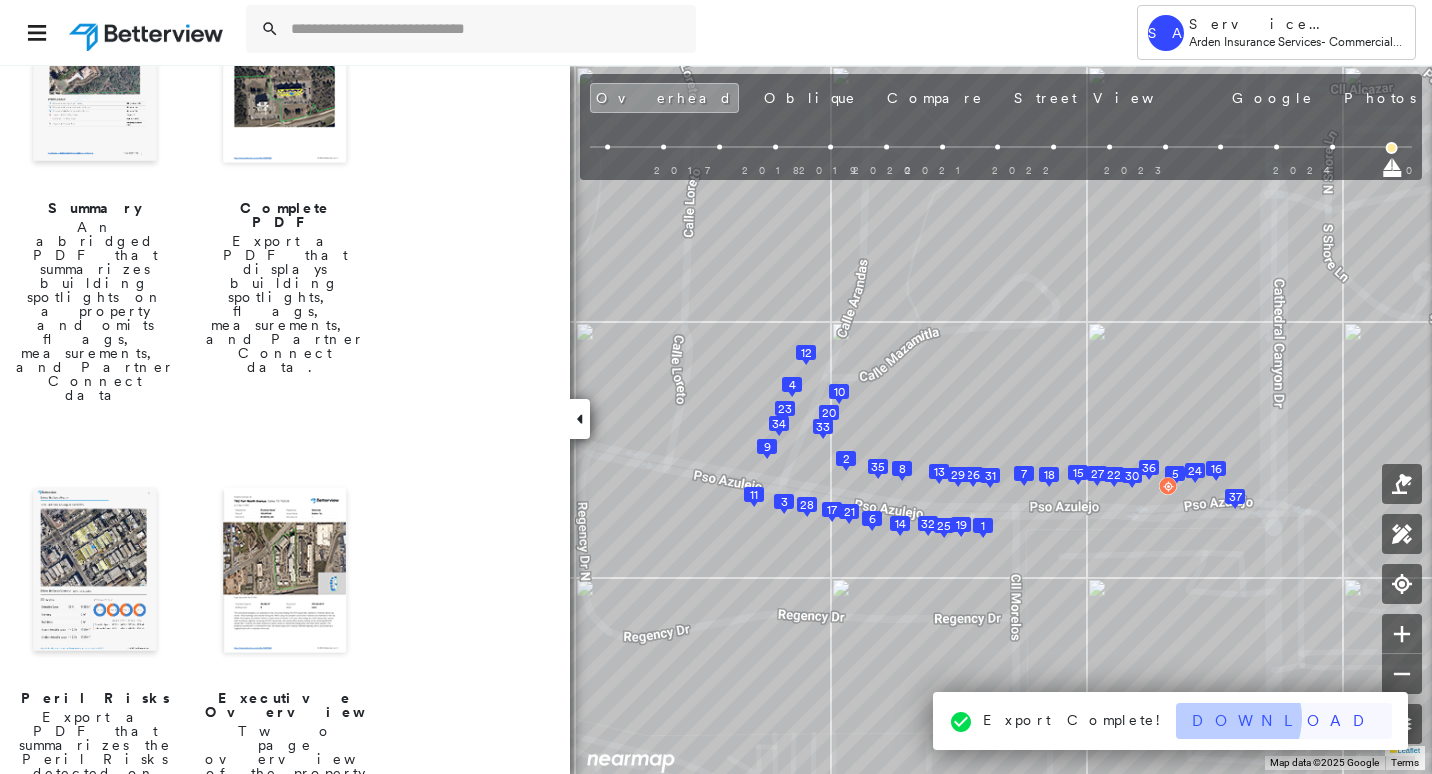 click on "Download" at bounding box center [1284, 721] 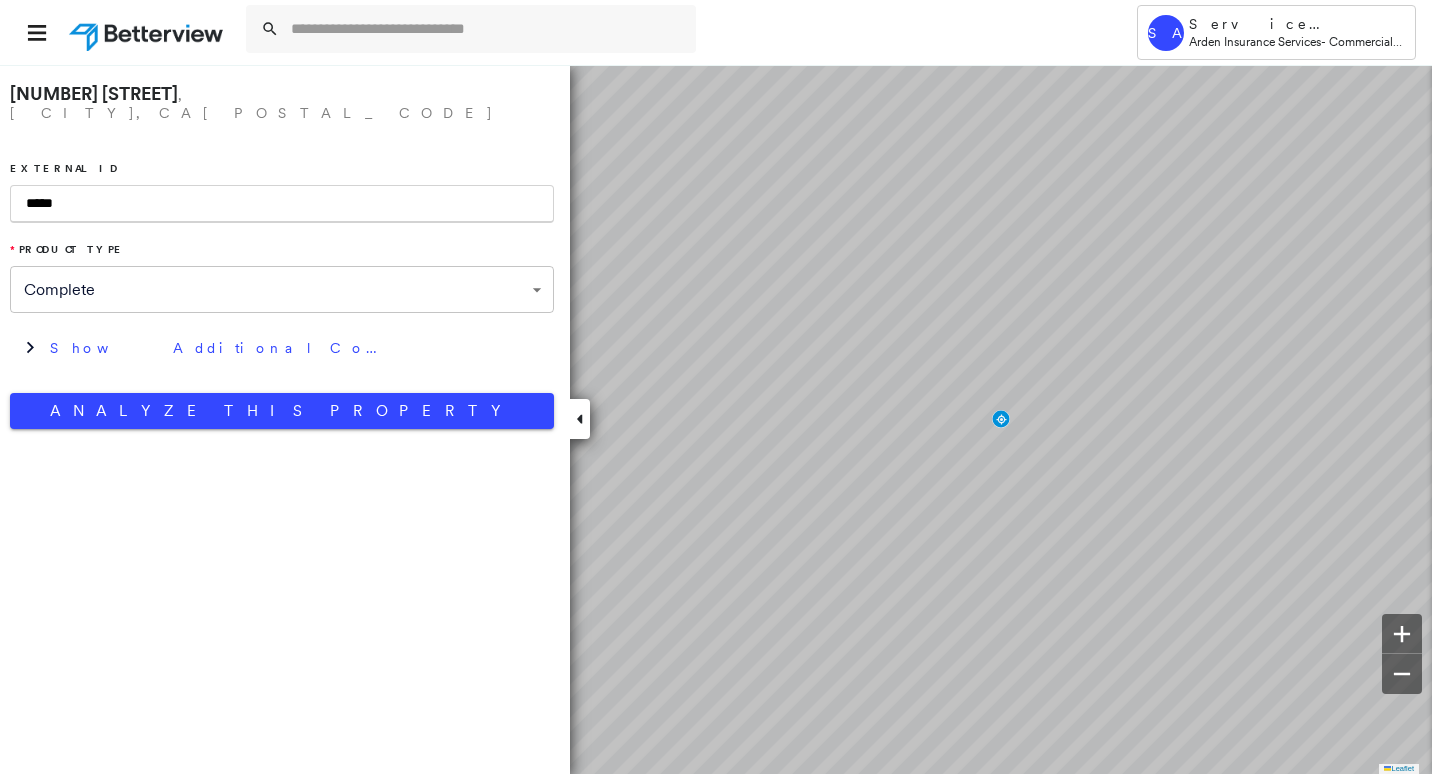 scroll, scrollTop: 0, scrollLeft: 0, axis: both 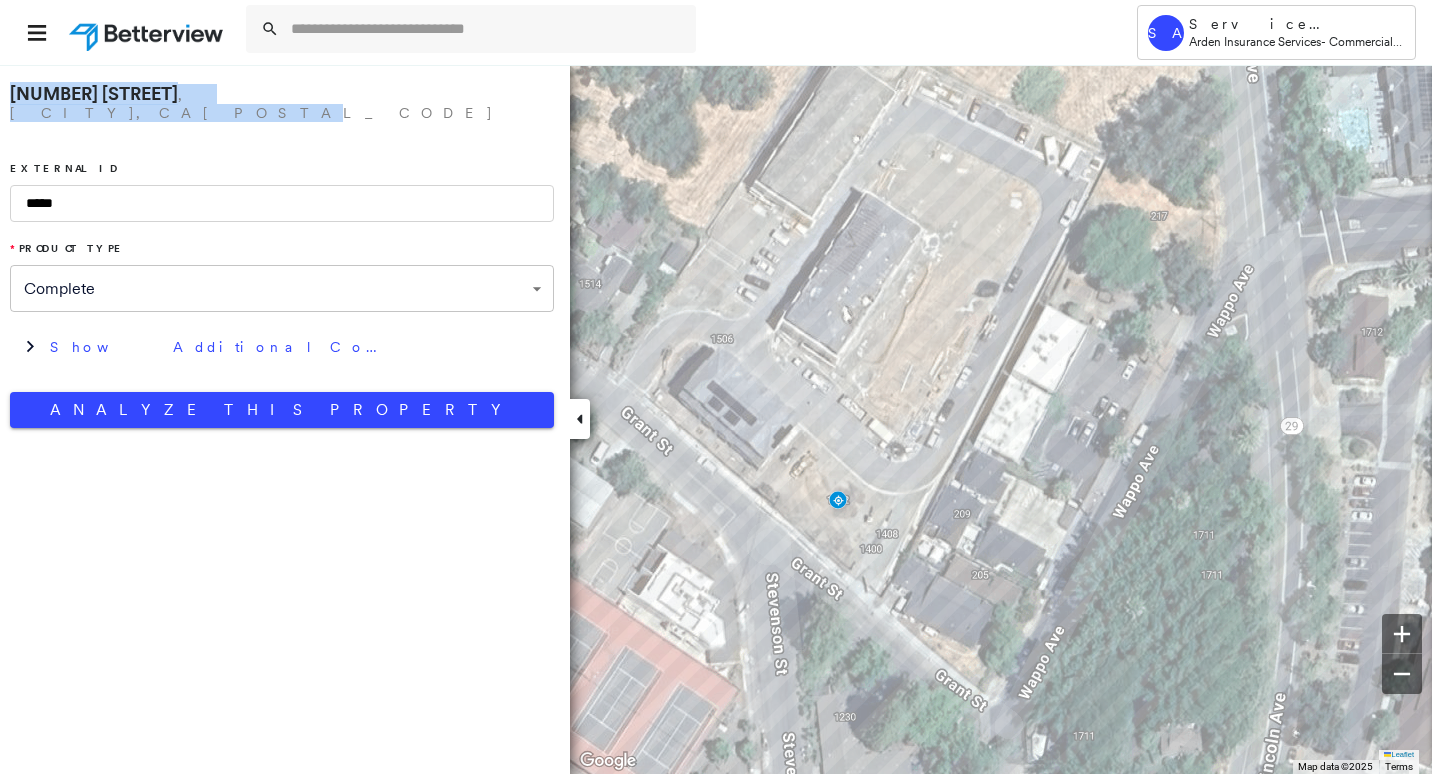 drag, startPoint x: 348, startPoint y: 87, endPoint x: -6, endPoint y: 104, distance: 354.40796 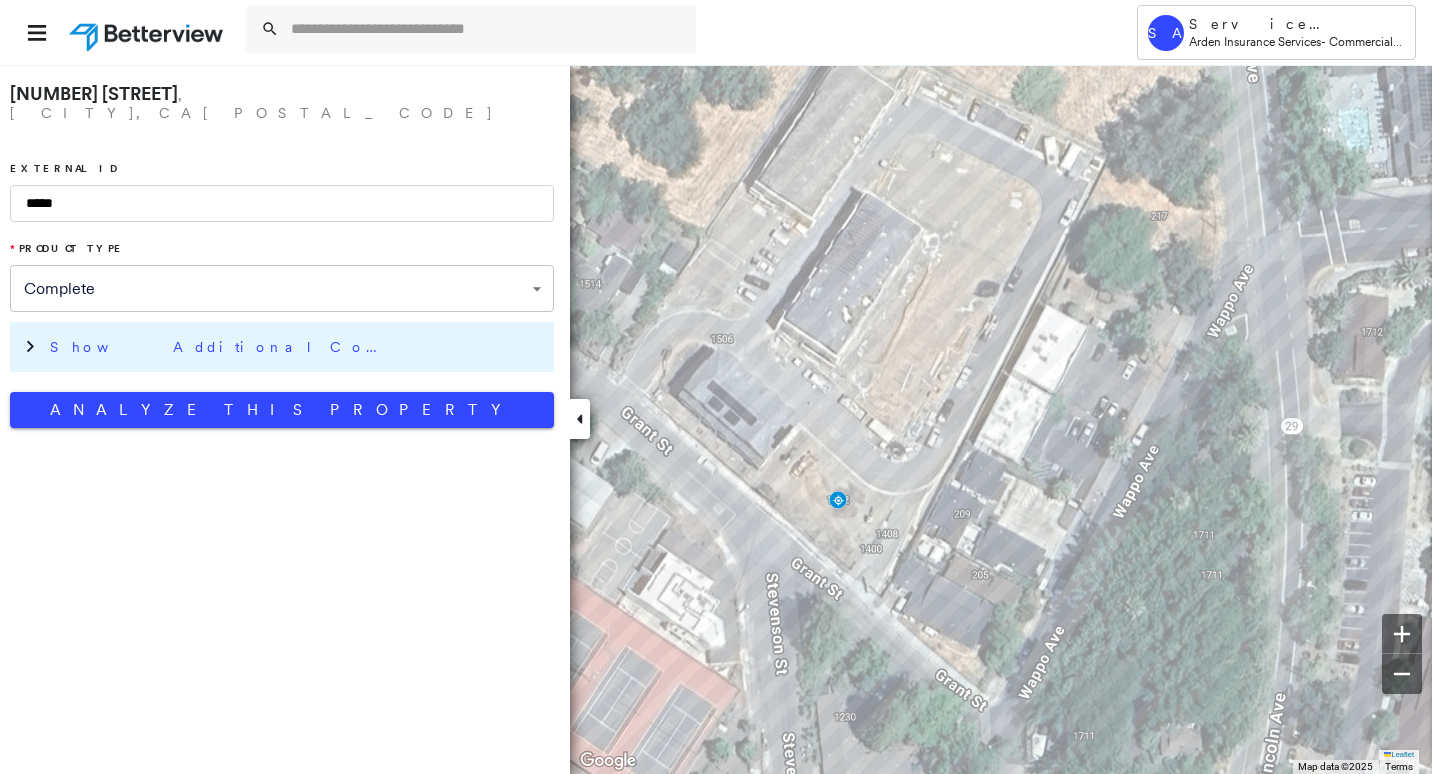 click on "Show Additional Company Data" at bounding box center (297, 347) 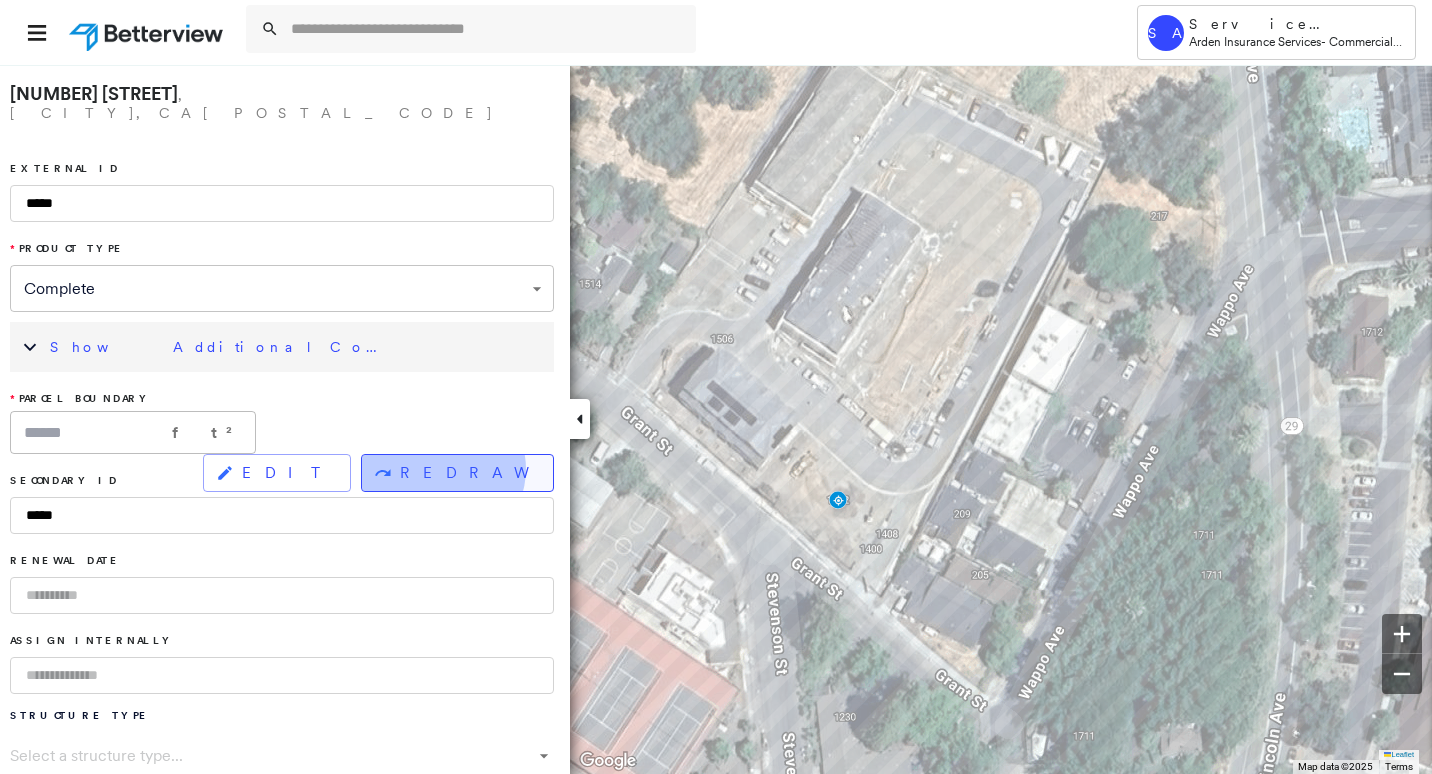 click on "REDRAW" at bounding box center (468, 473) 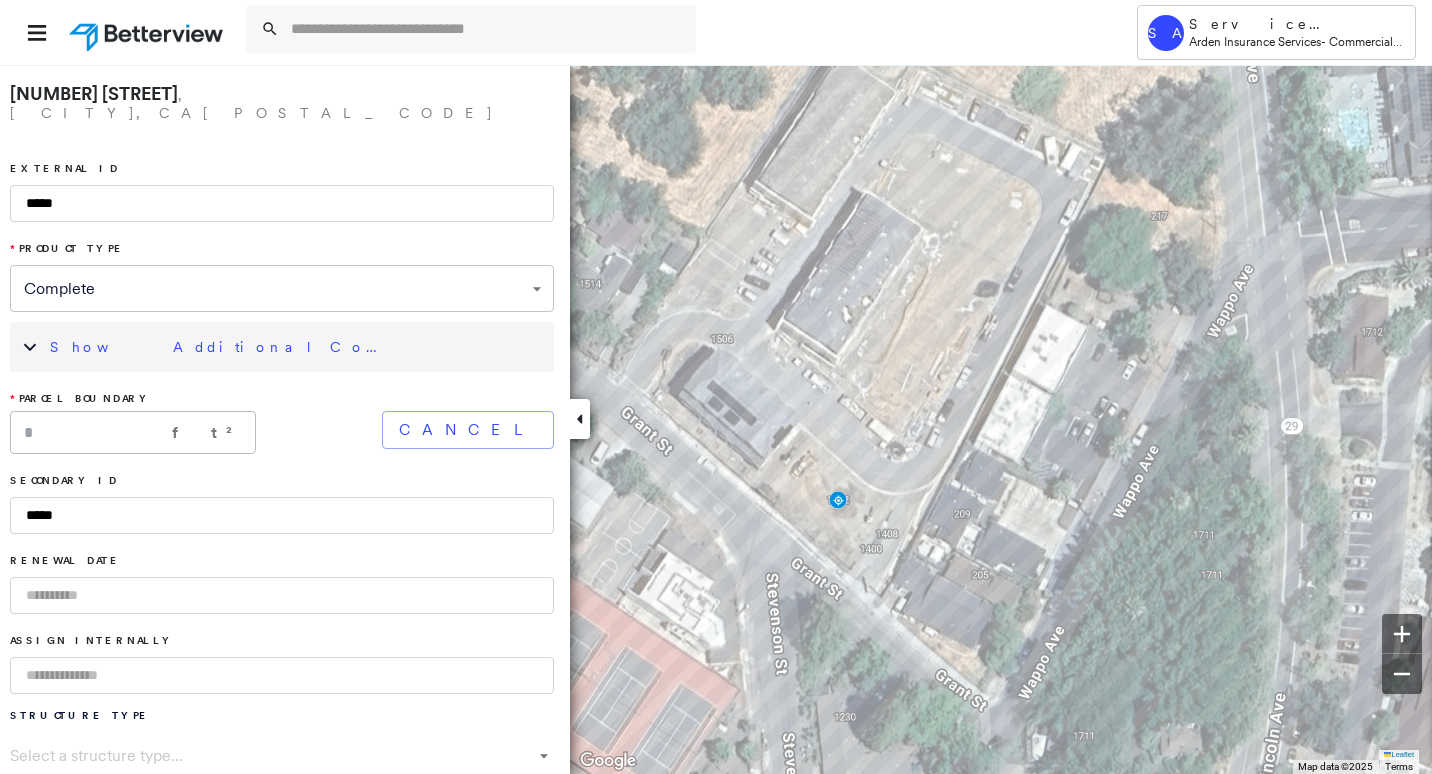 click at bounding box center [580, 419] 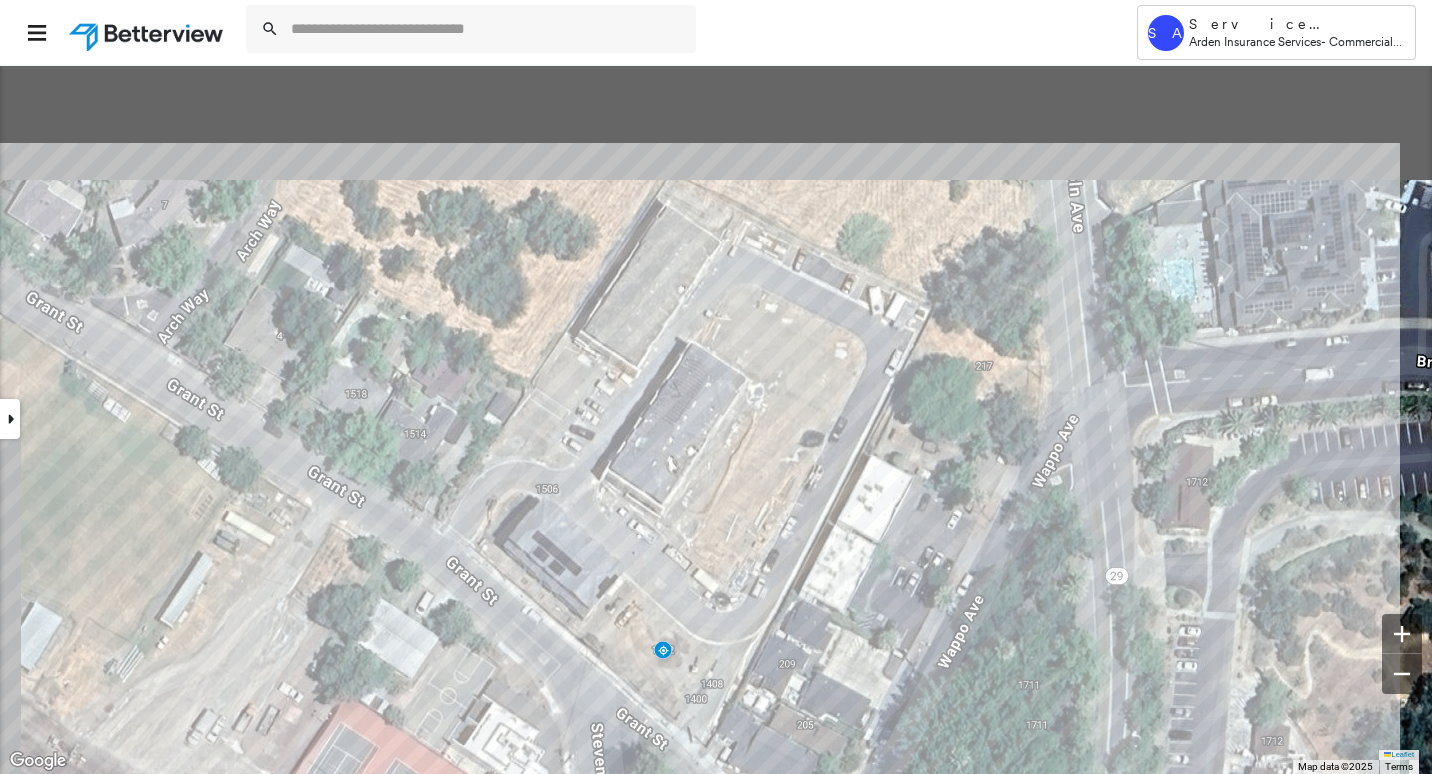 drag, startPoint x: 730, startPoint y: 317, endPoint x: 608, endPoint y: 424, distance: 162.27446 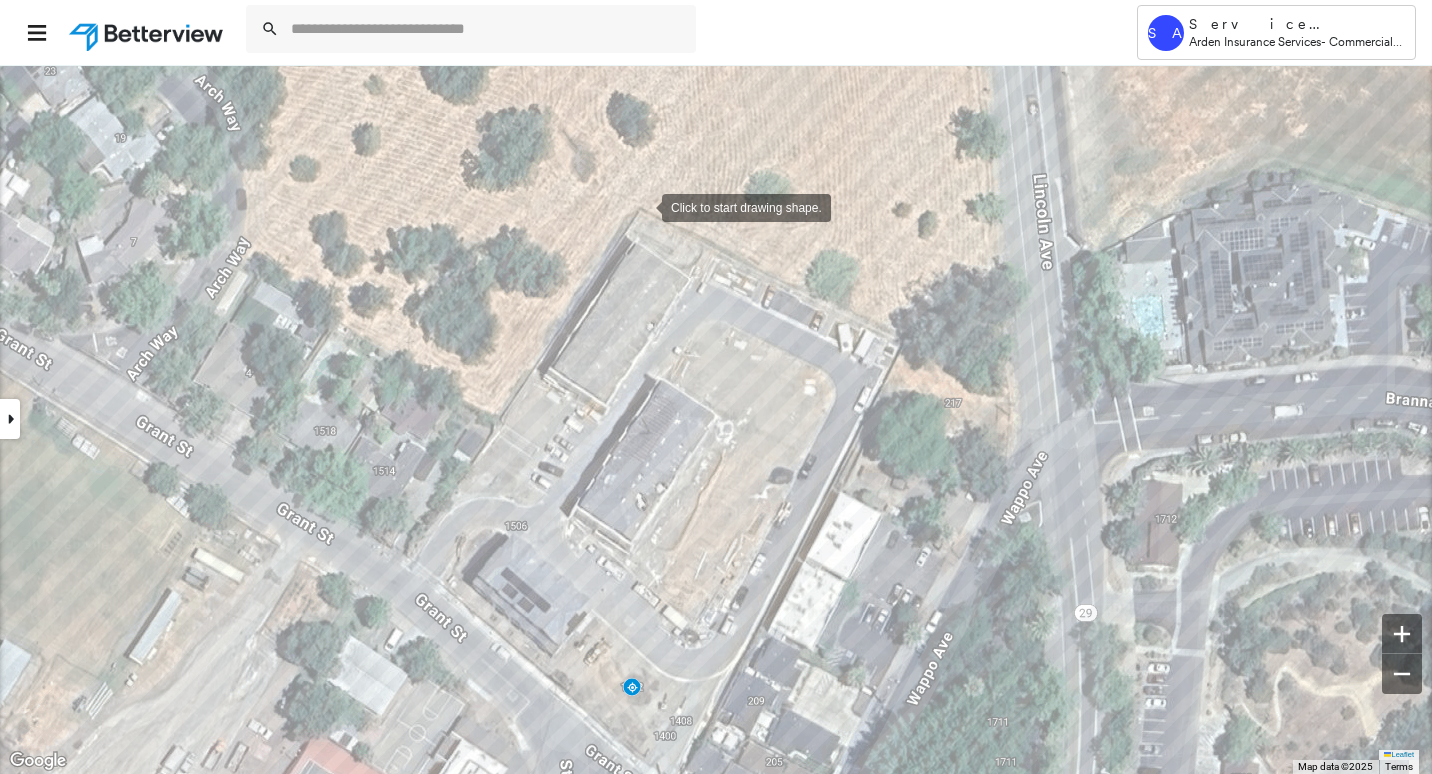 click at bounding box center (642, 206) 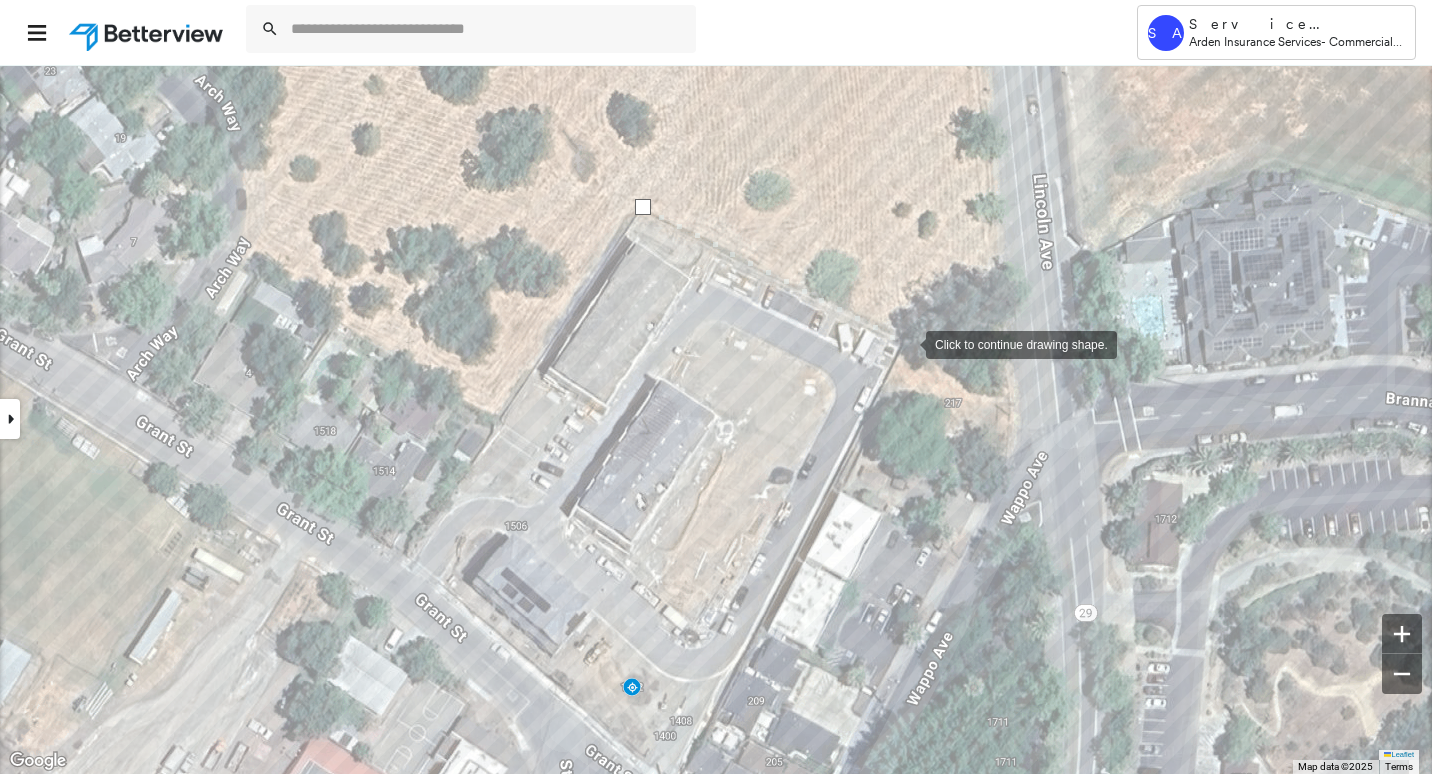 drag, startPoint x: 906, startPoint y: 343, endPoint x: 896, endPoint y: 357, distance: 17.20465 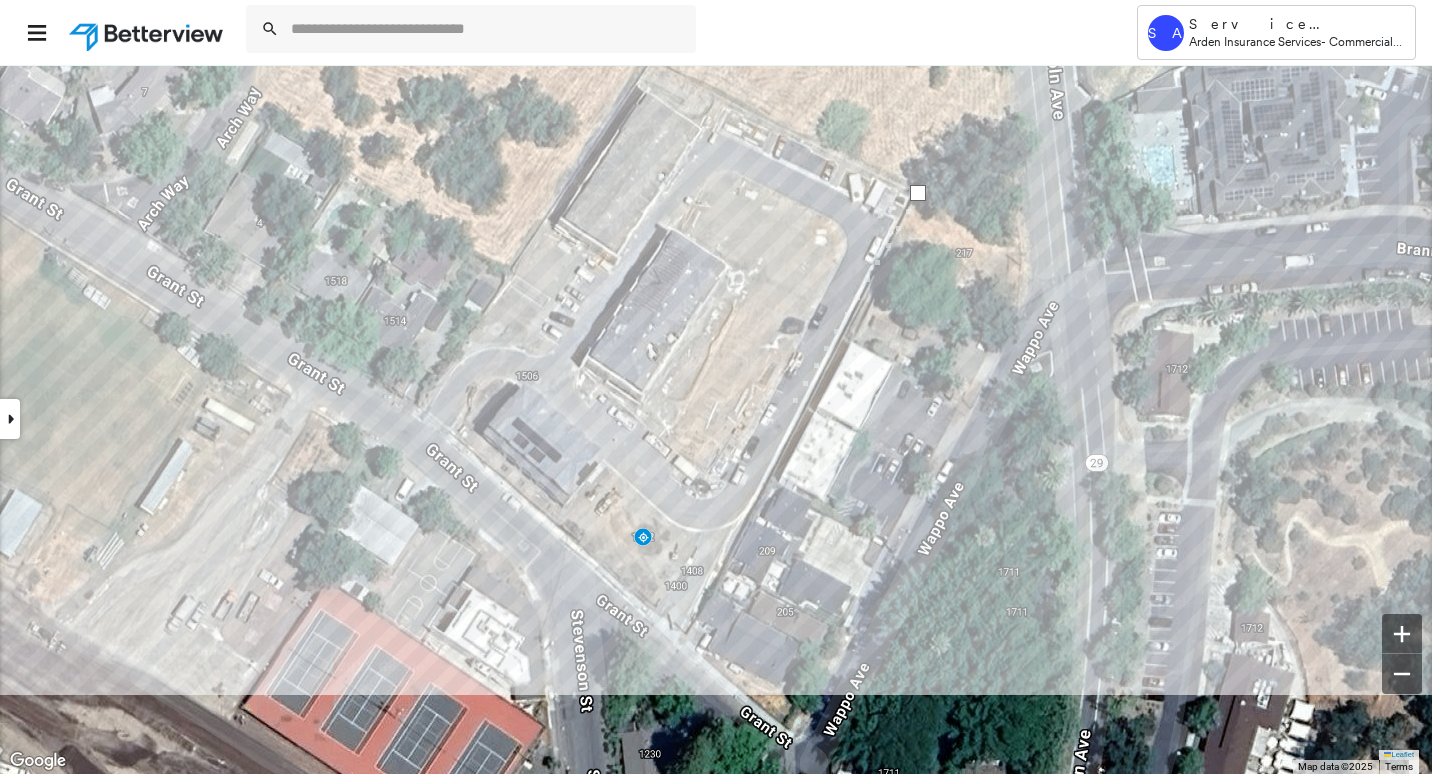 drag, startPoint x: 779, startPoint y: 577, endPoint x: 807, endPoint y: 366, distance: 212.84972 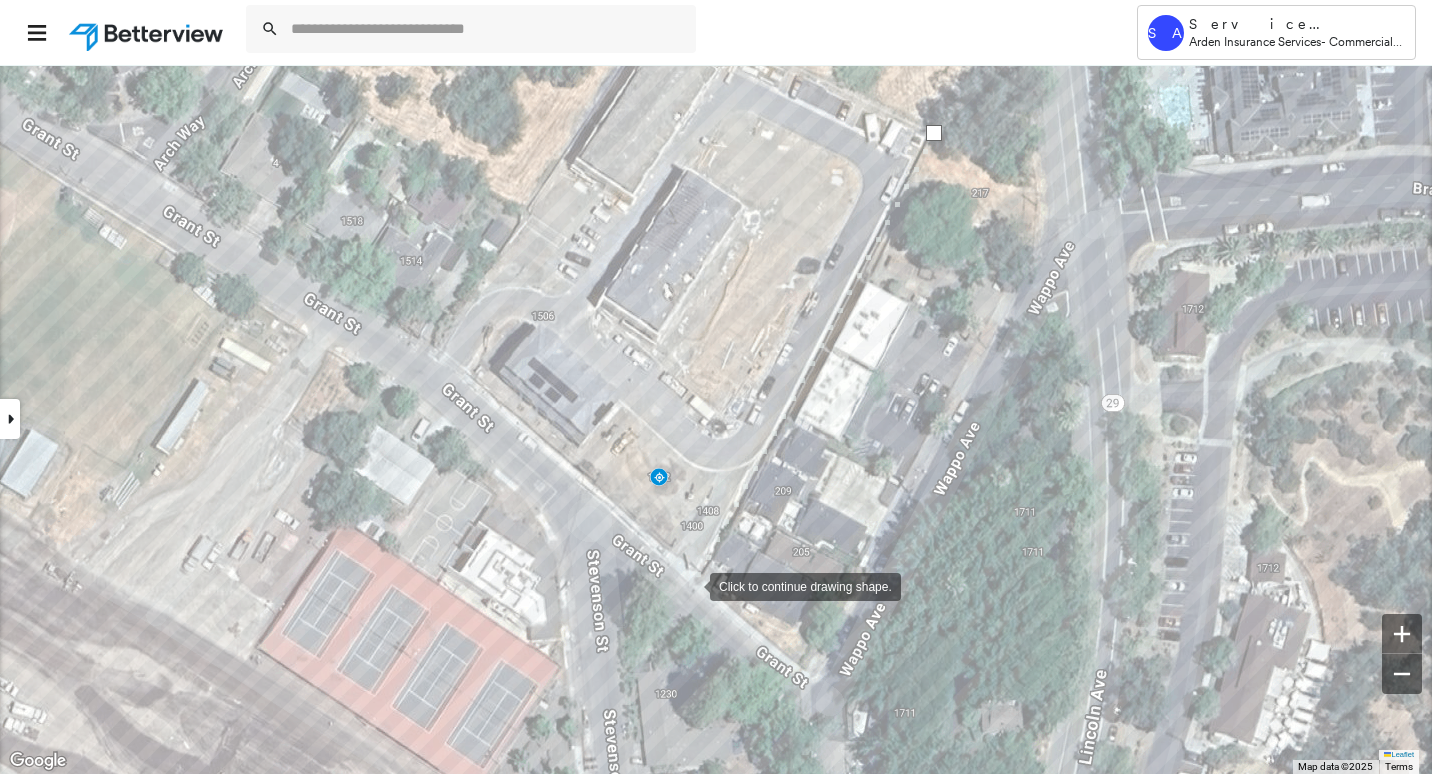 click at bounding box center [690, 585] 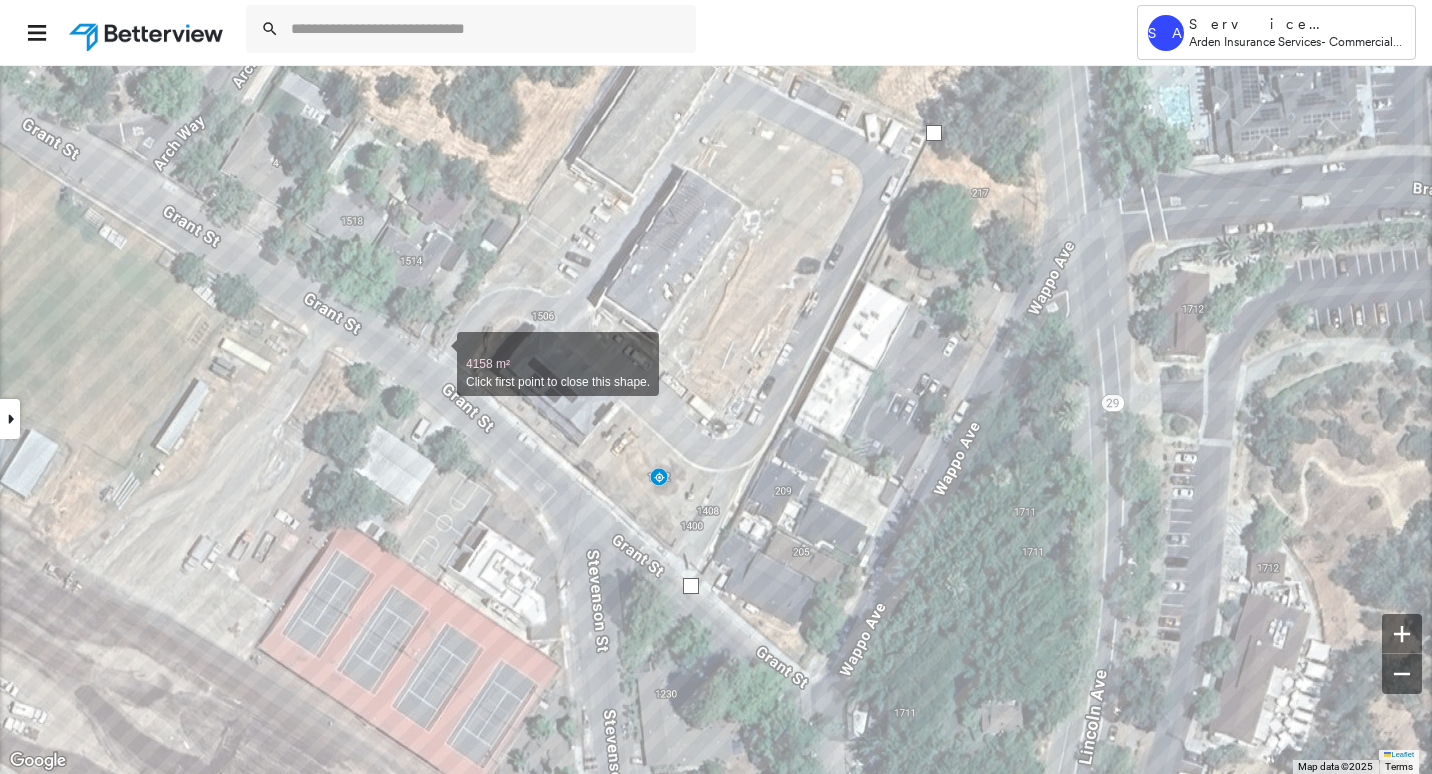 click at bounding box center [437, 353] 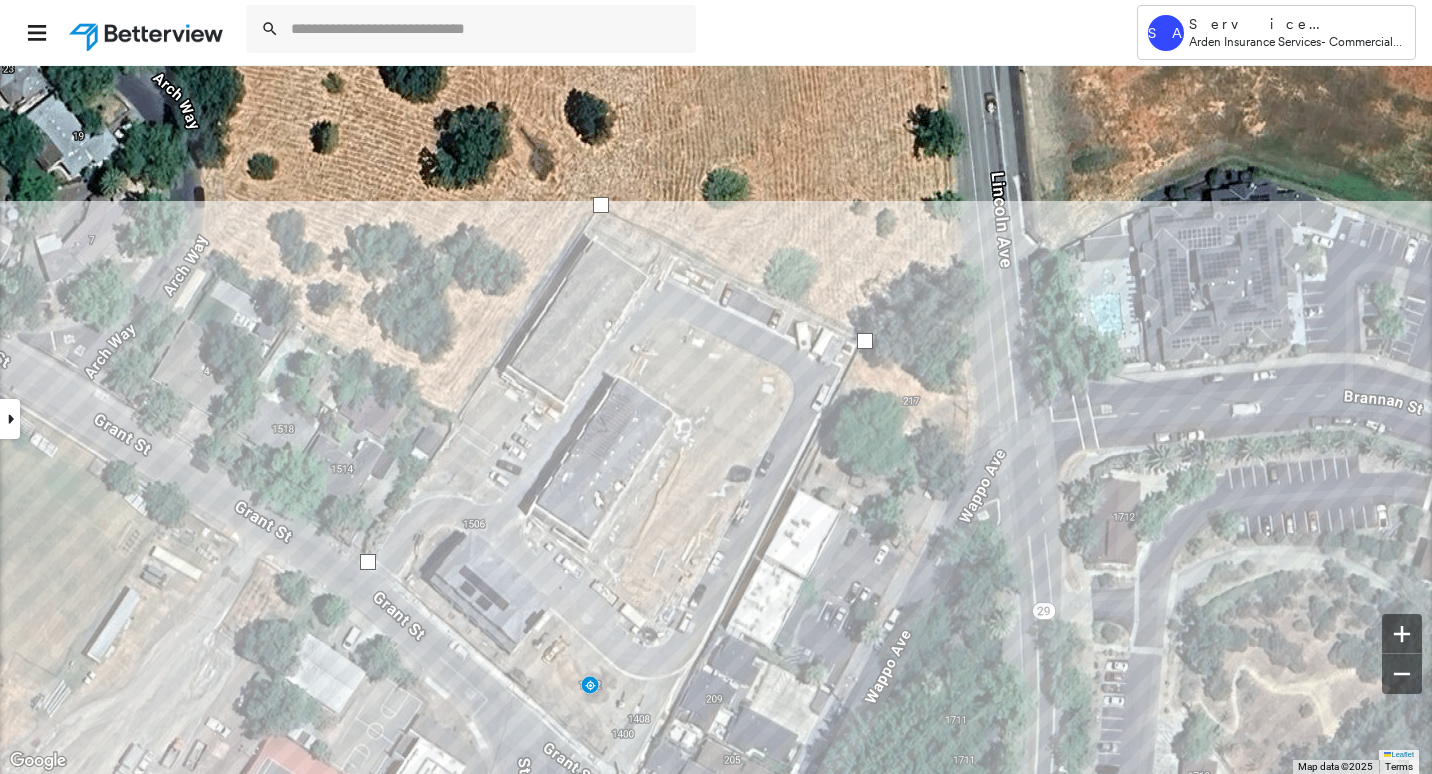 drag, startPoint x: 538, startPoint y: 186, endPoint x: 473, endPoint y: 432, distance: 254.44254 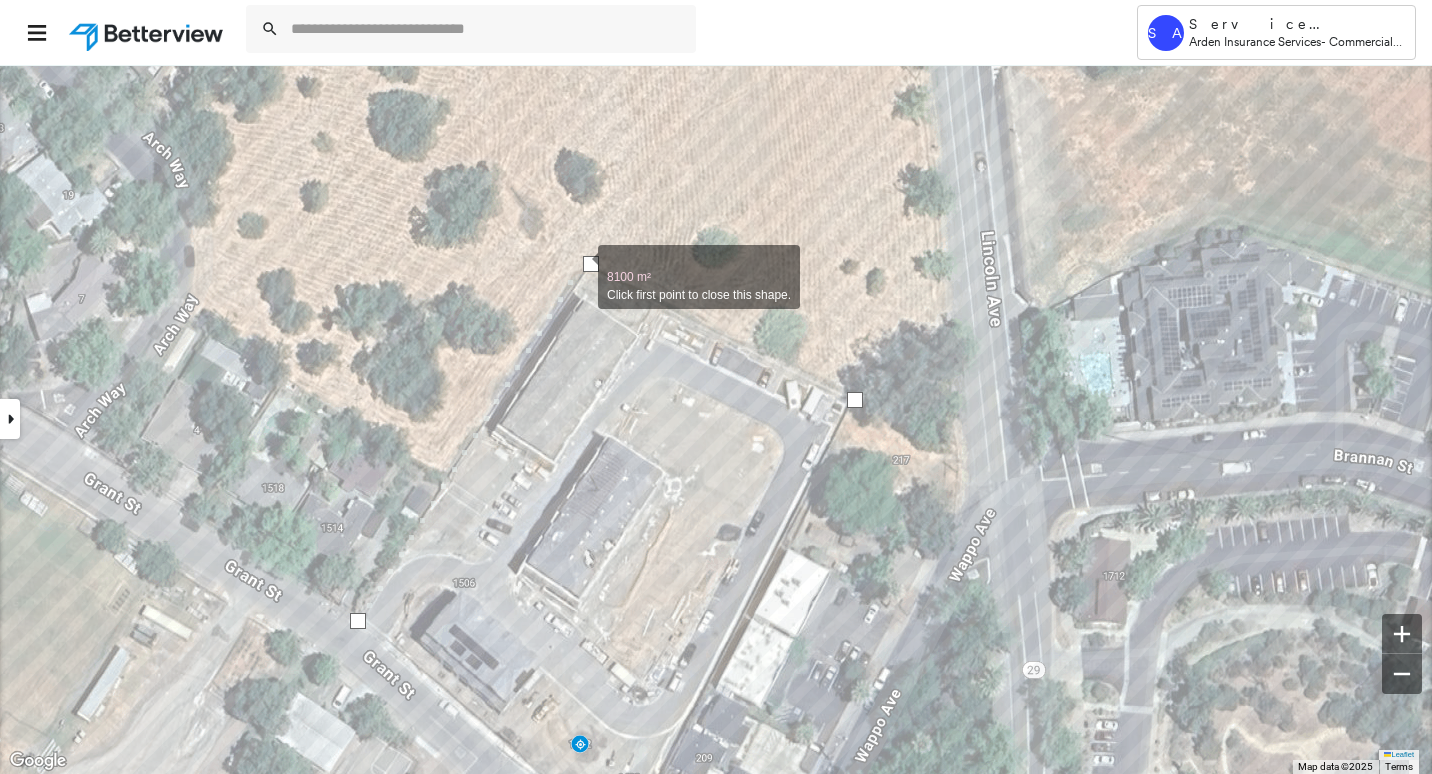 type on "*******" 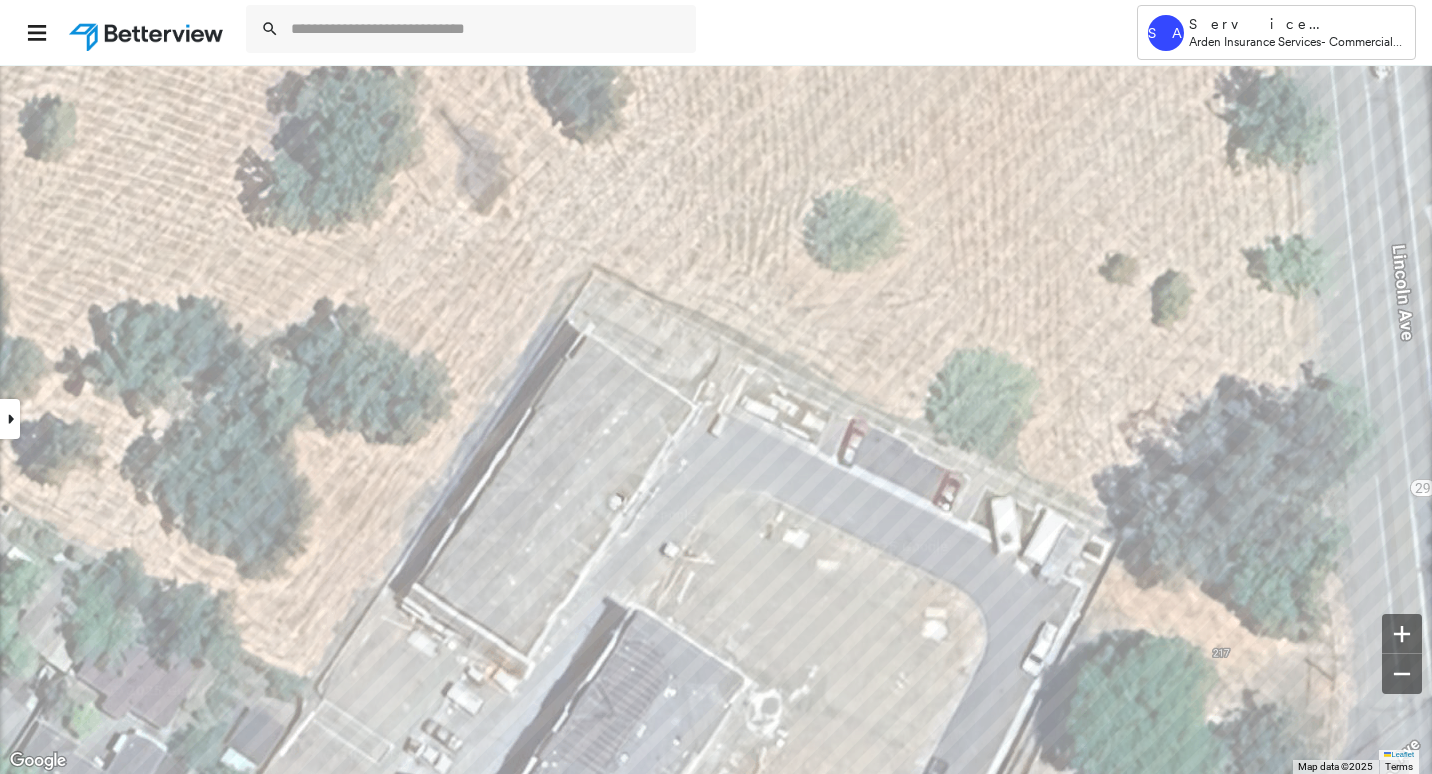 click 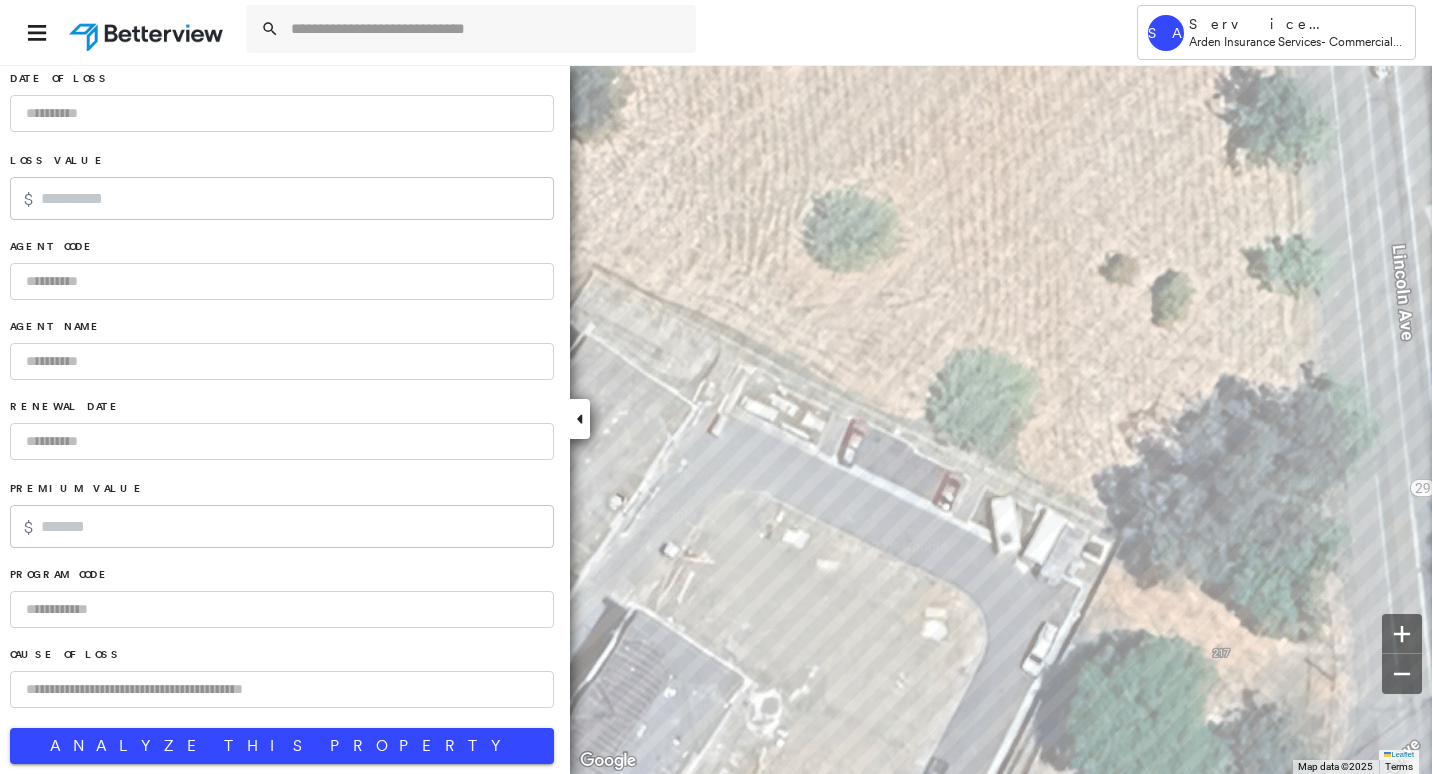 scroll, scrollTop: 1279, scrollLeft: 0, axis: vertical 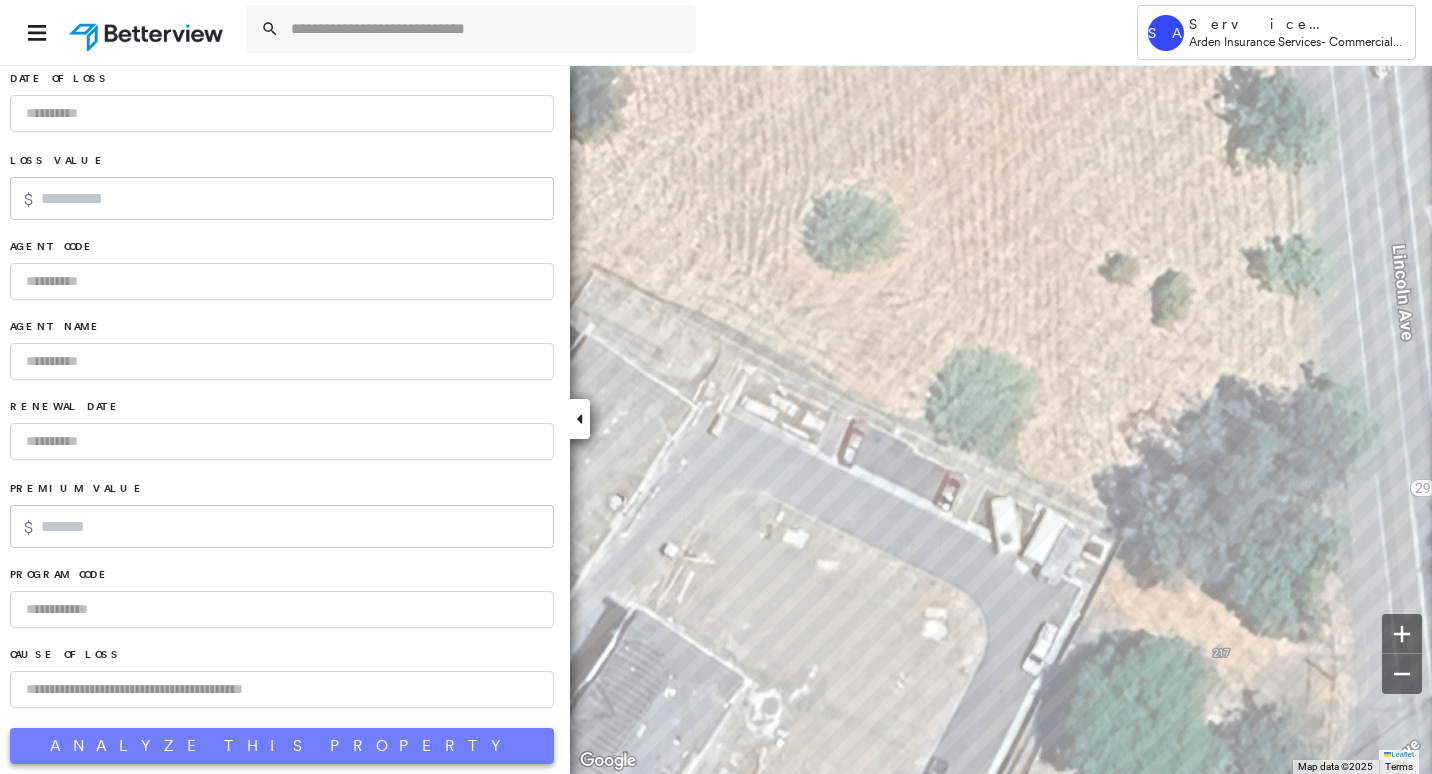 click on "Analyze This Property" at bounding box center (282, 746) 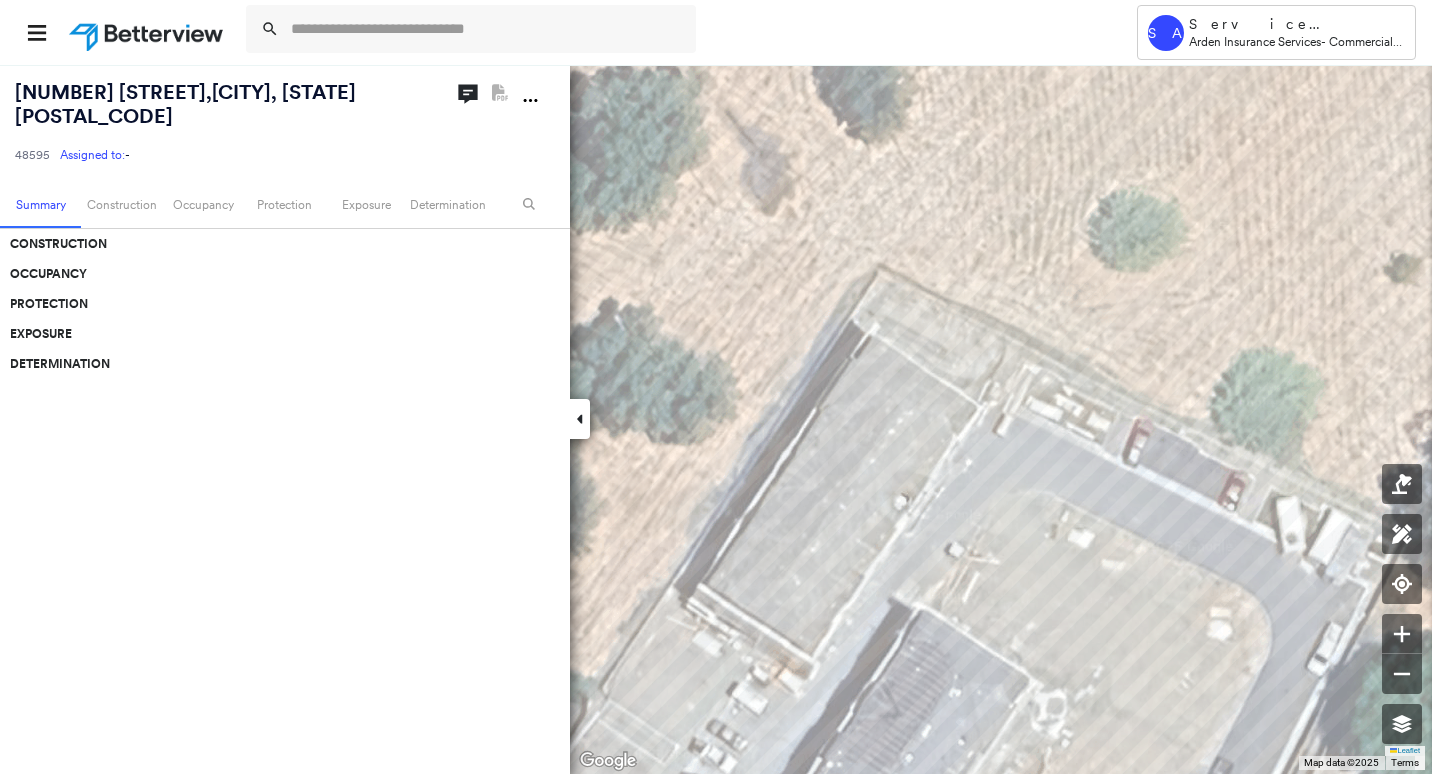 click on "1412 Grant Street ,  Calistoga, CA 94515" at bounding box center [185, 104] 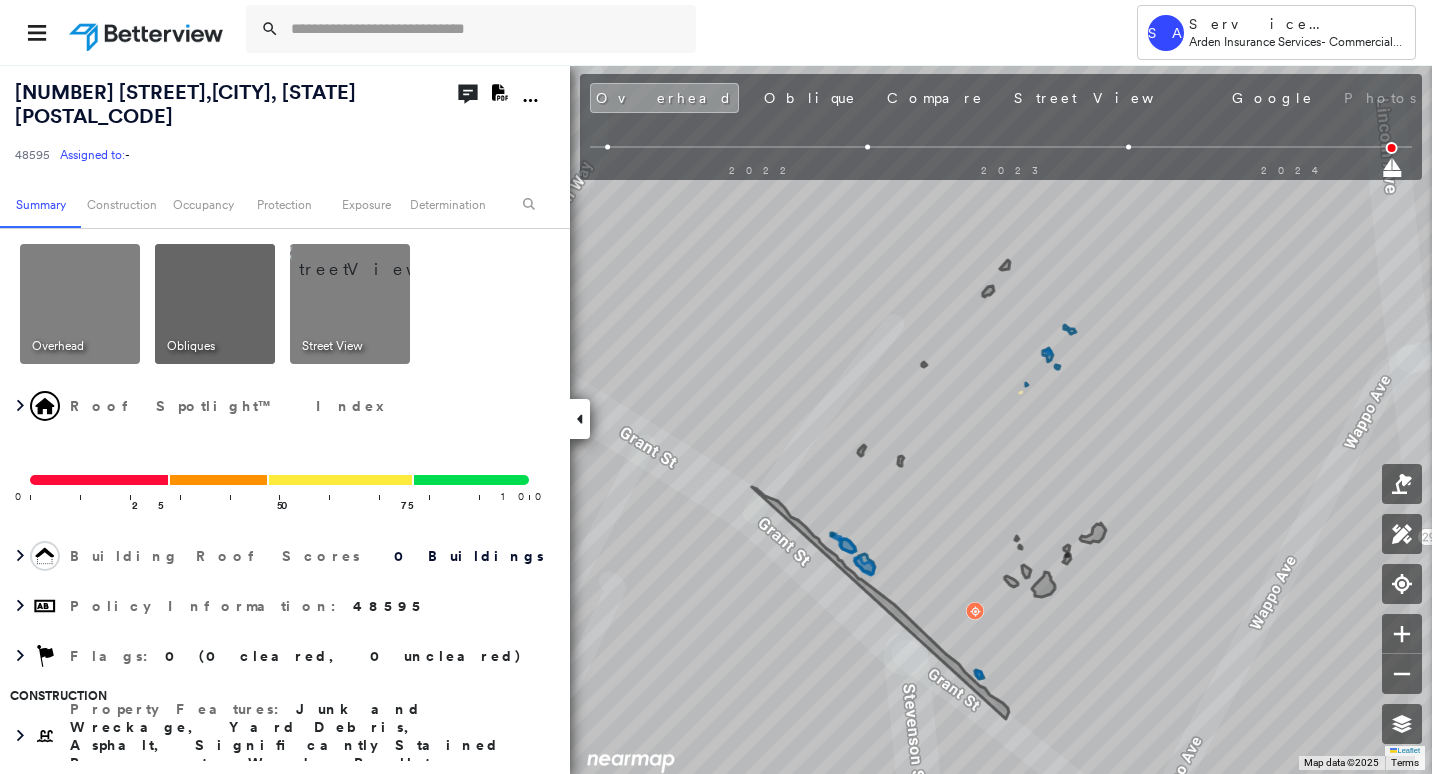 click 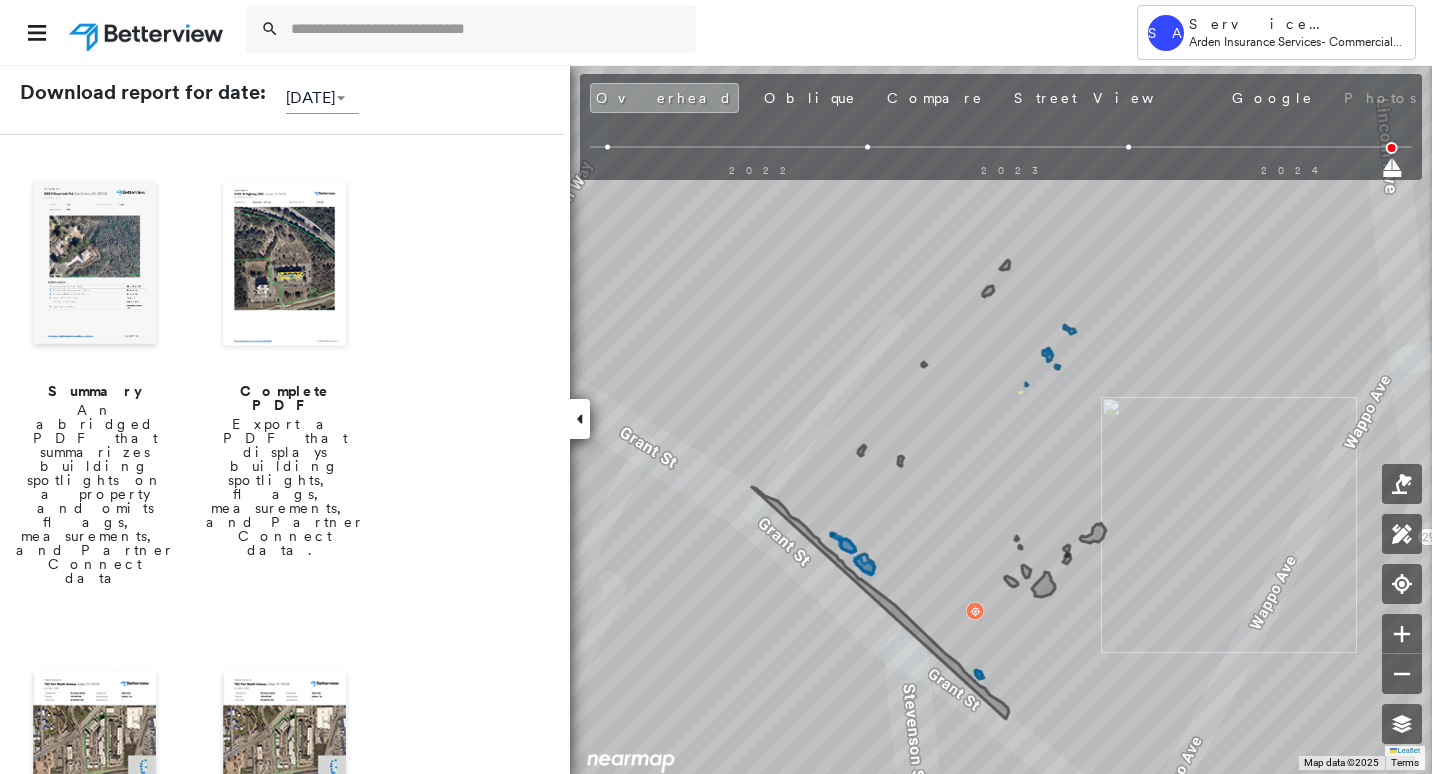 scroll, scrollTop: 240, scrollLeft: 0, axis: vertical 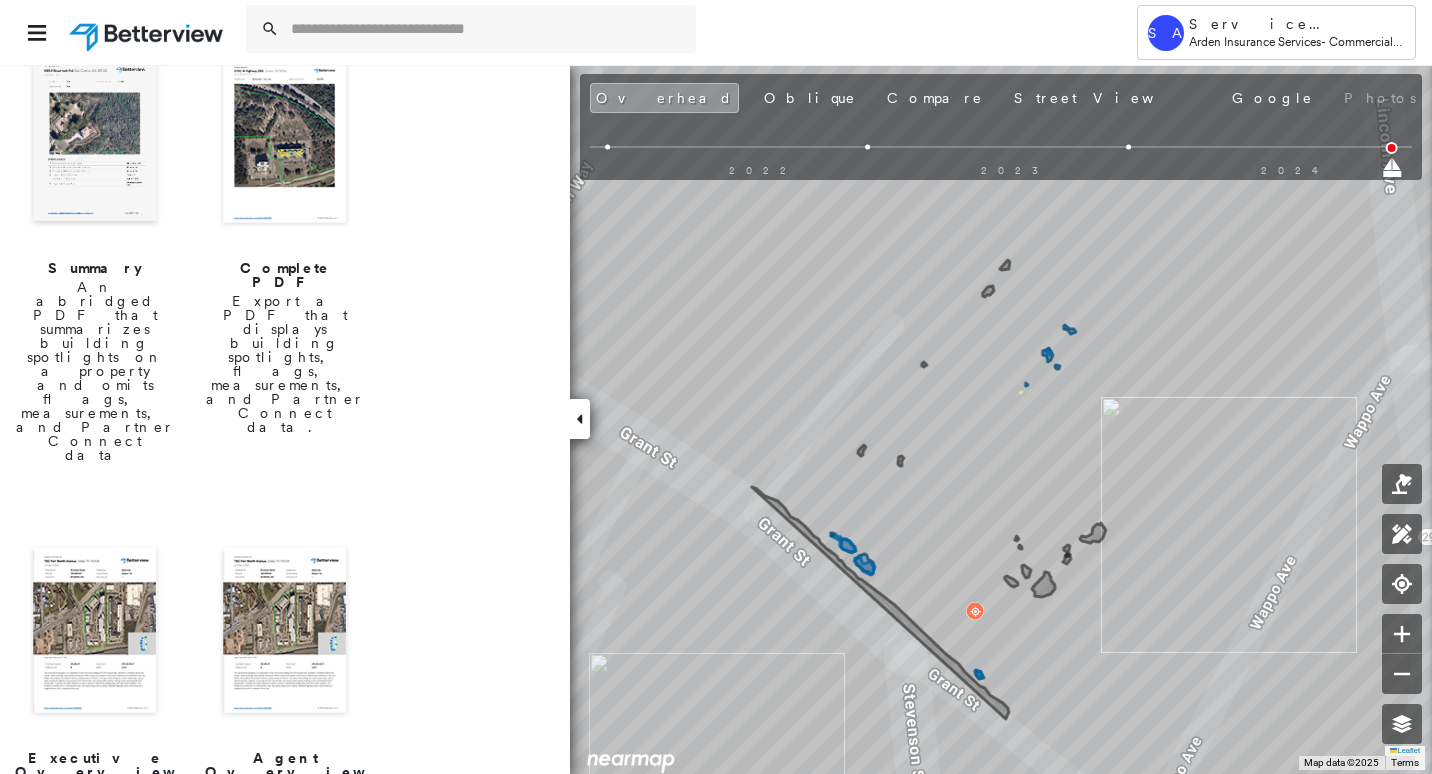 click at bounding box center [95, 632] 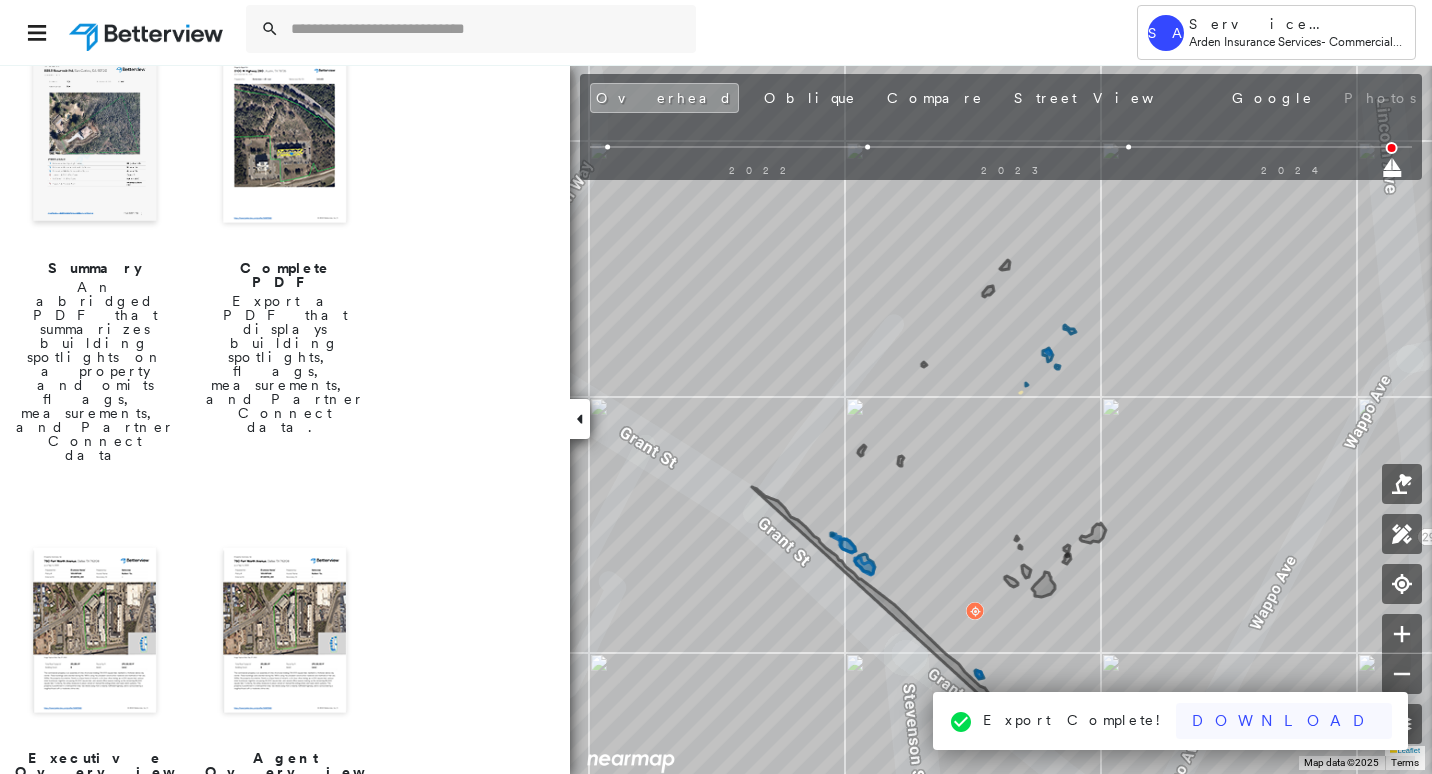 click on "Download" at bounding box center [1284, 721] 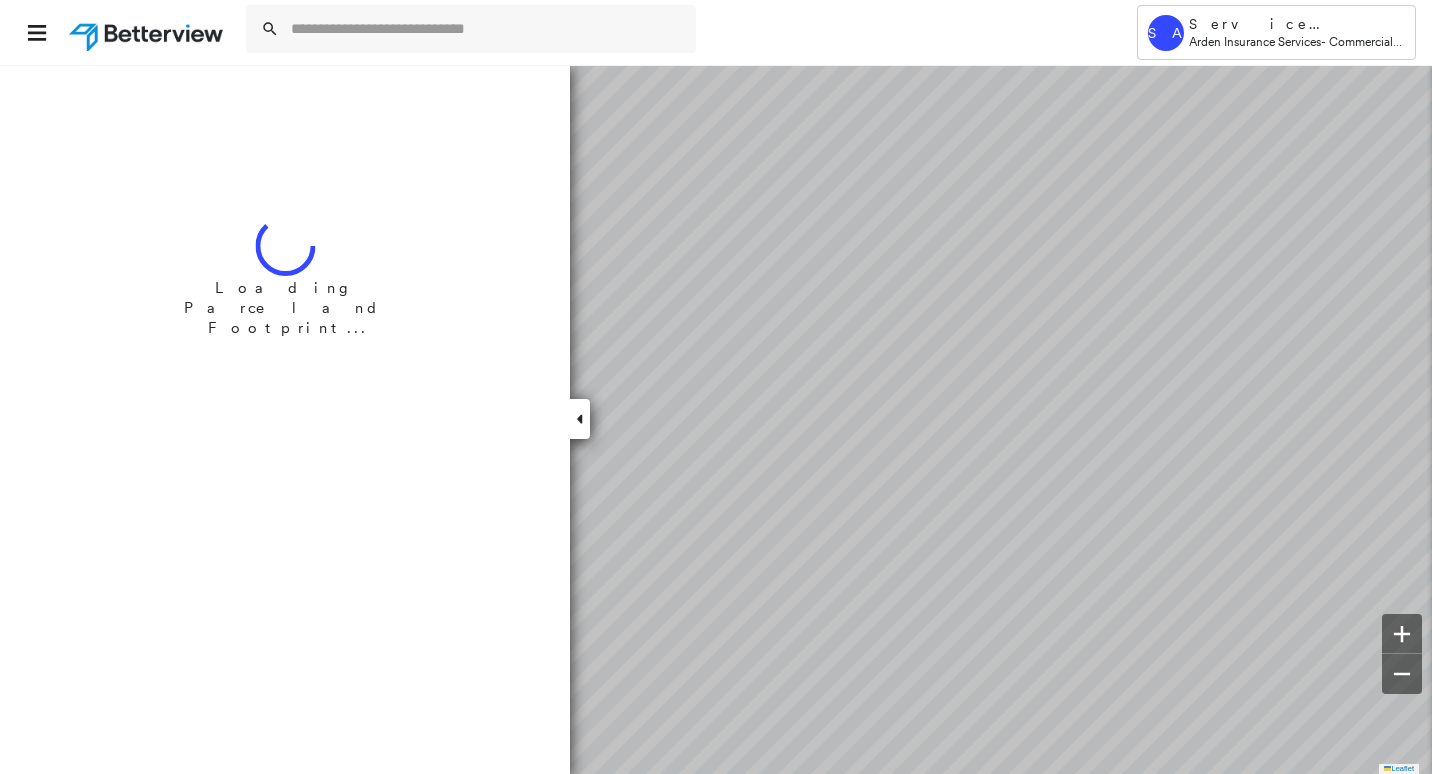 scroll, scrollTop: 0, scrollLeft: 0, axis: both 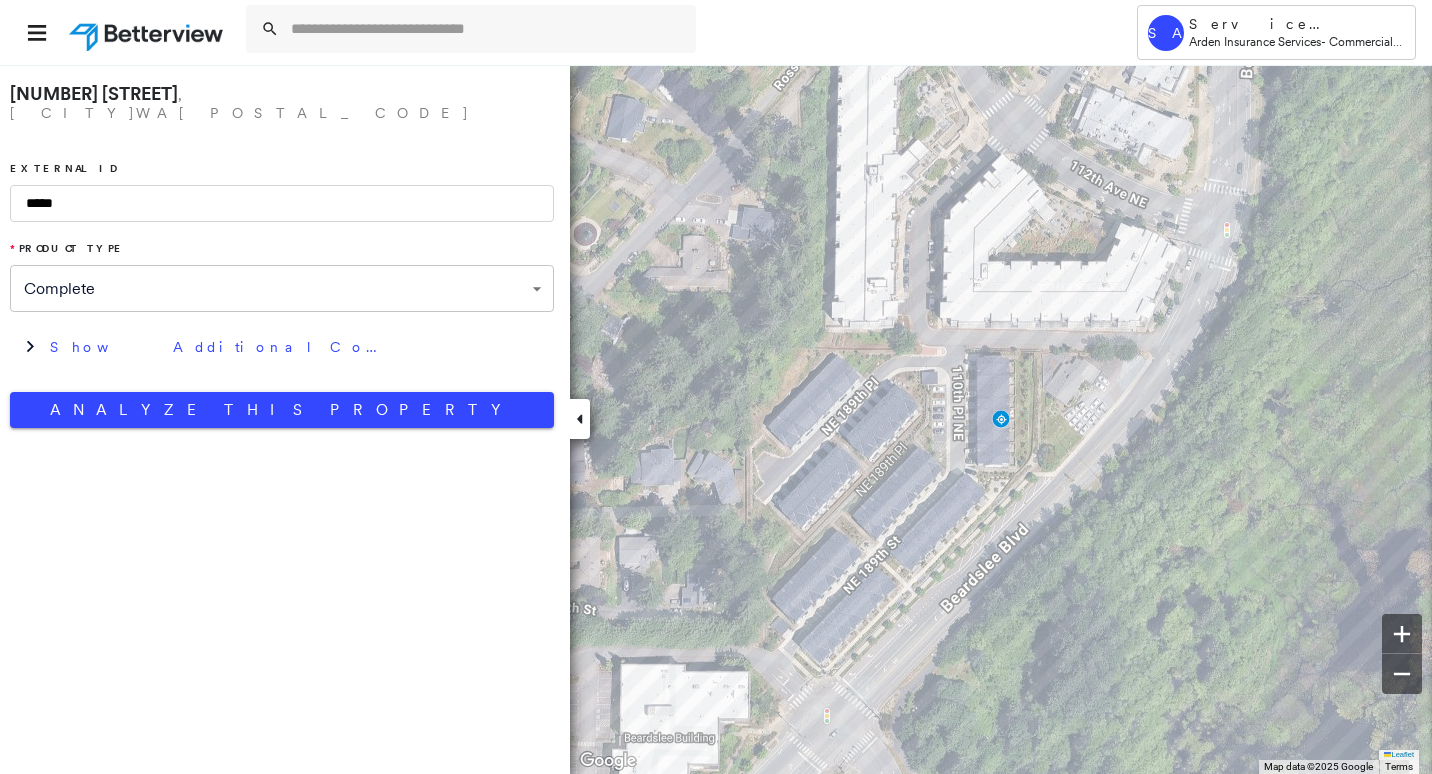 click on "**********" at bounding box center [282, 251] 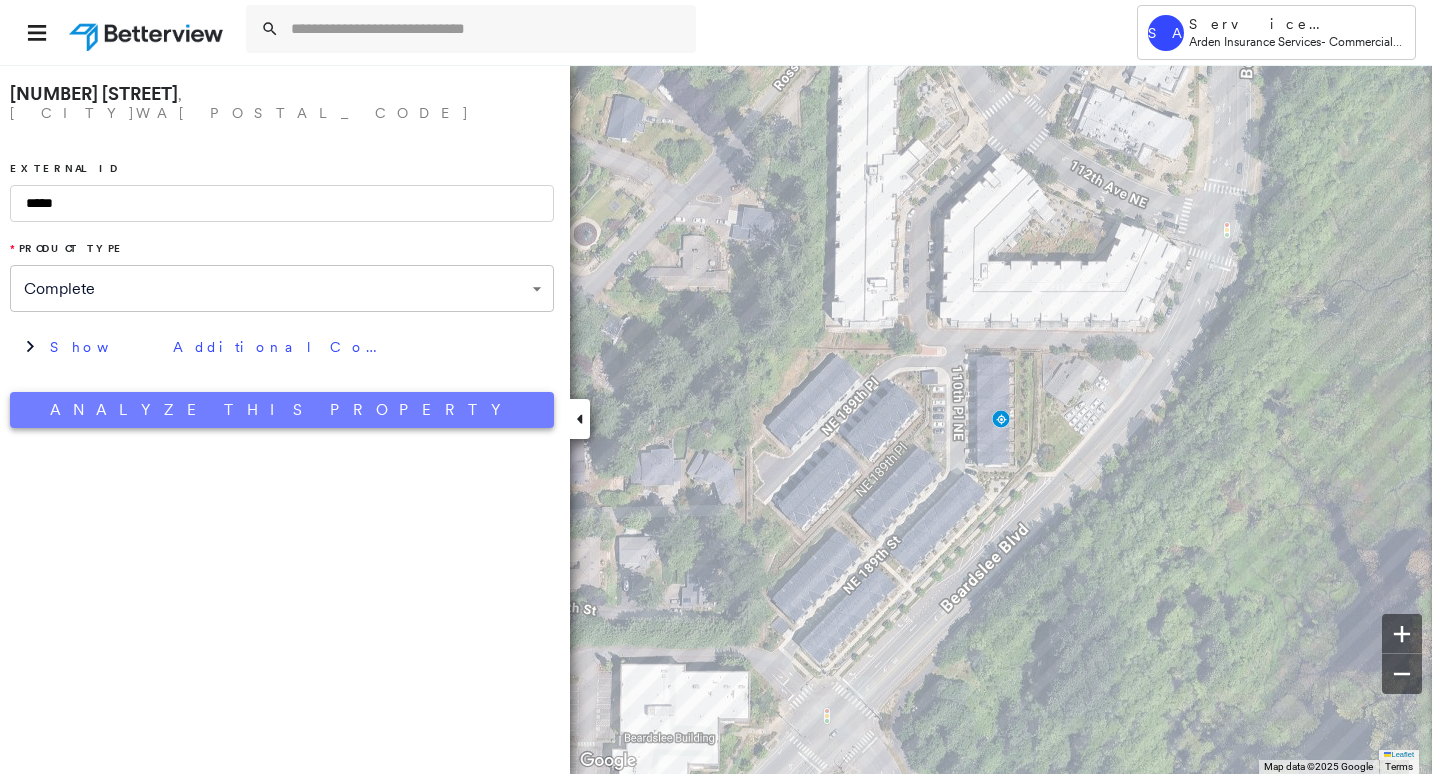 click on "Analyze This Property" at bounding box center [282, 410] 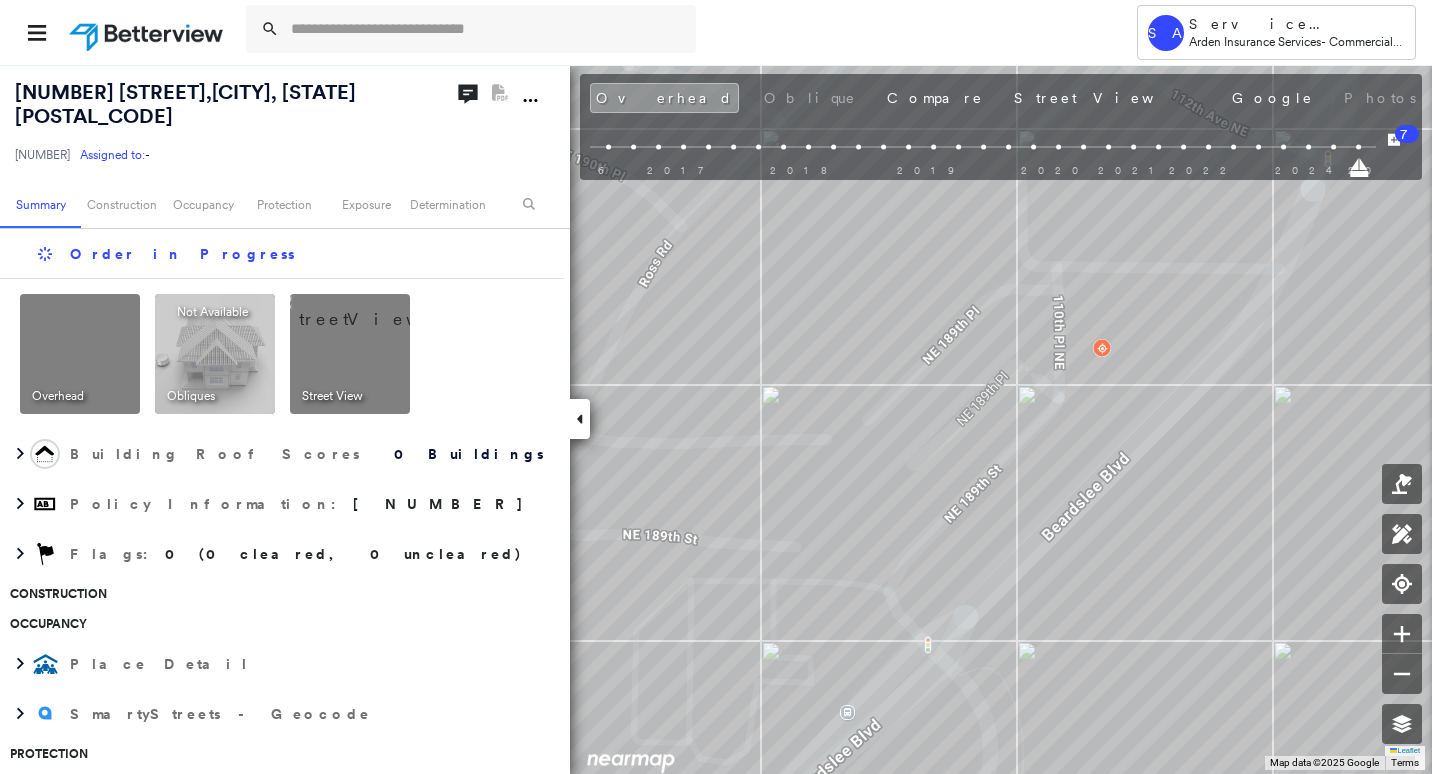 click on "18912  110th Pl ,  Bothell, WA 98011" at bounding box center [185, 104] 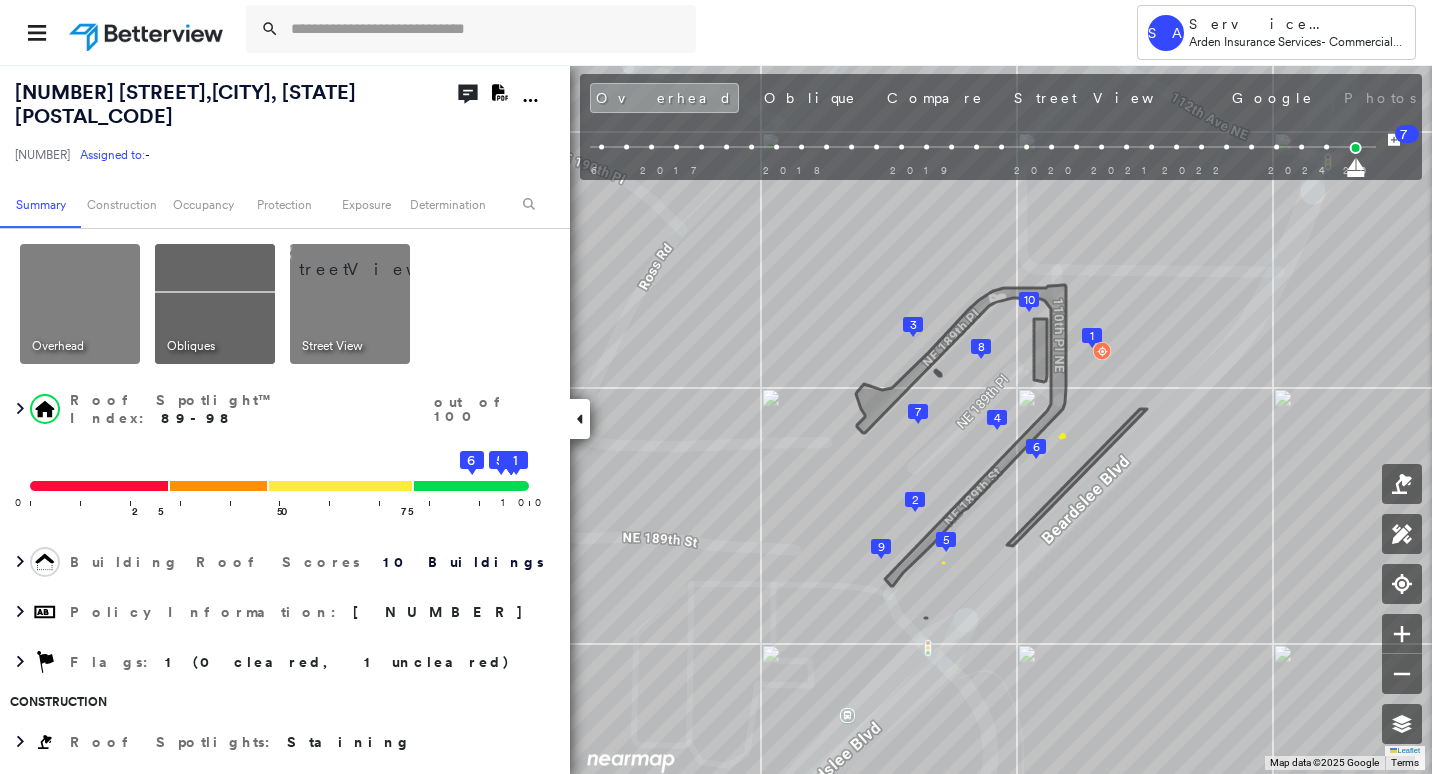 click on "Open Comments" 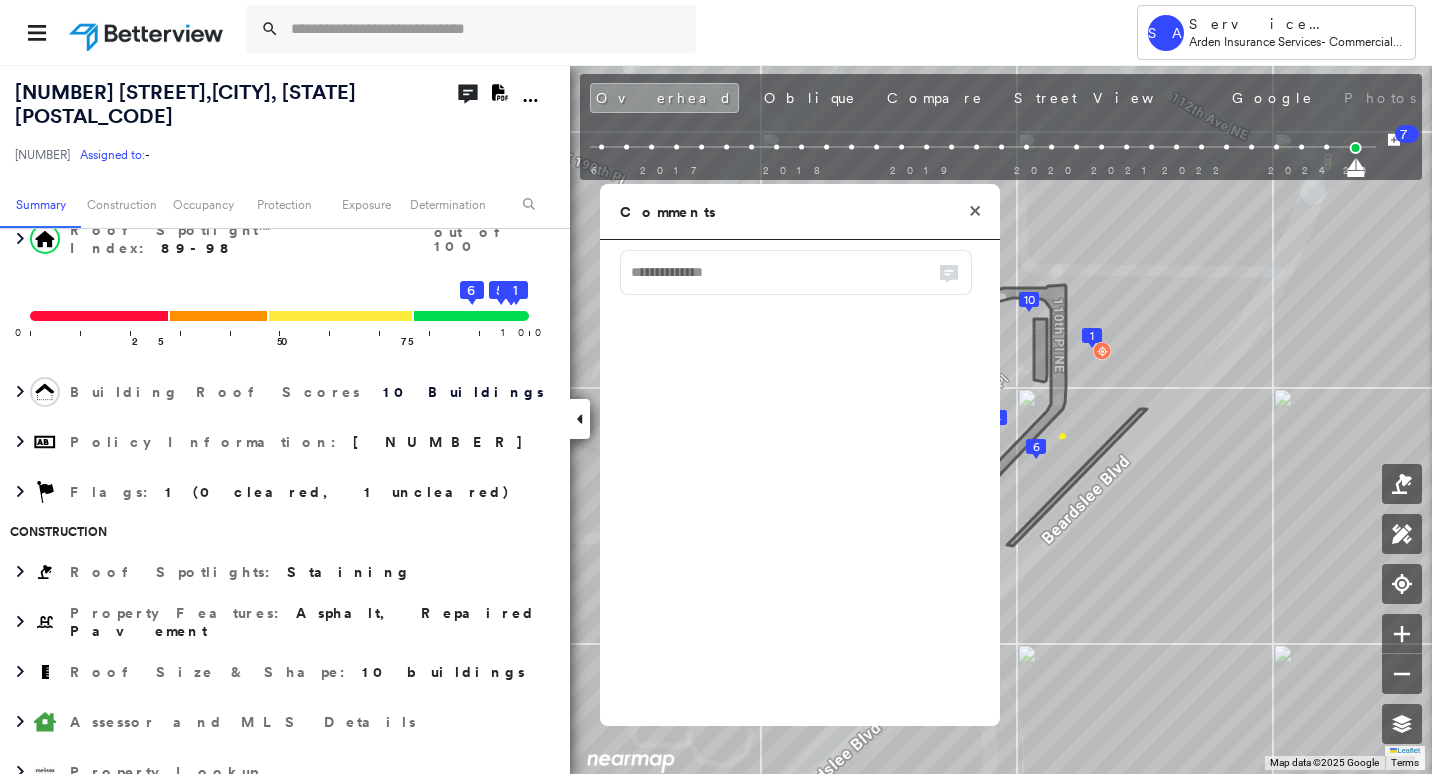 scroll, scrollTop: 300, scrollLeft: 0, axis: vertical 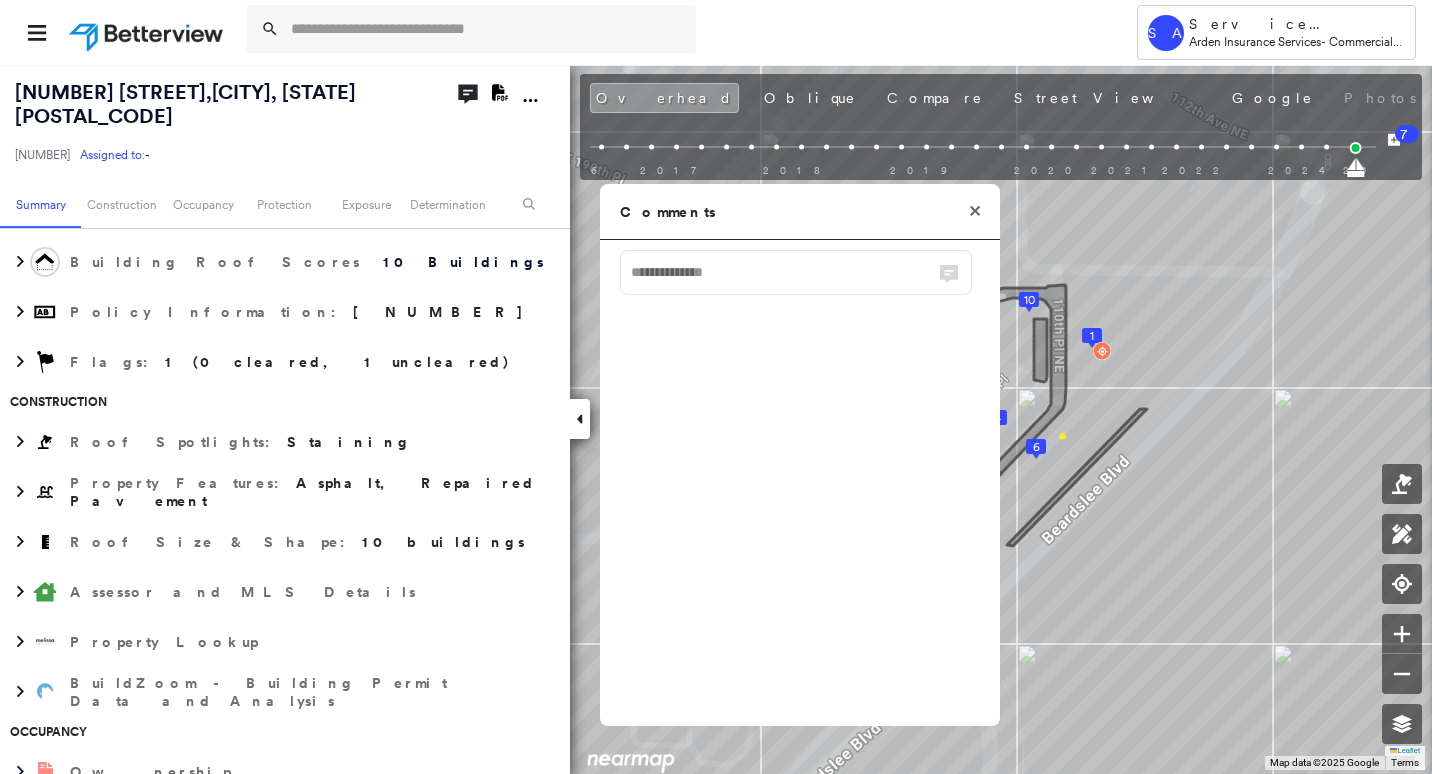 click 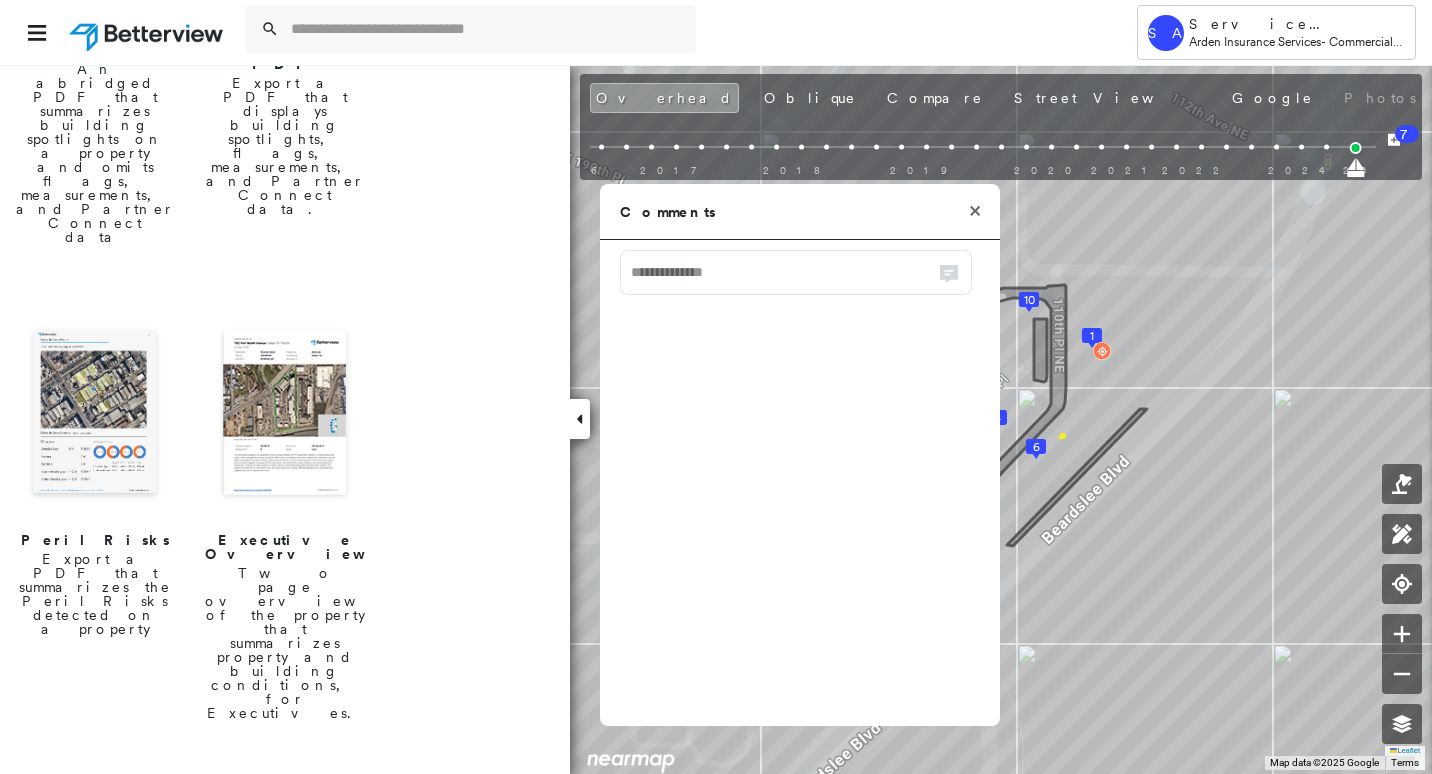 scroll, scrollTop: 500, scrollLeft: 0, axis: vertical 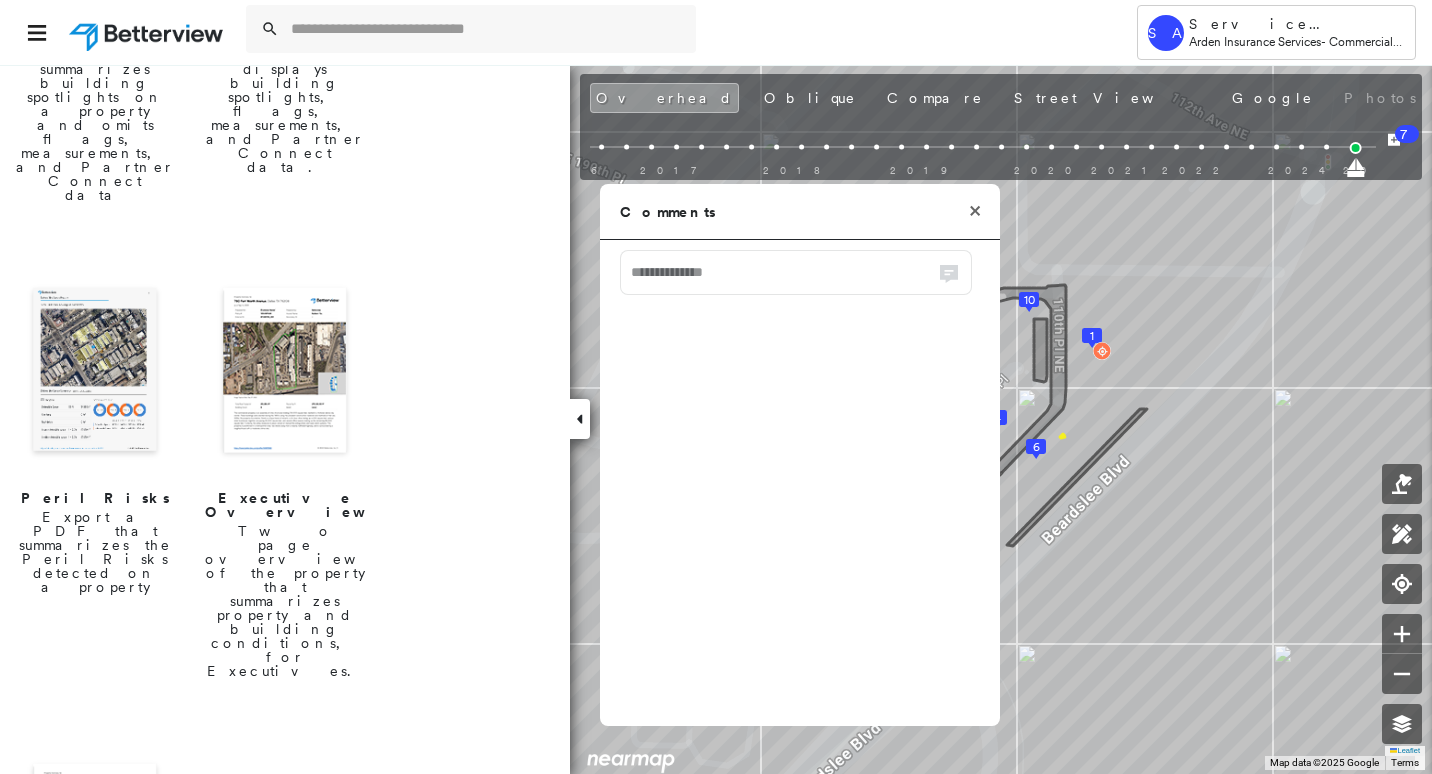 click at bounding box center (95, 372) 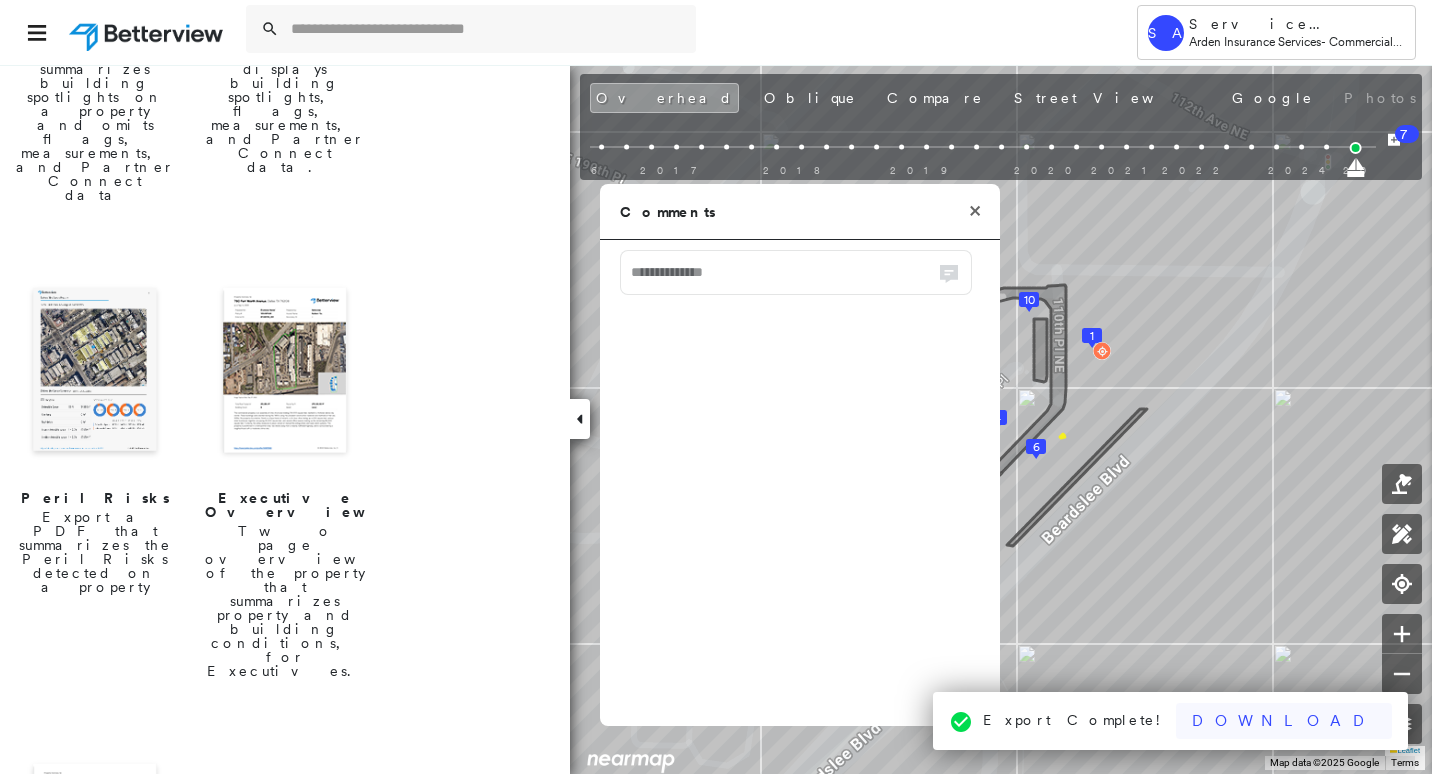 click on "Download" at bounding box center [1284, 721] 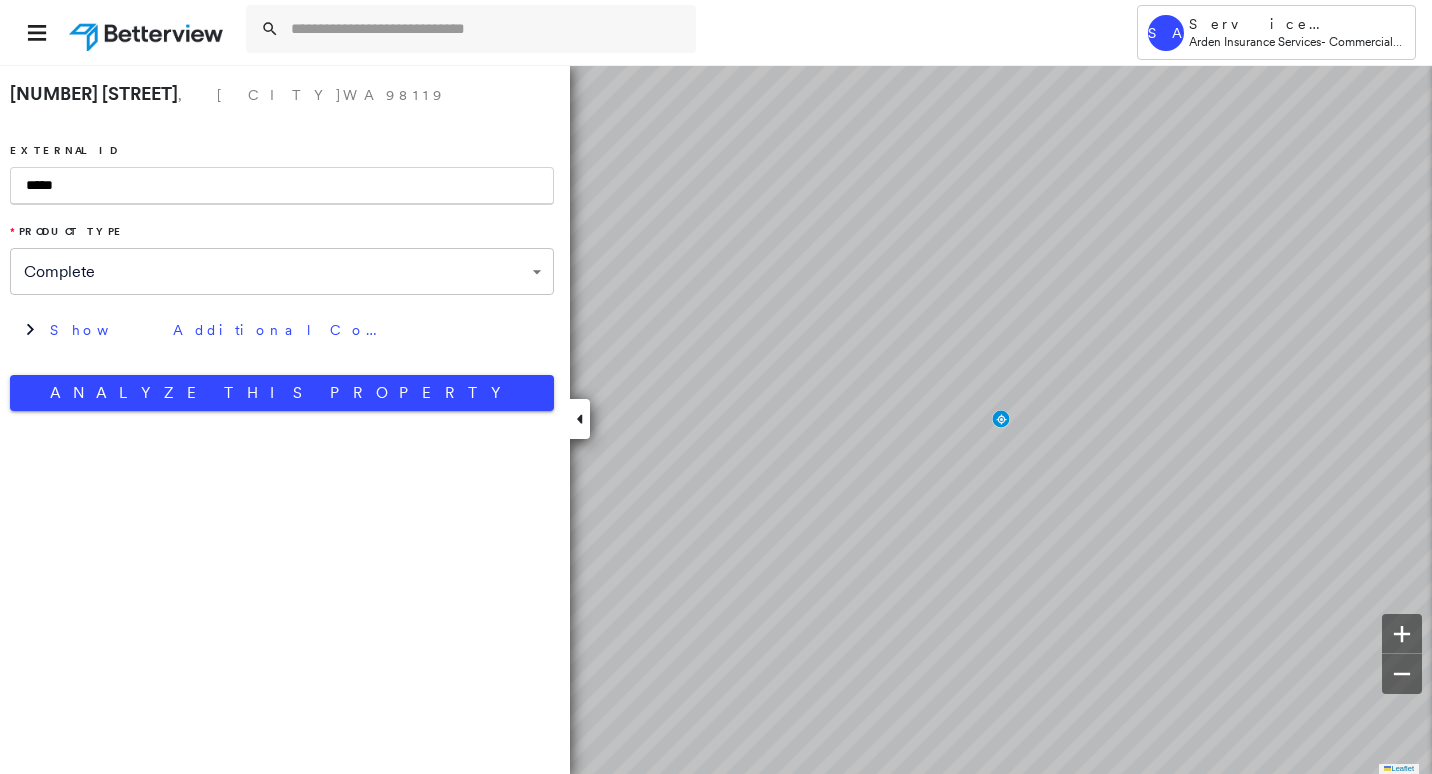 scroll, scrollTop: 0, scrollLeft: 0, axis: both 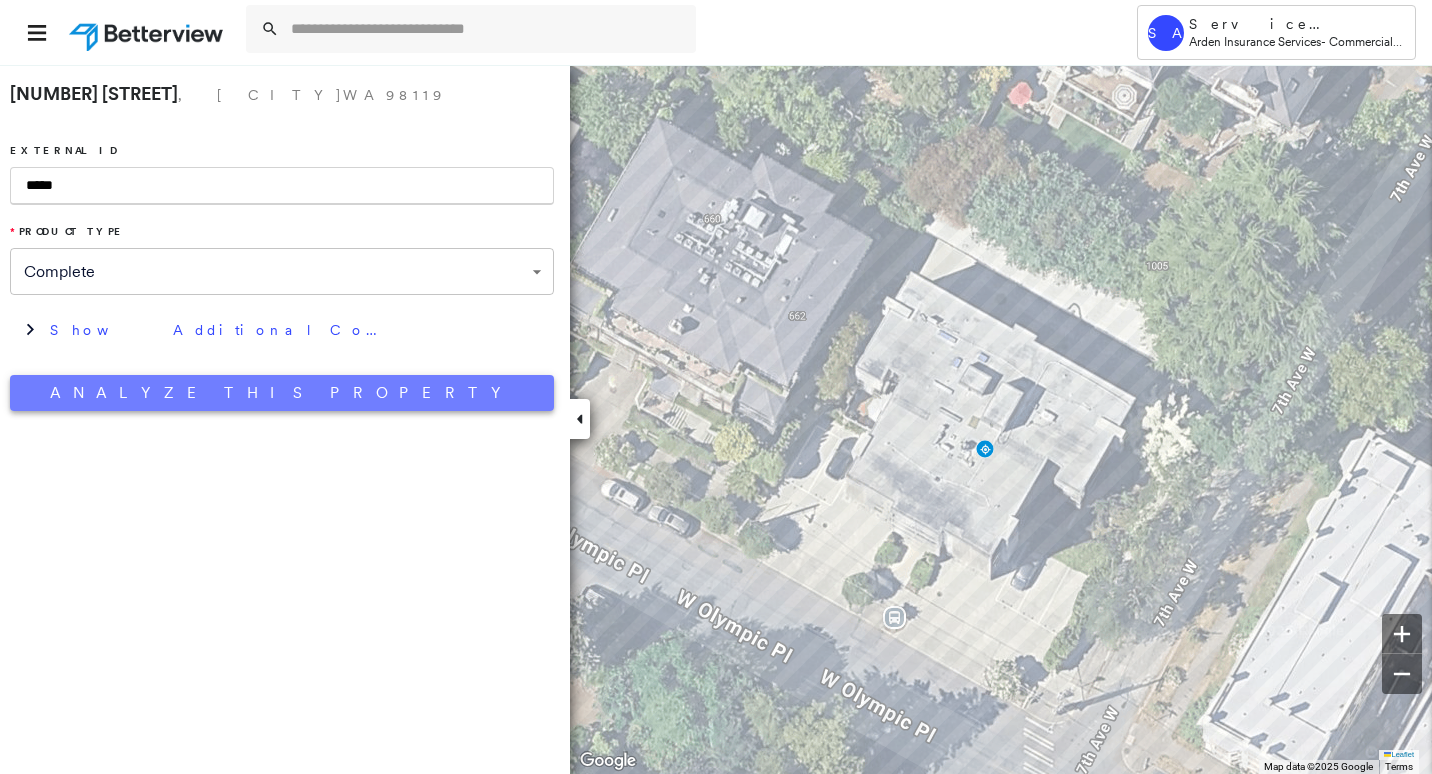click on "Analyze This Property" at bounding box center (282, 393) 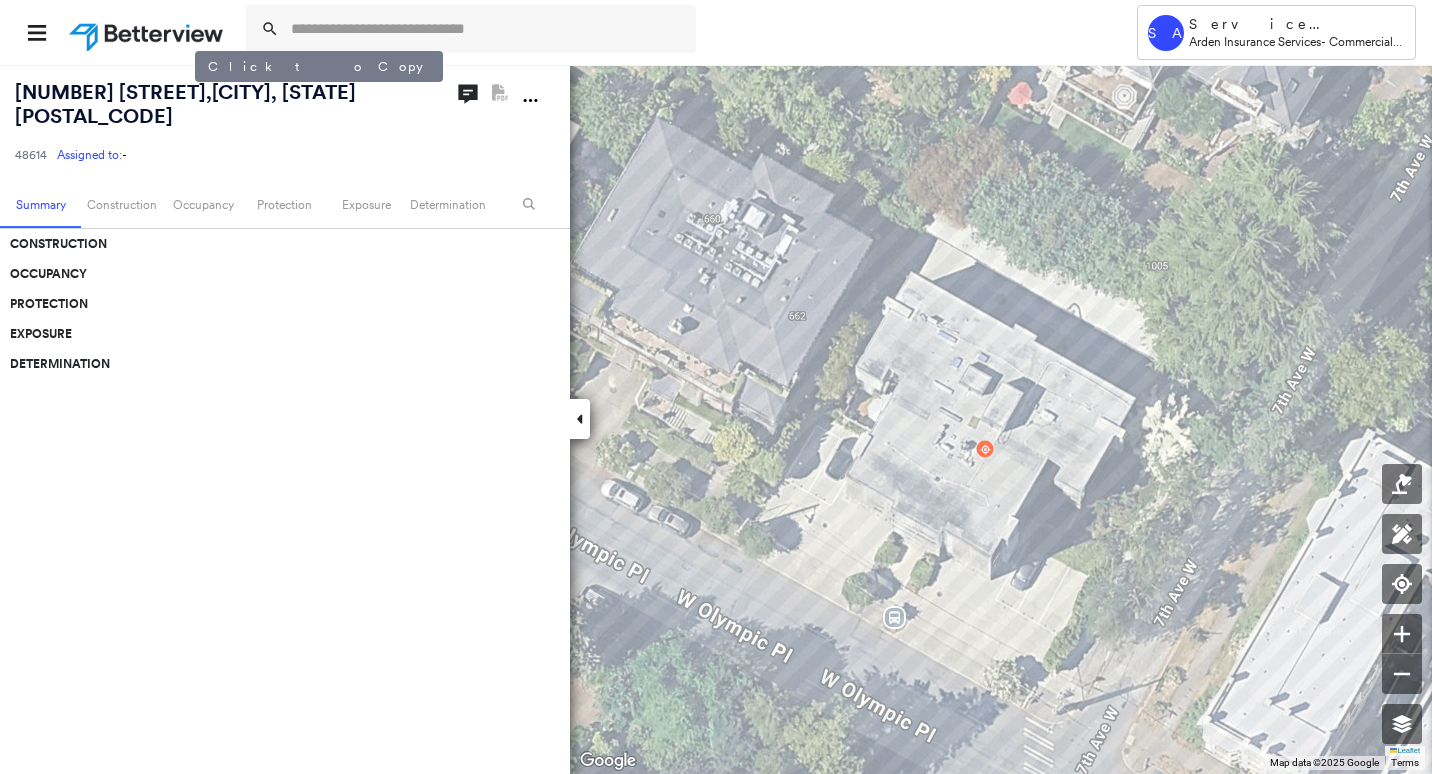 click on "[NUMBER] [STREET] ,  [CITY], [STATE] [POSTAL_CODE]" at bounding box center [185, 104] 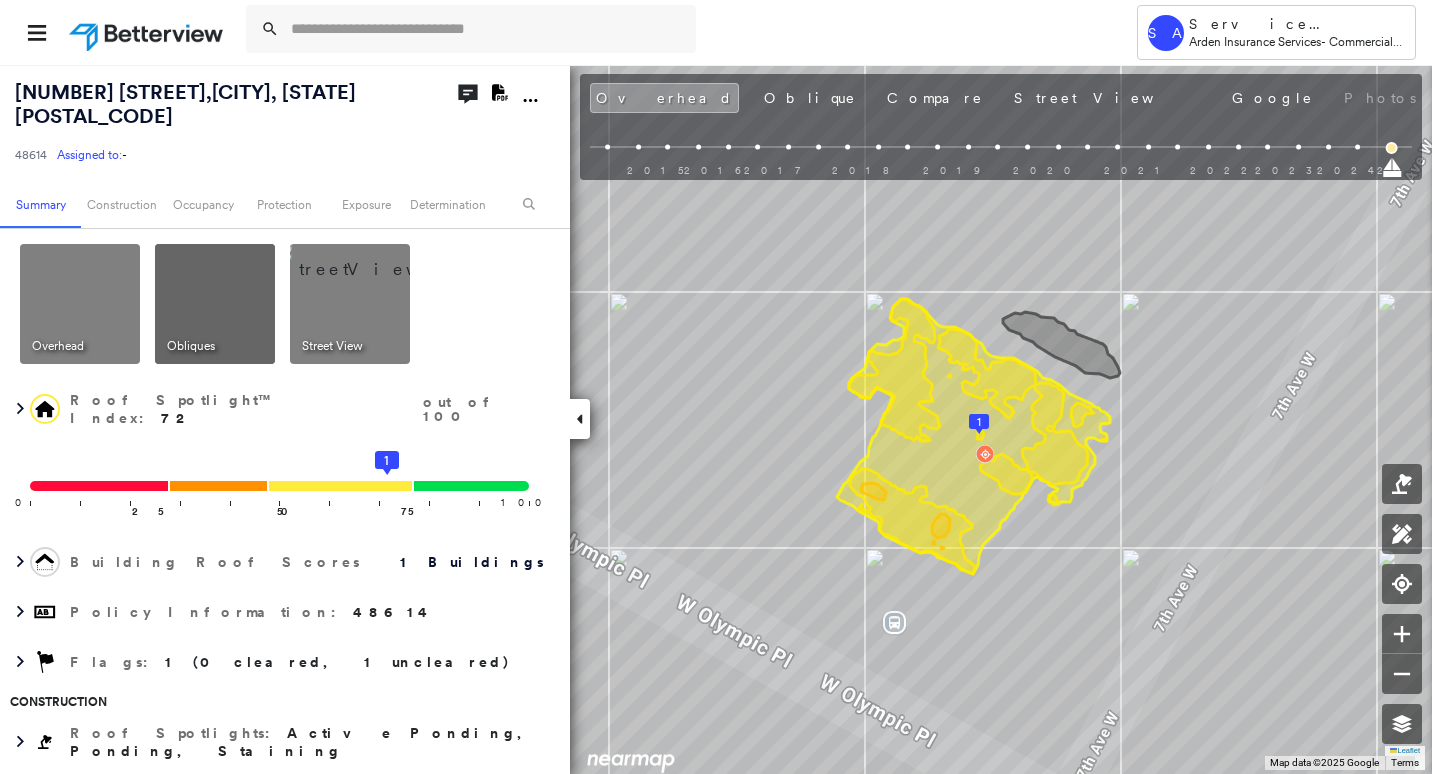 click on "Download PDF Report" 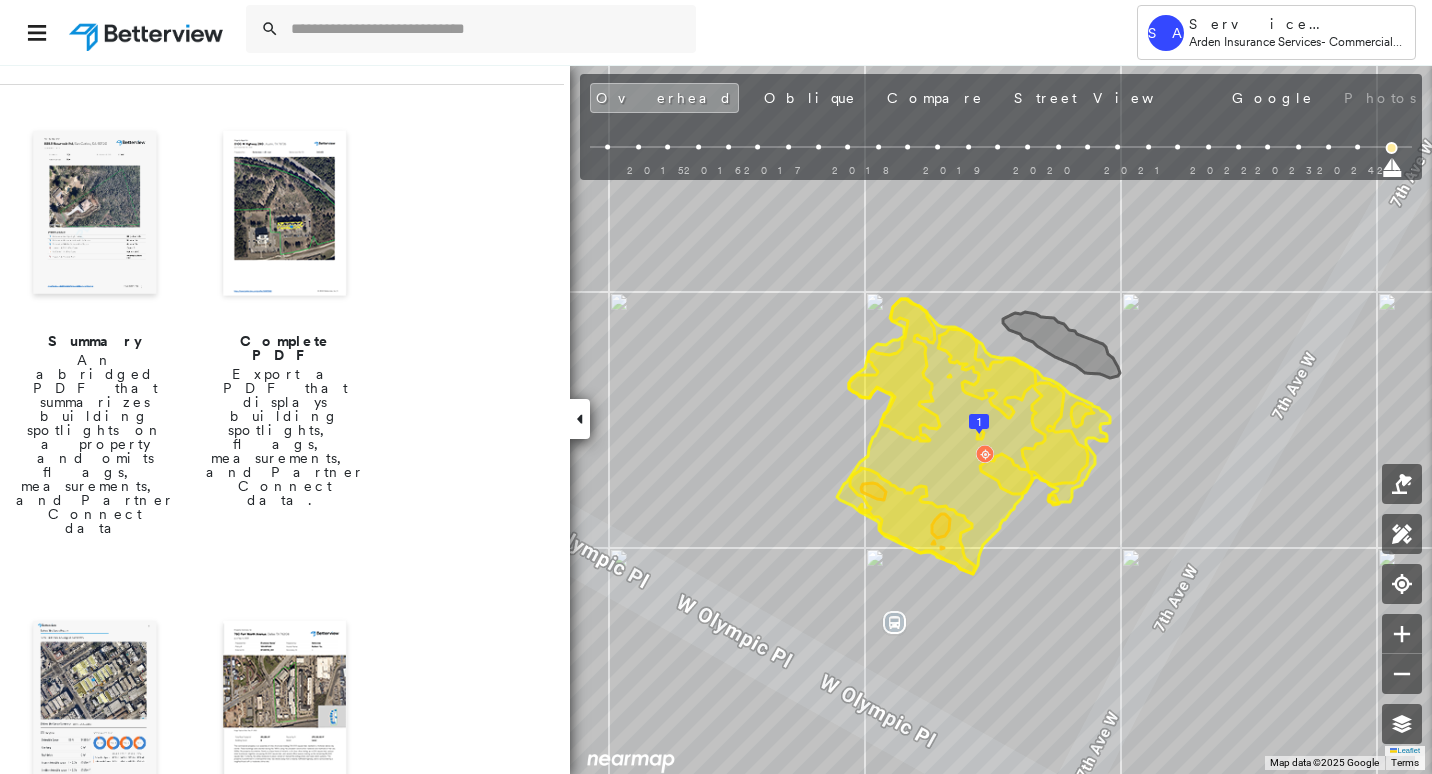 scroll, scrollTop: 400, scrollLeft: 0, axis: vertical 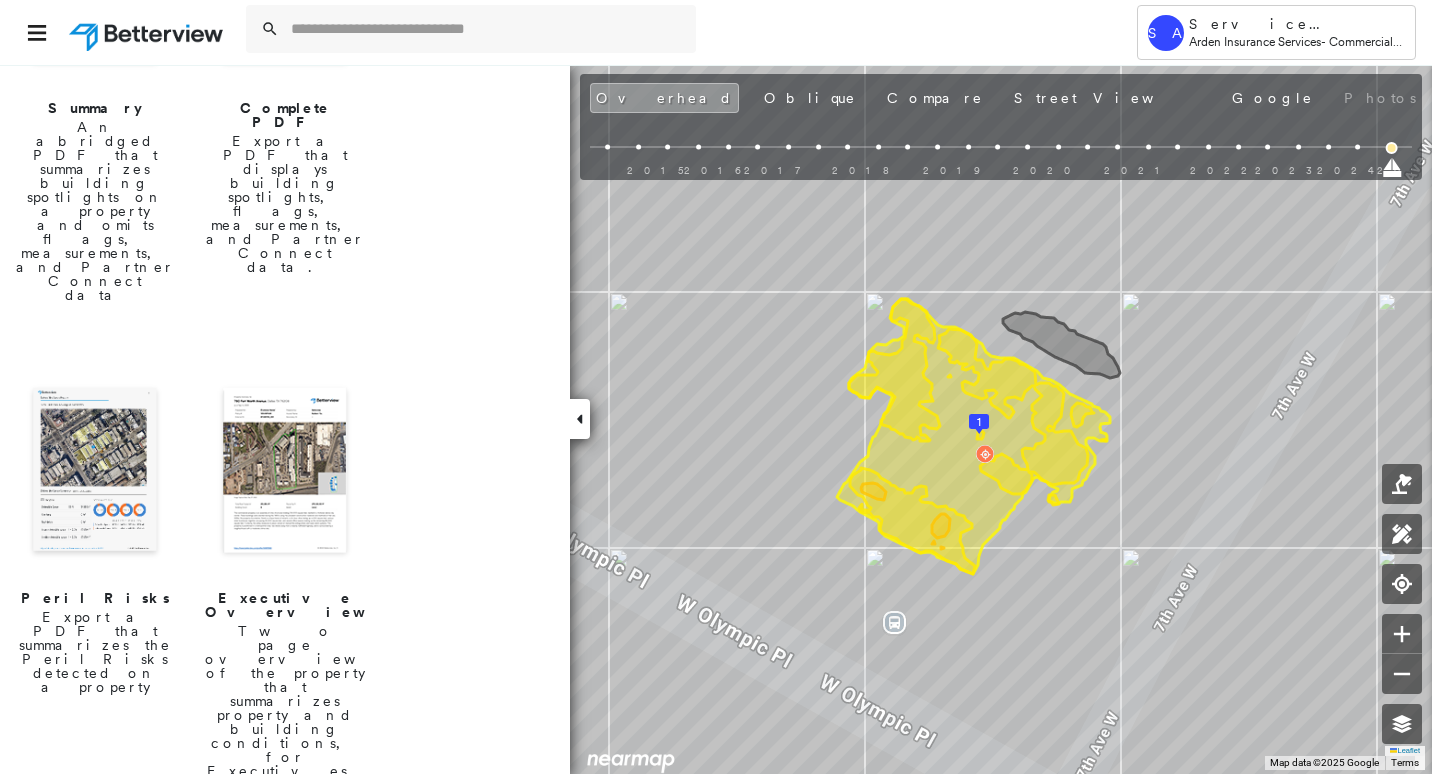 click at bounding box center [95, 472] 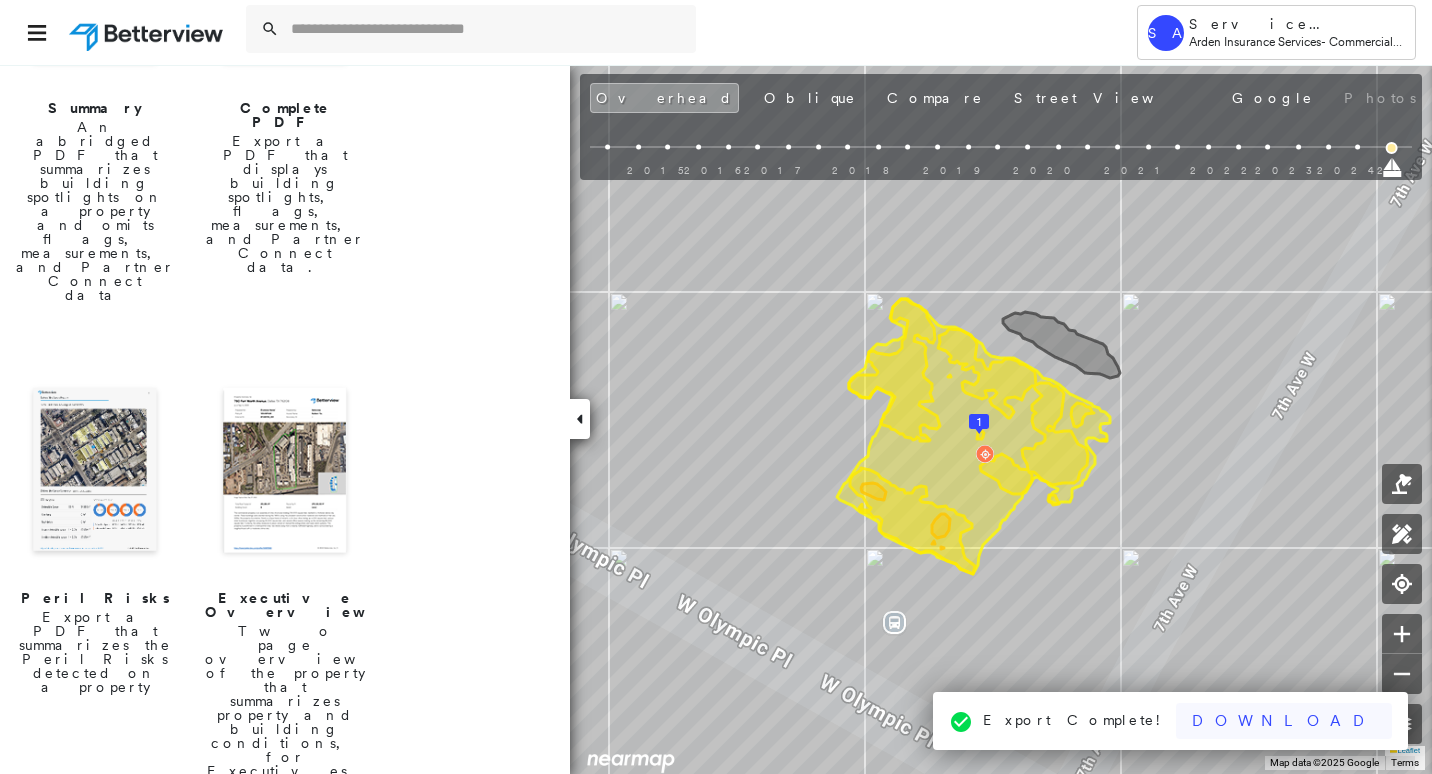 click on "Download" at bounding box center [1284, 721] 